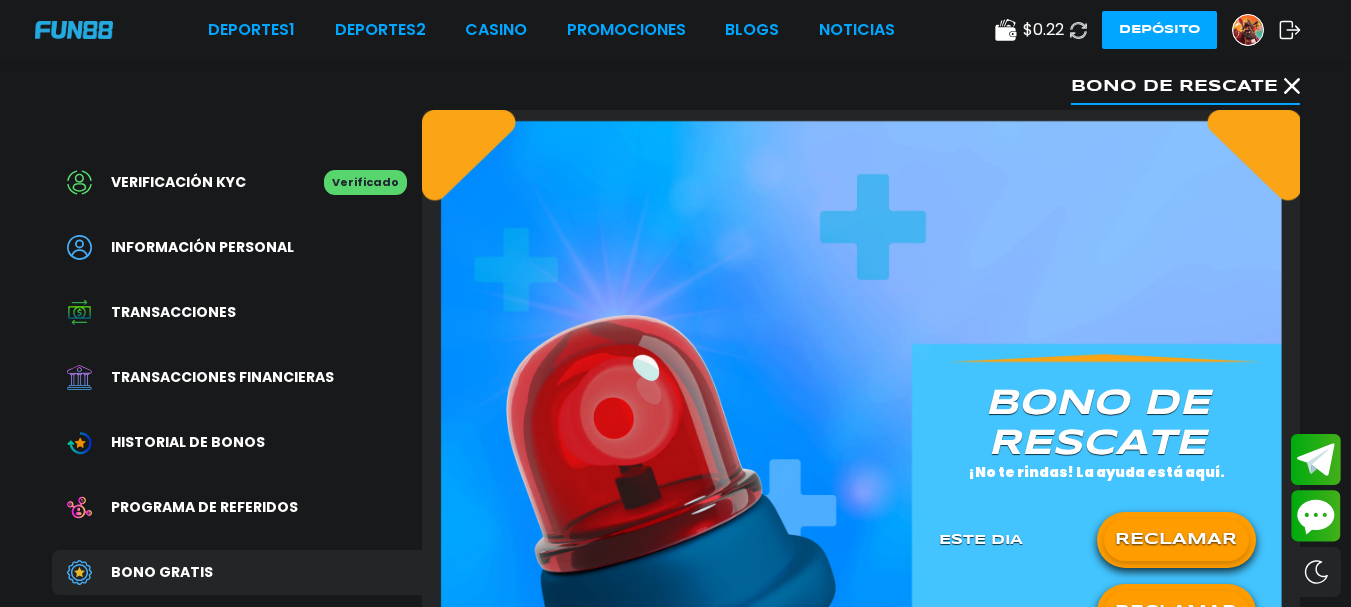scroll, scrollTop: 161, scrollLeft: 0, axis: vertical 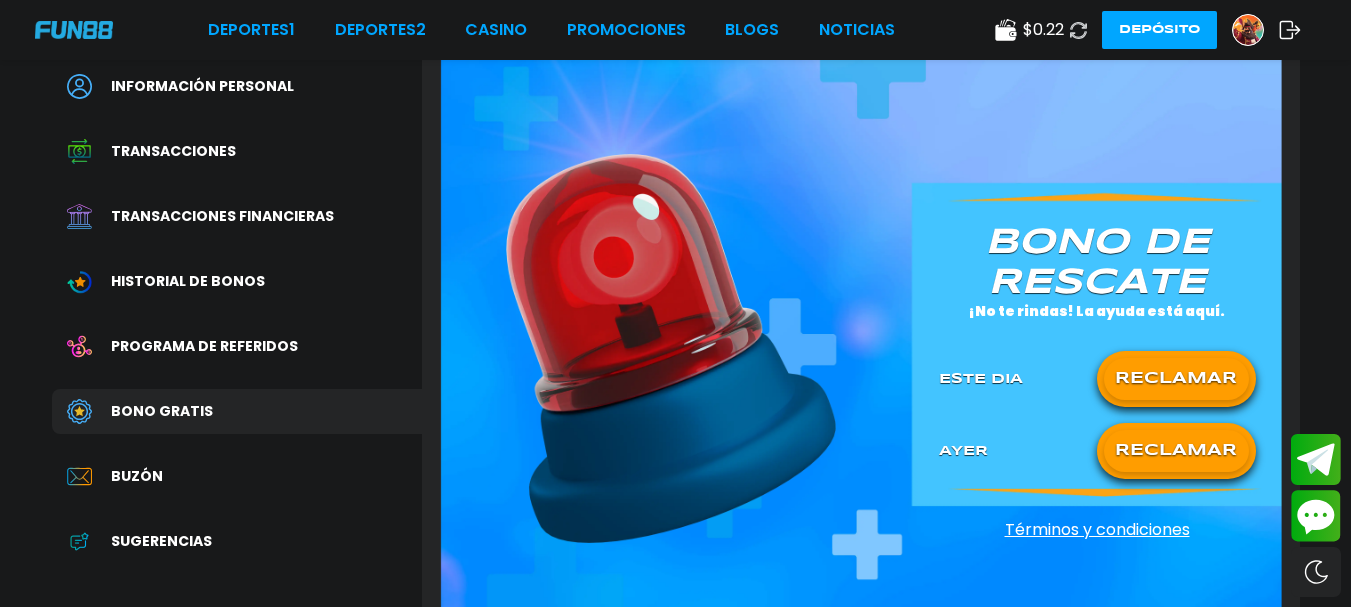 click on "$ 0.22 Depósito" at bounding box center [1148, 30] 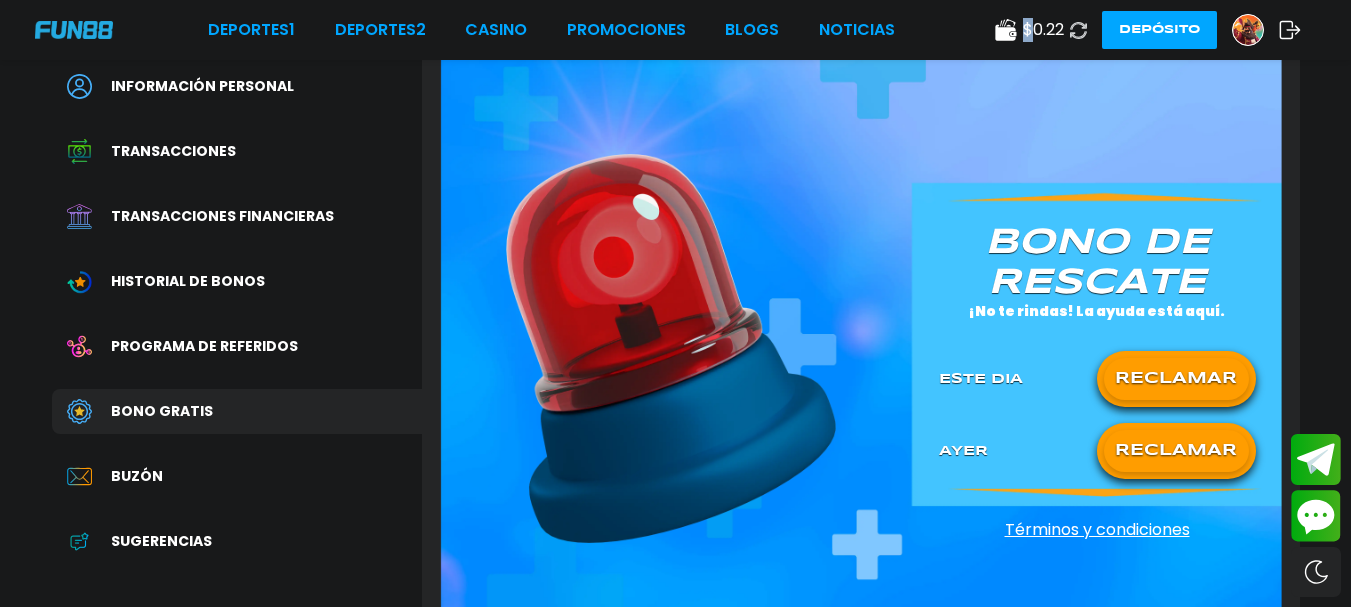 click on "$ 0.22 Depósito" at bounding box center (1148, 30) 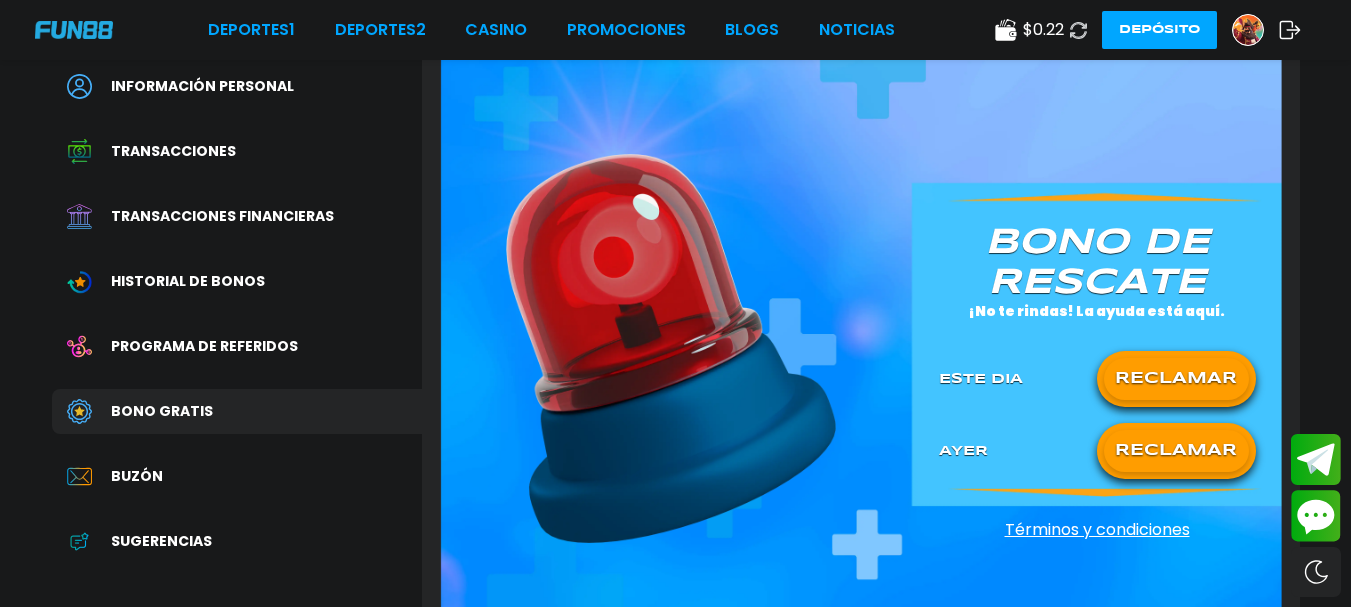 click 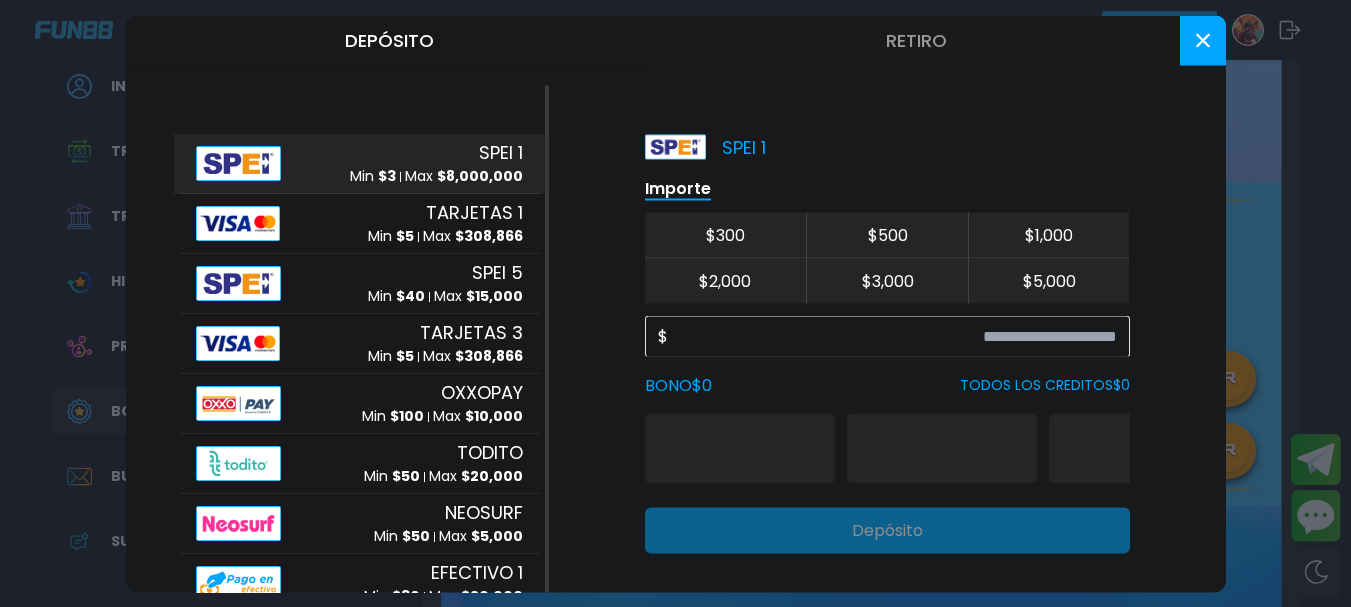 click on "Retiro" at bounding box center [916, 40] 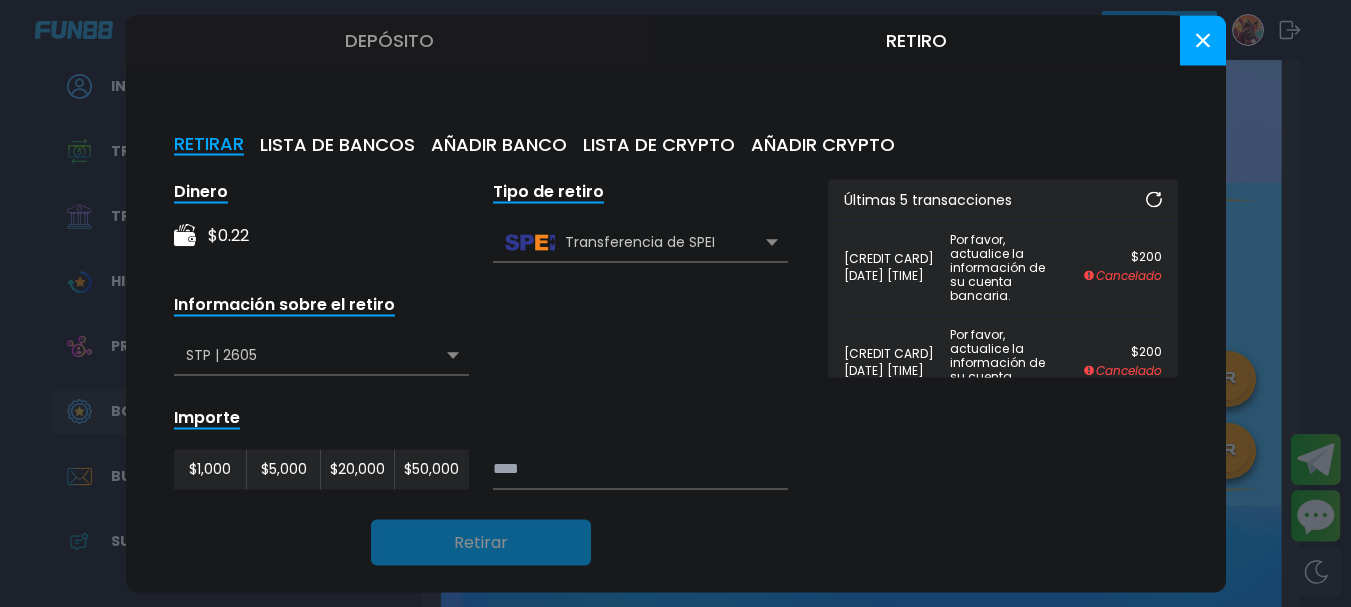 drag, startPoint x: 1146, startPoint y: 211, endPoint x: 1146, endPoint y: 199, distance: 12 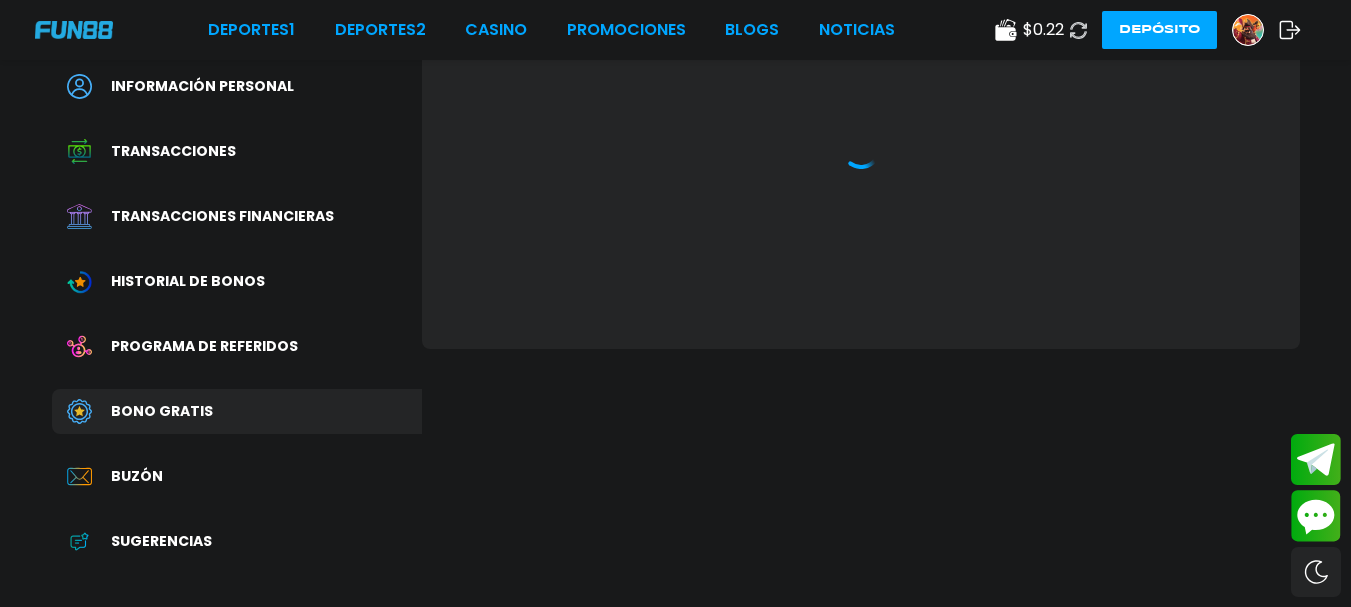 scroll, scrollTop: 161, scrollLeft: 0, axis: vertical 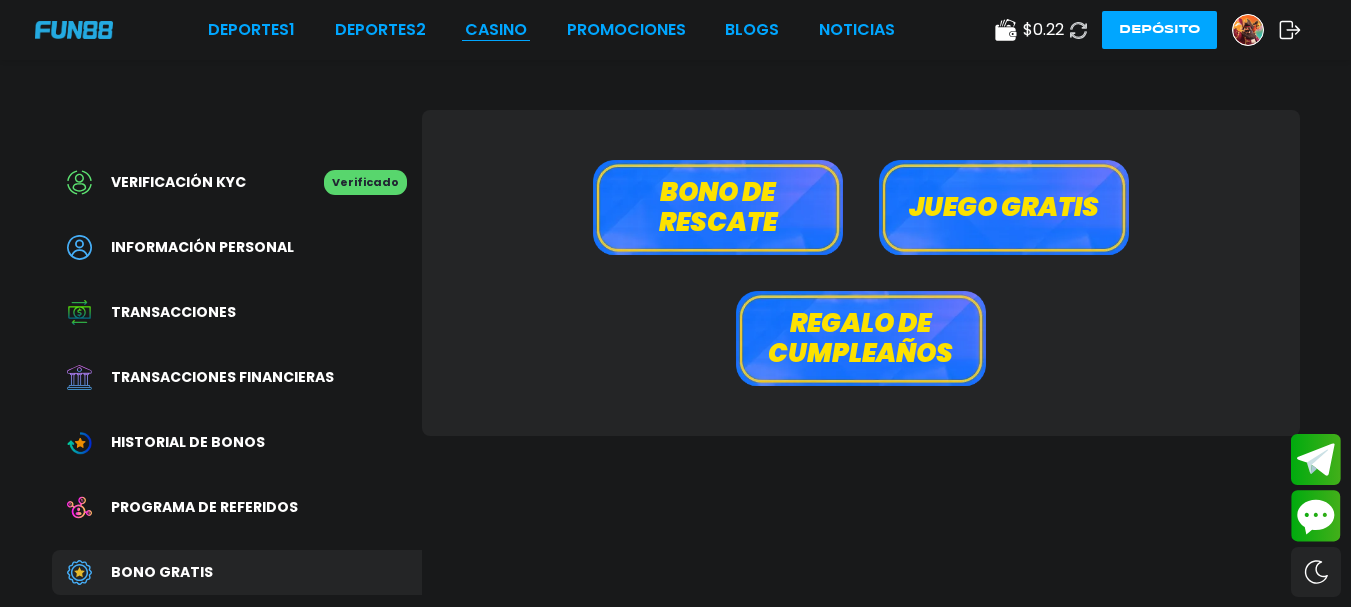 click on "CASINO" at bounding box center (496, 30) 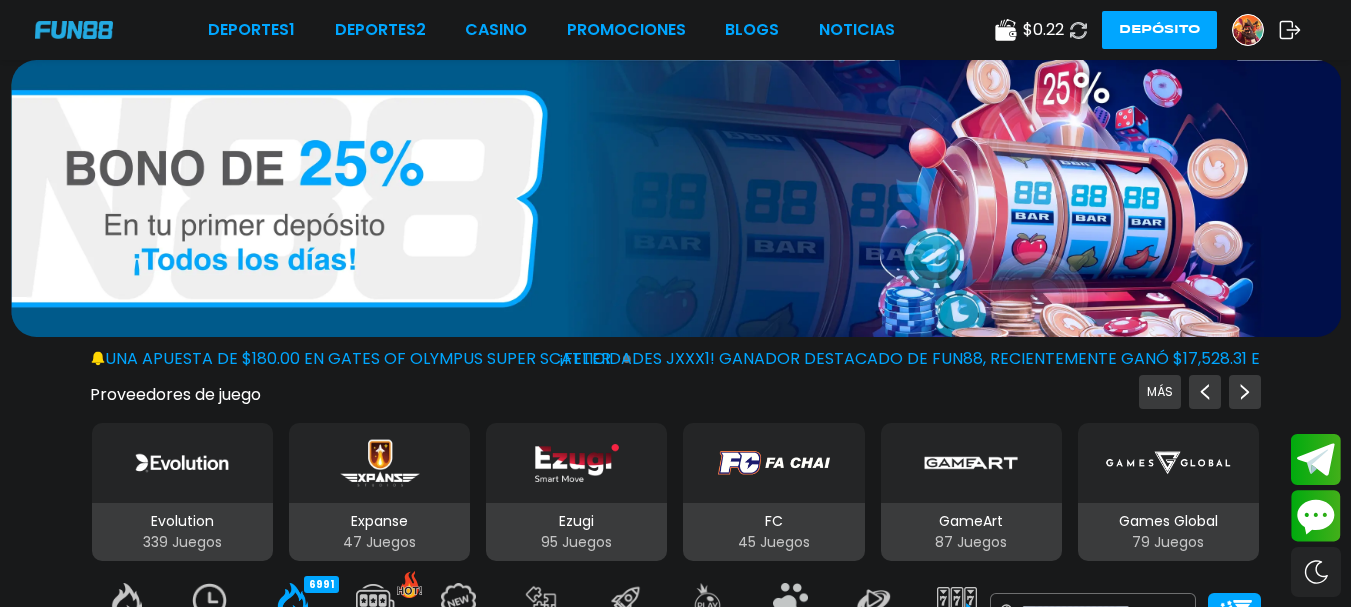 scroll, scrollTop: 0, scrollLeft: 0, axis: both 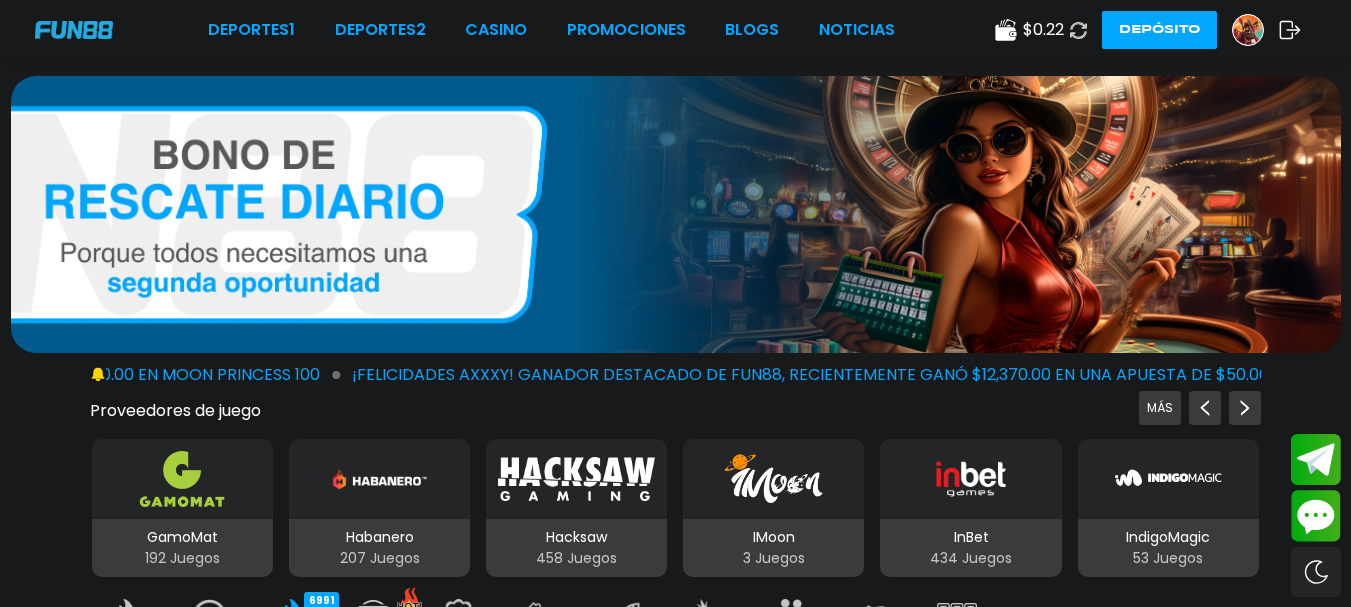 click 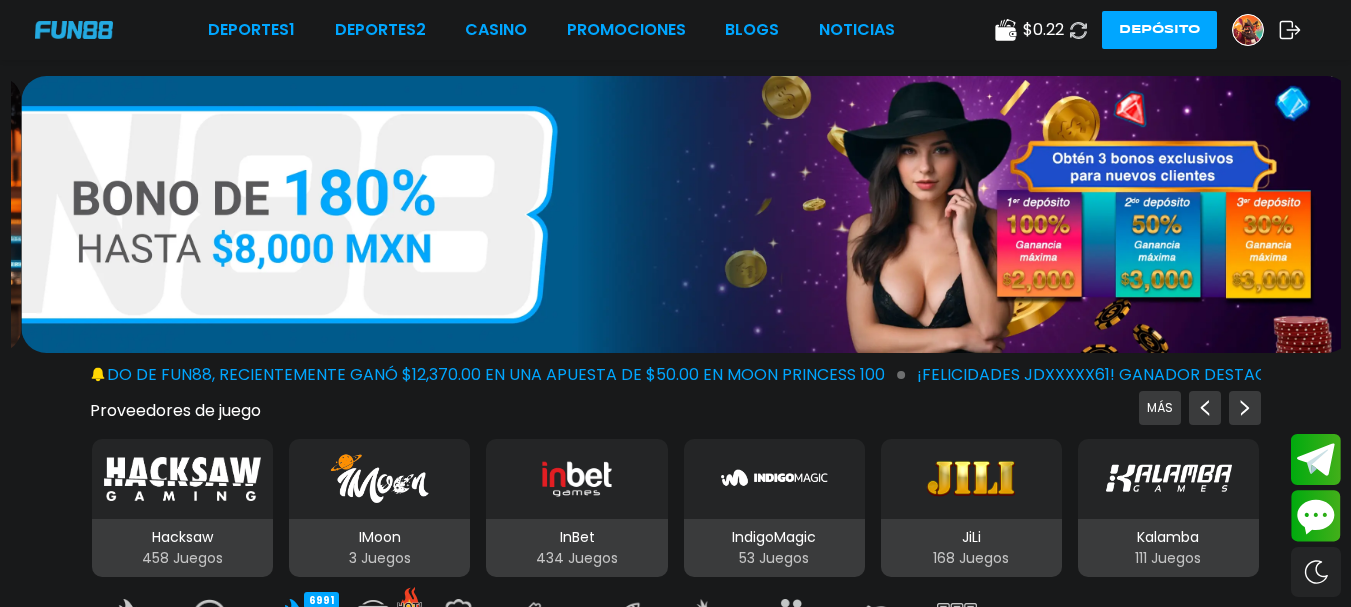 click 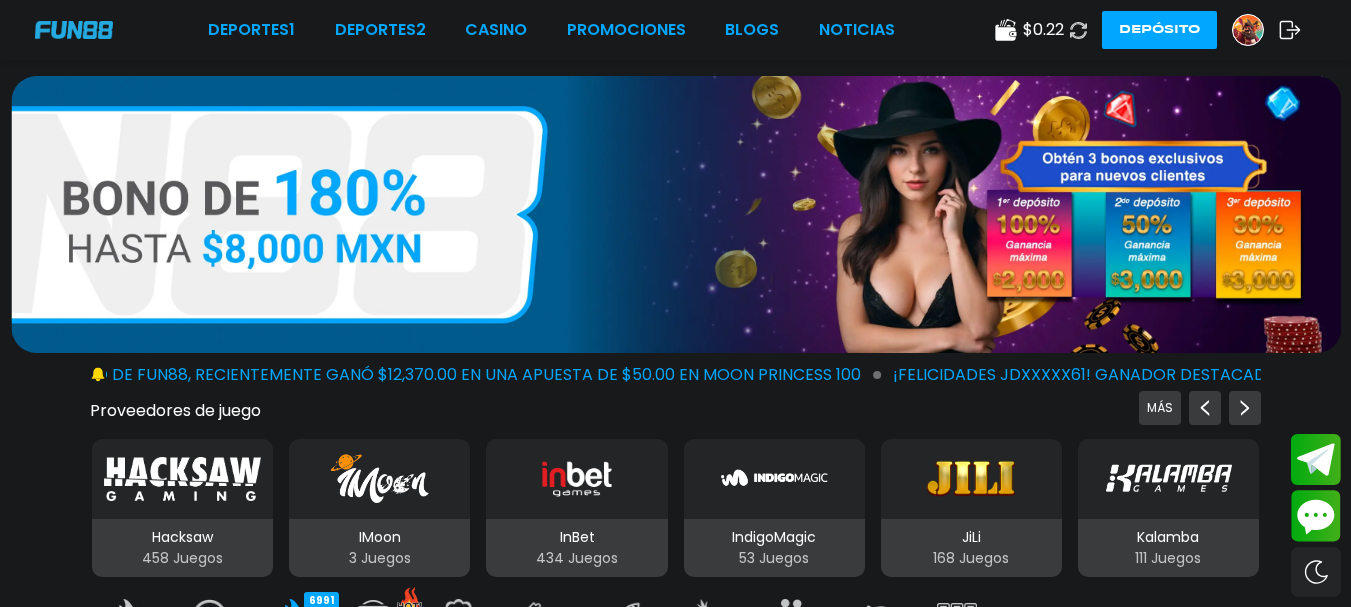 click 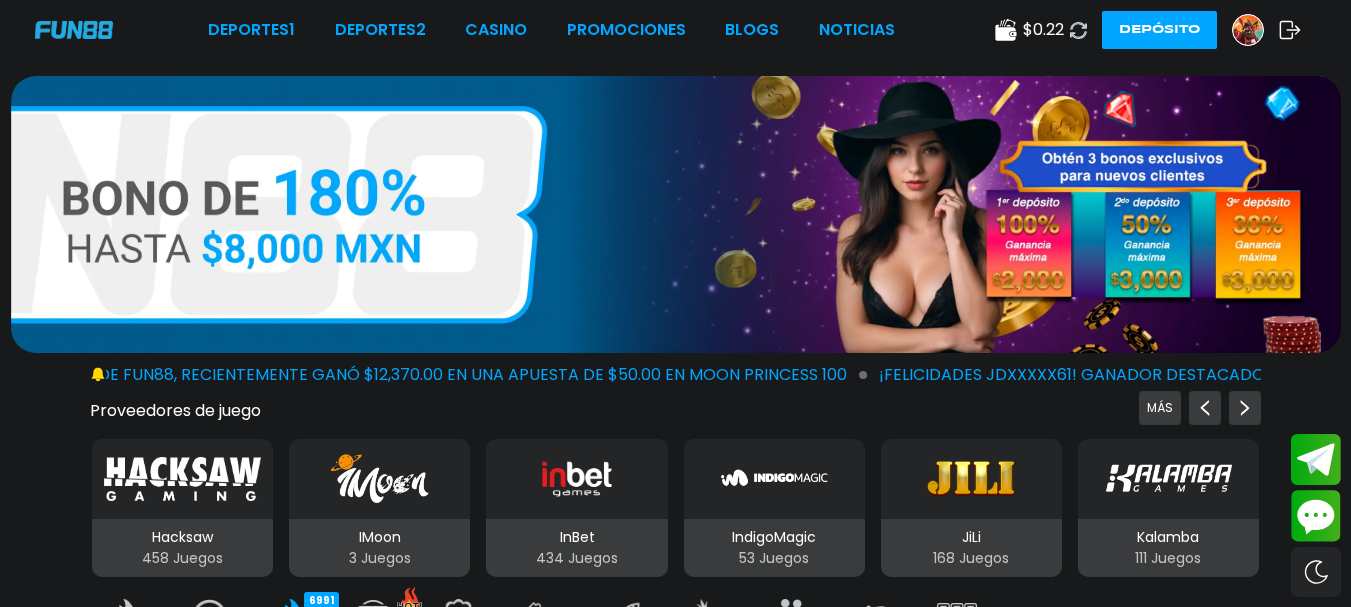 click 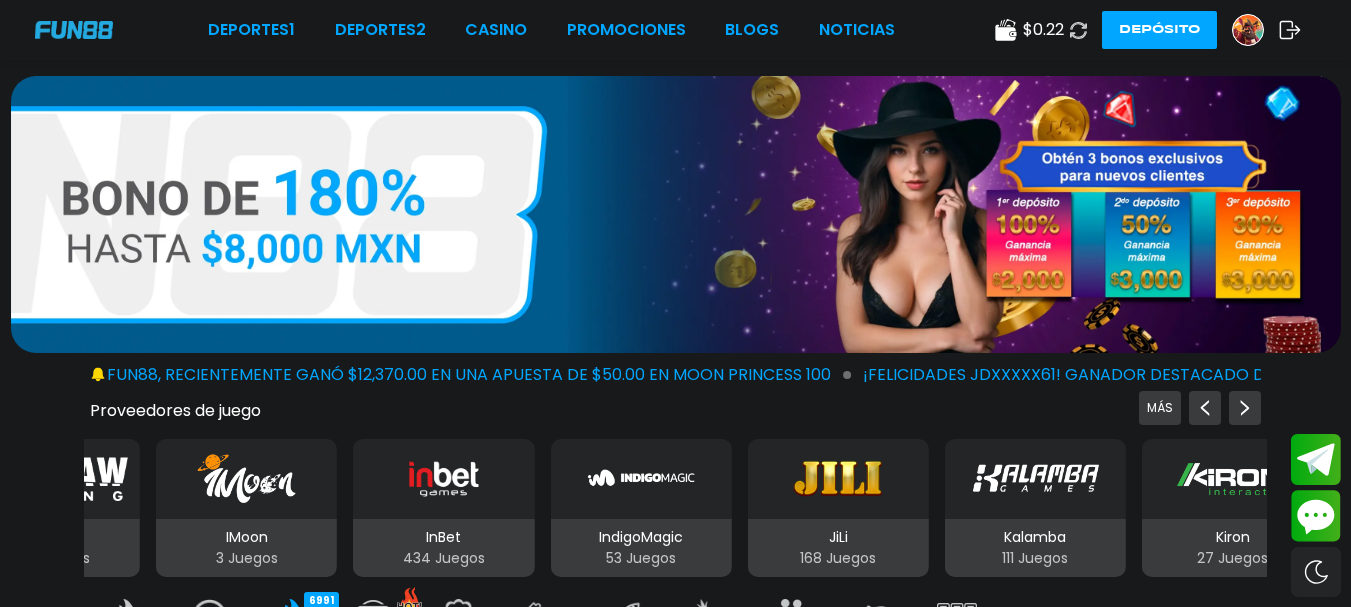 click 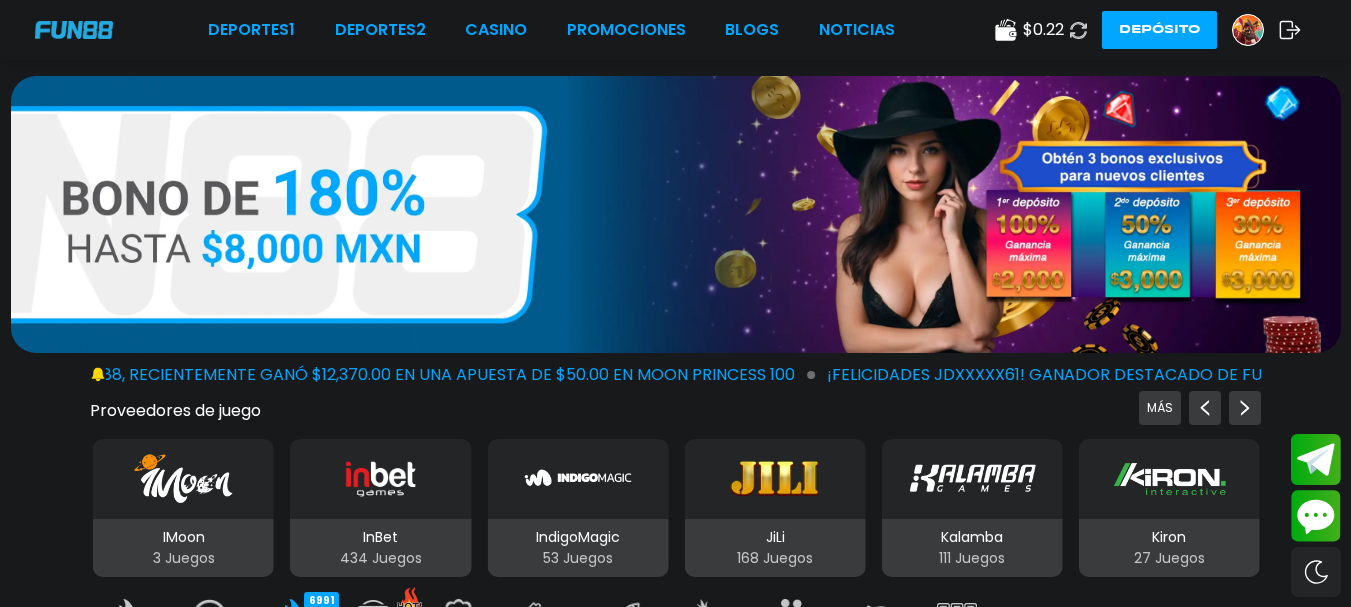click 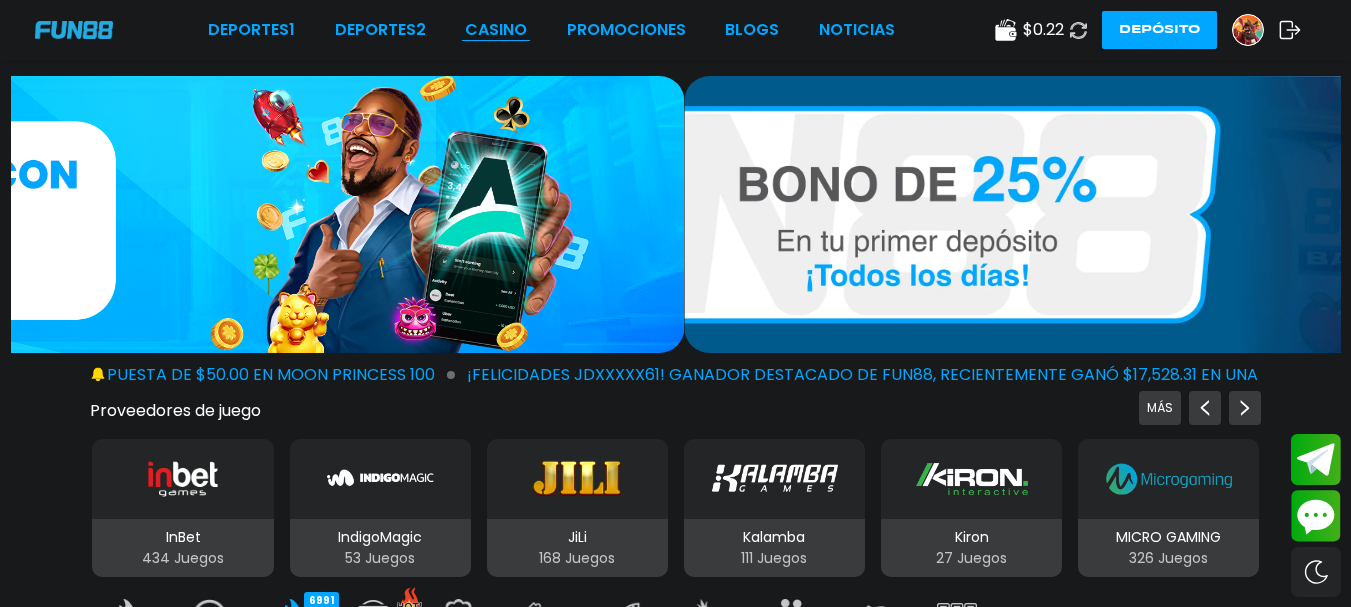 click on "CASINO" at bounding box center (496, 30) 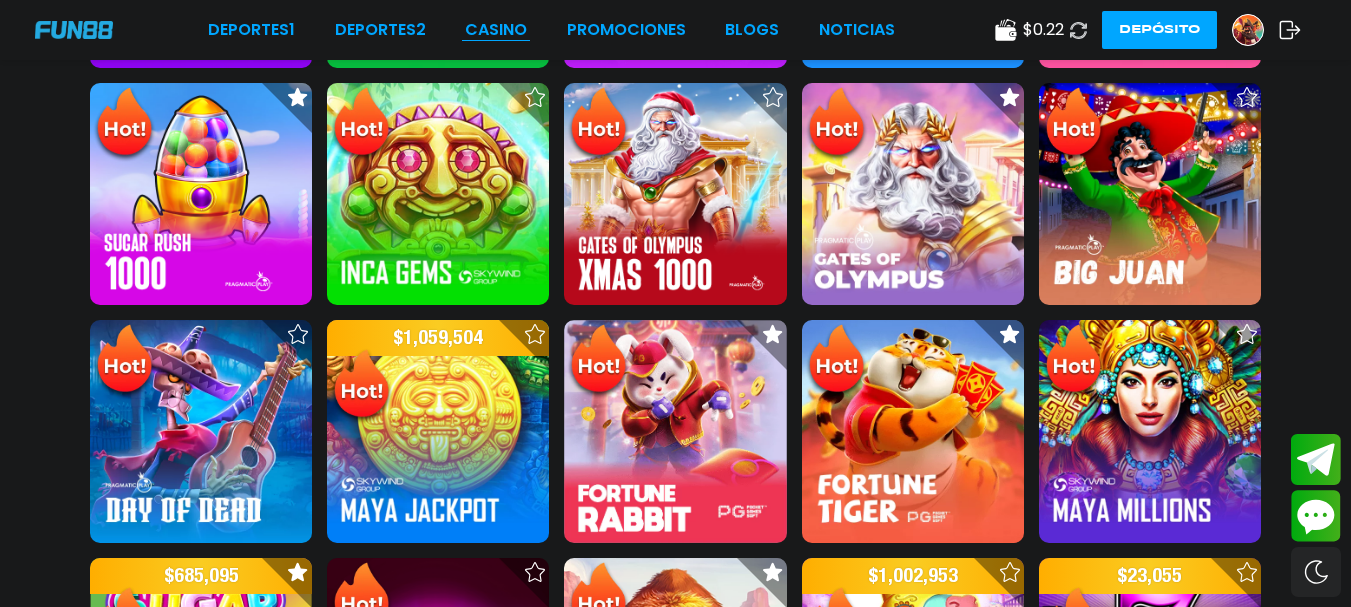 scroll, scrollTop: 0, scrollLeft: 0, axis: both 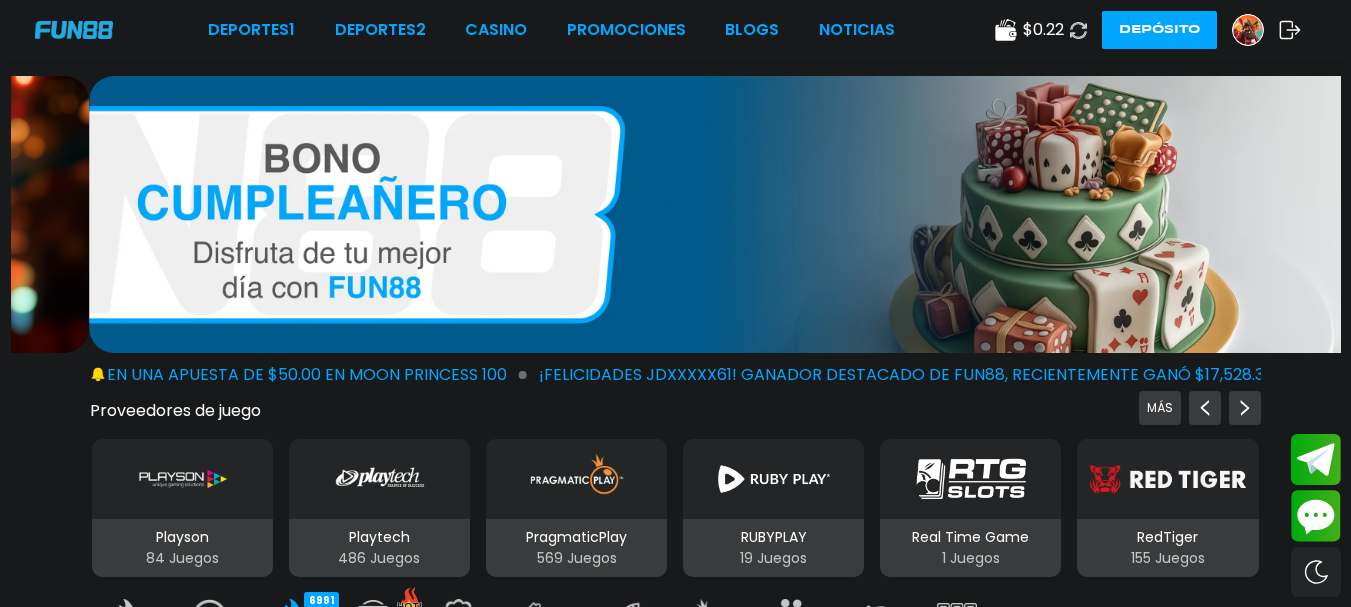 click 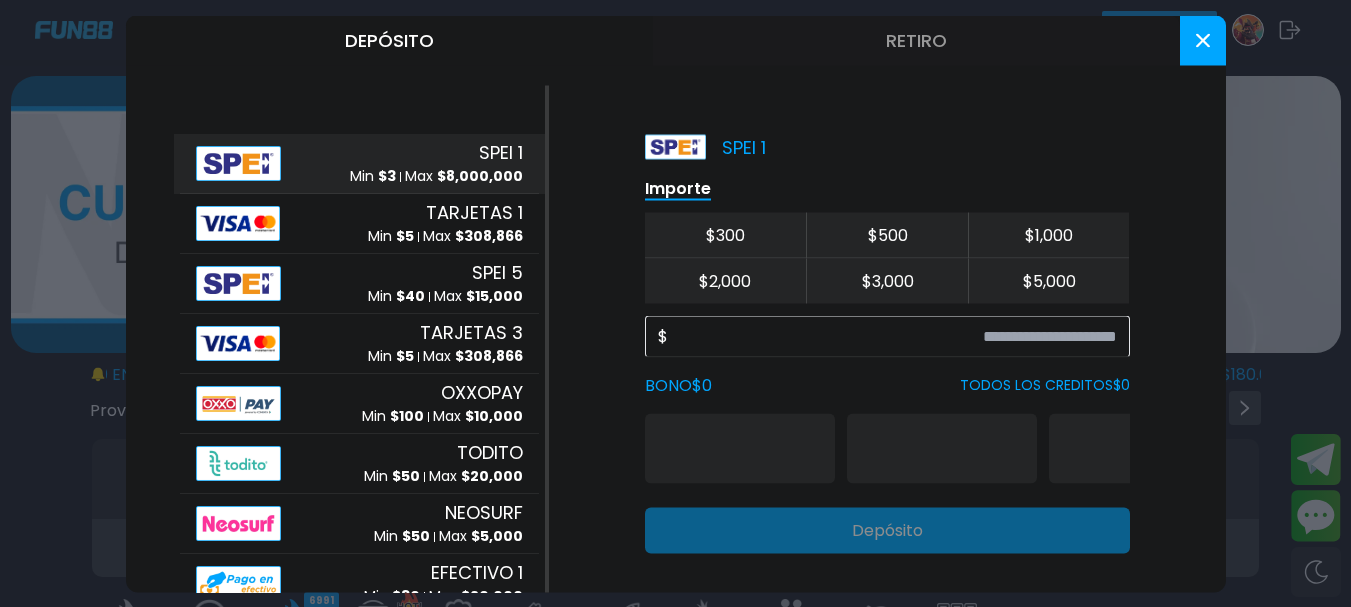 click on "Retiro" at bounding box center [916, 40] 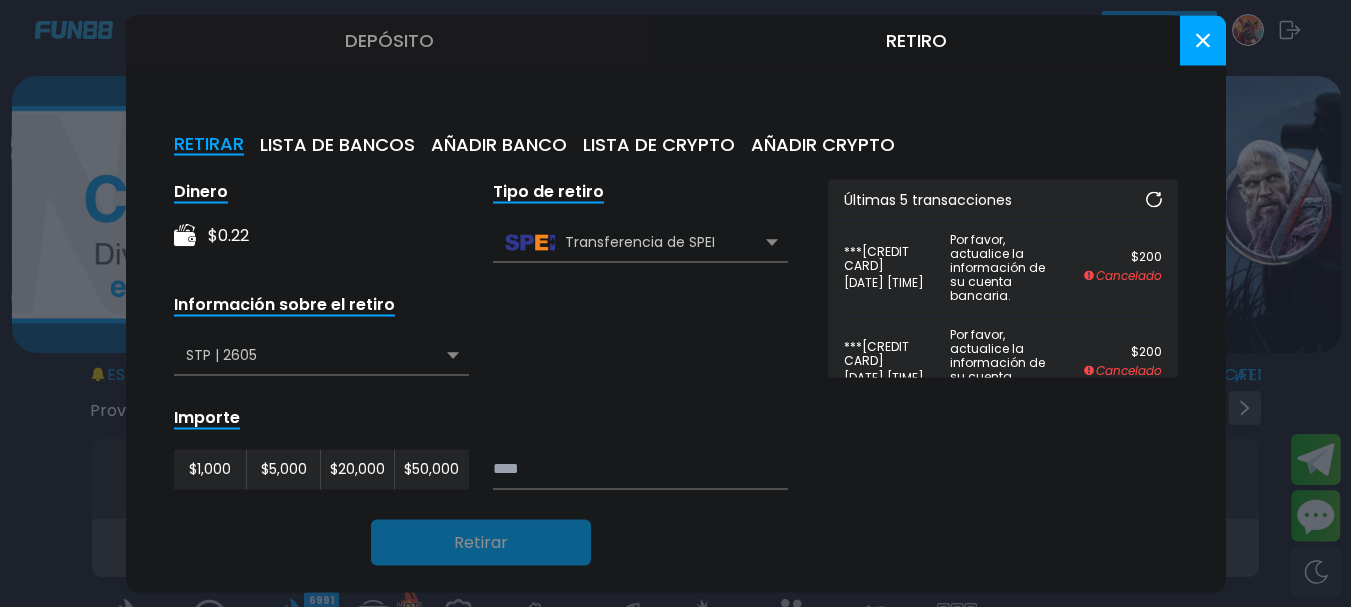 click 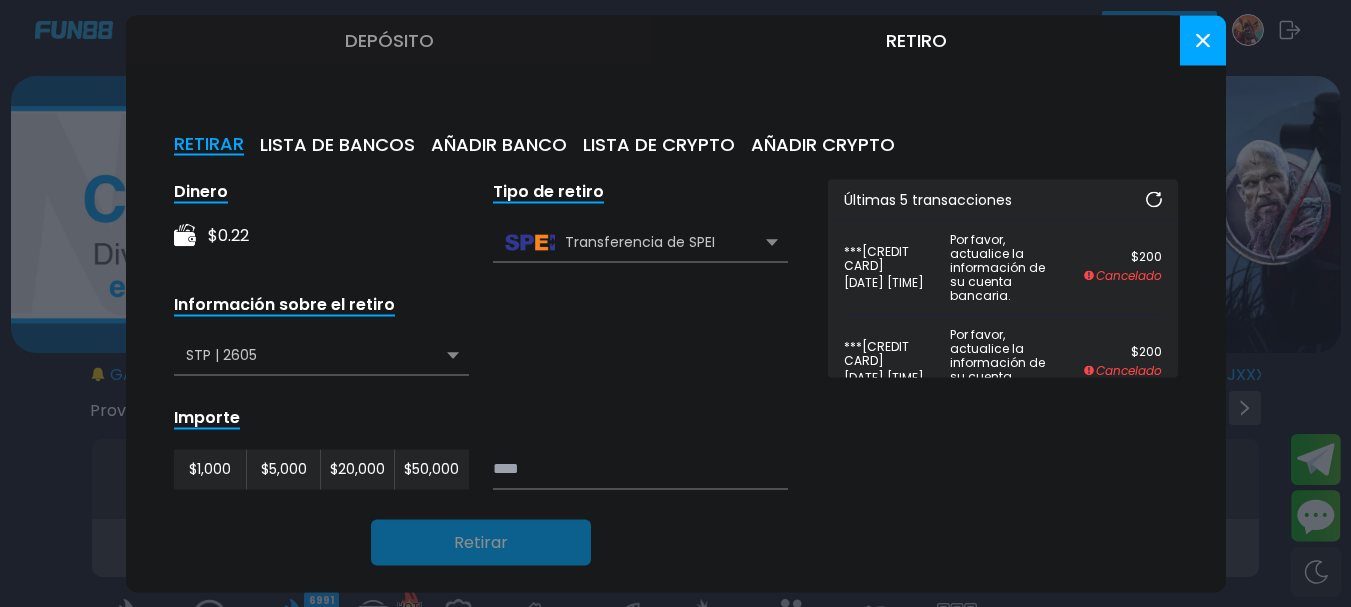 click 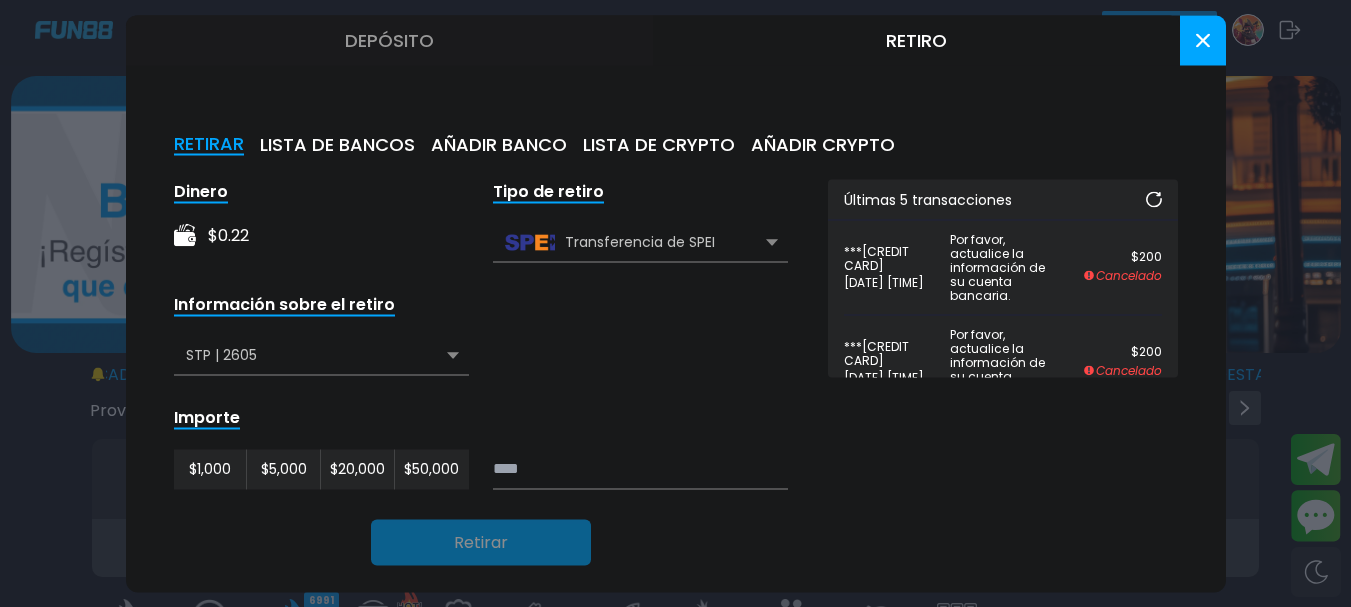 click 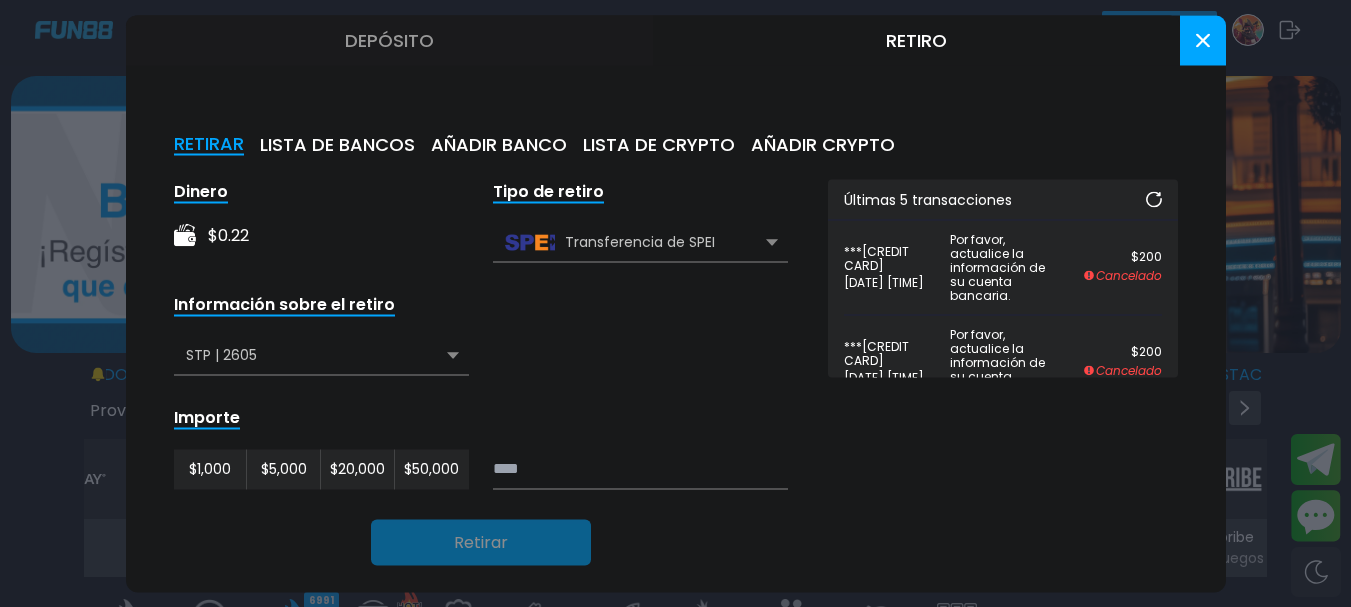 click 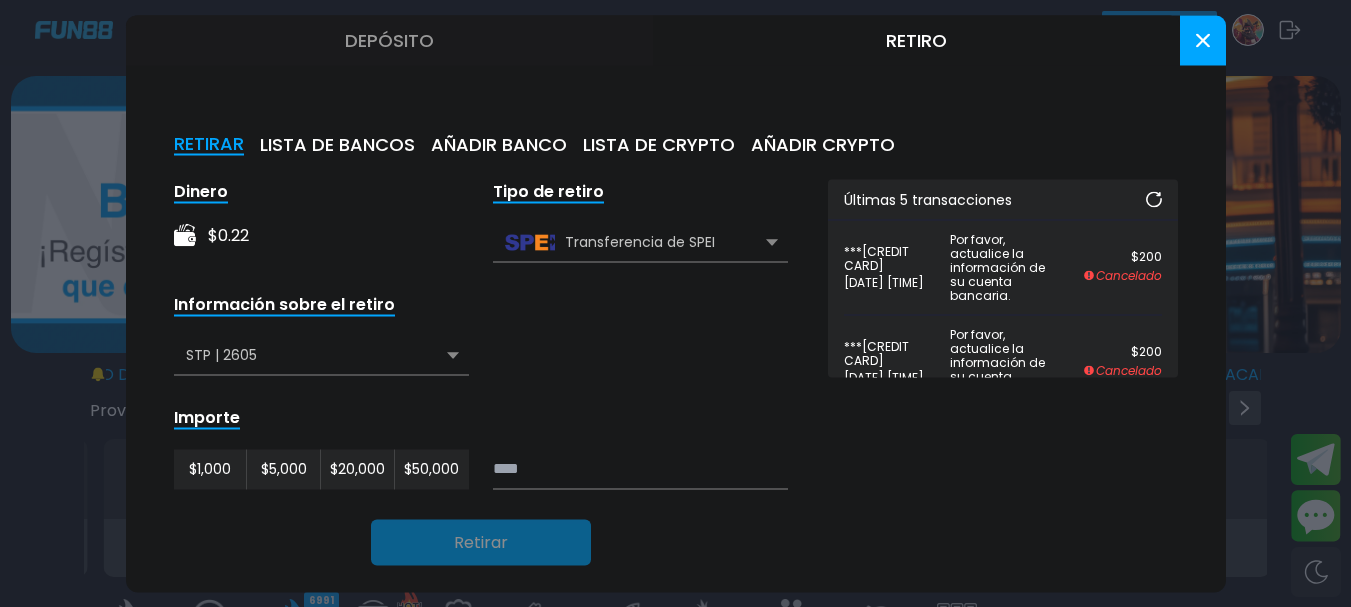 click 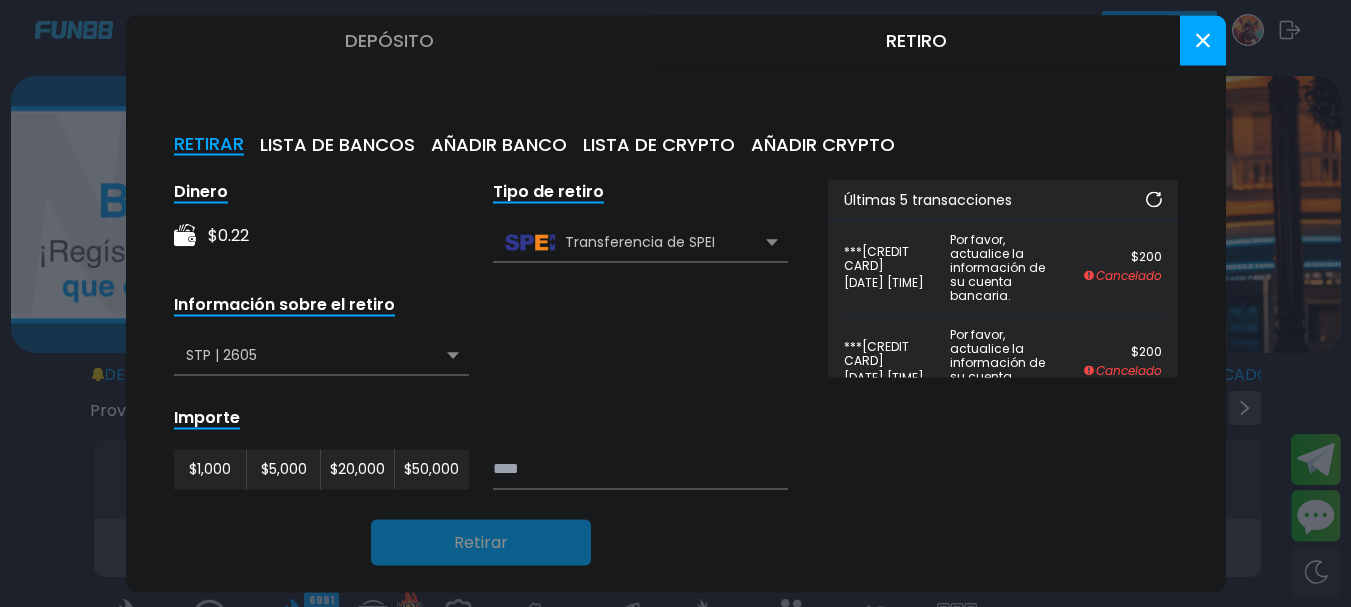 click 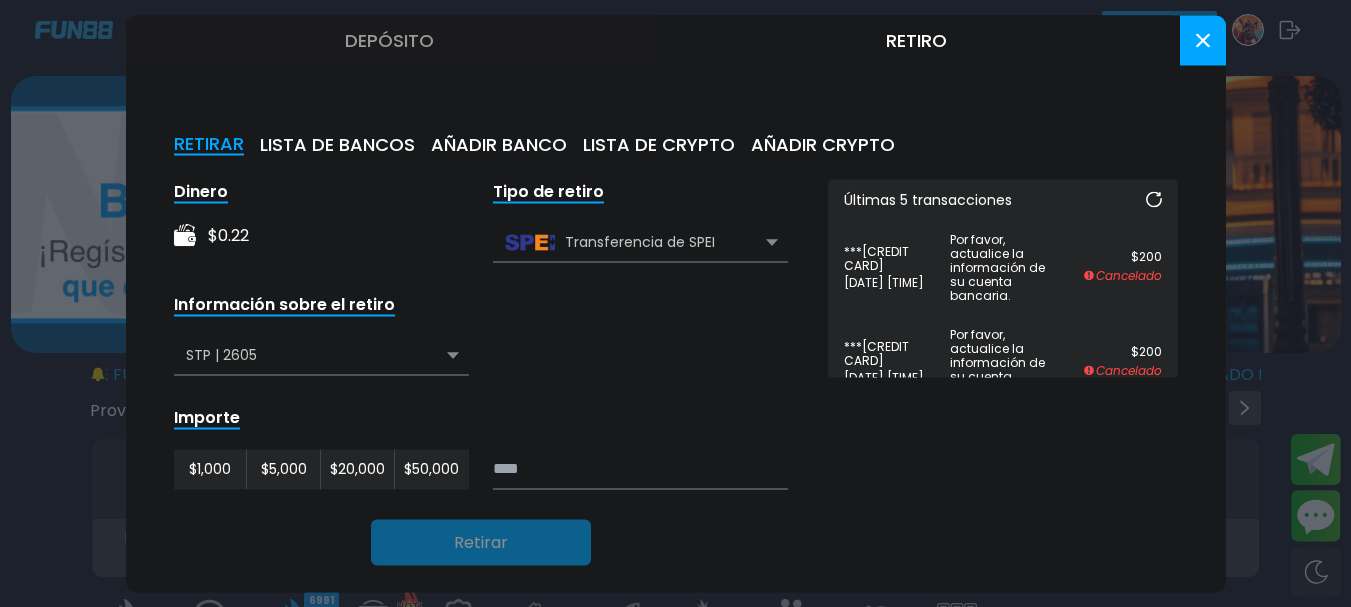 click 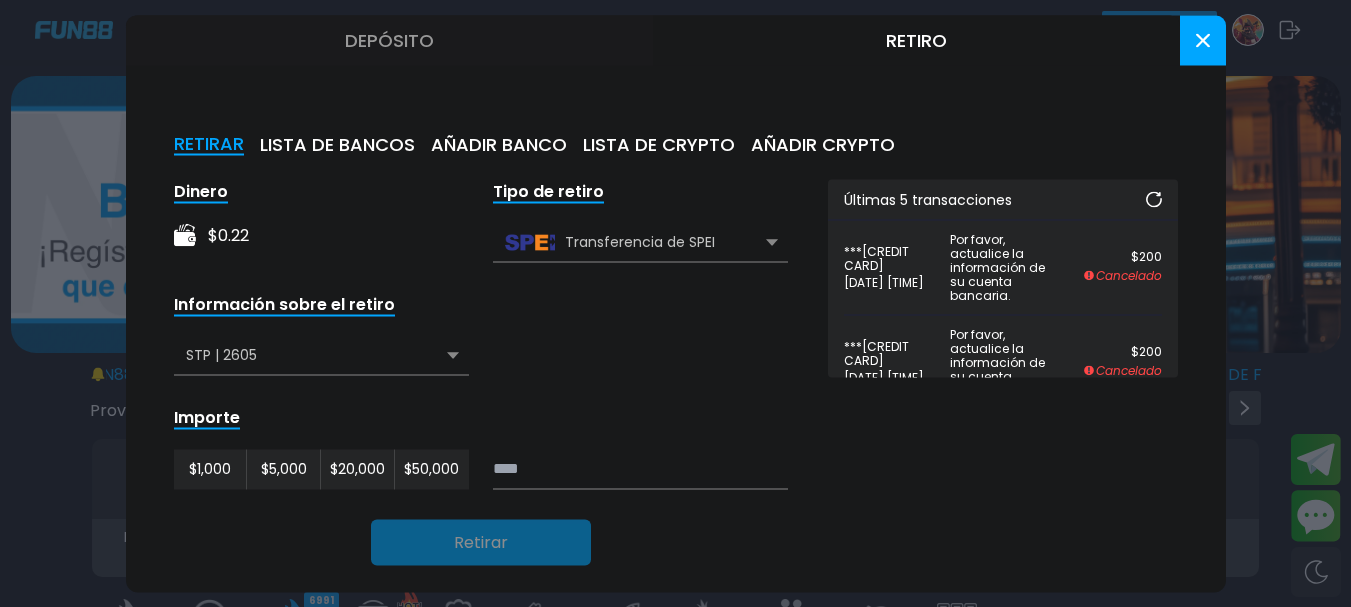 click 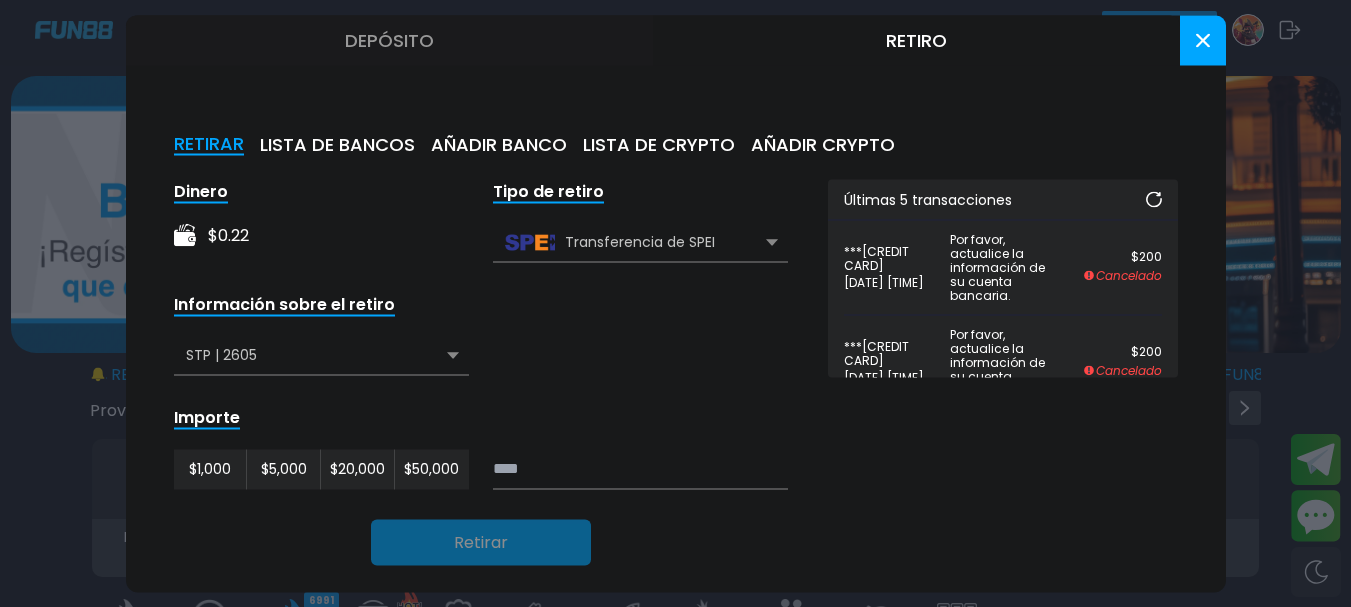 click 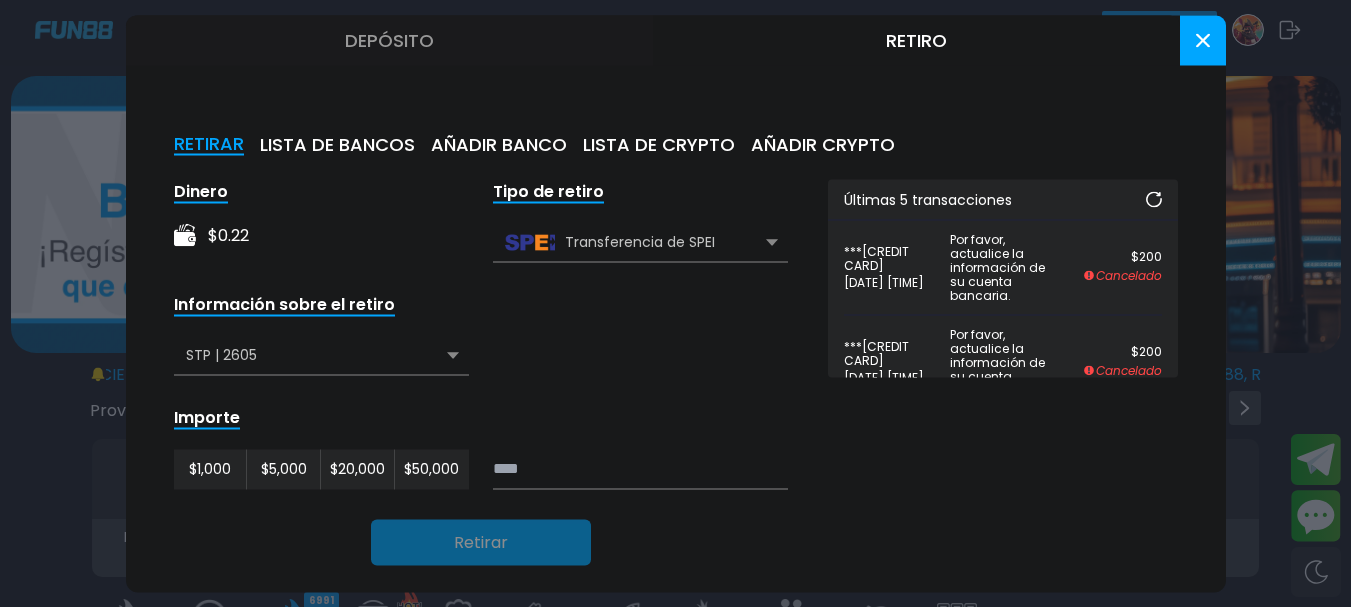 click at bounding box center [1153, 198] 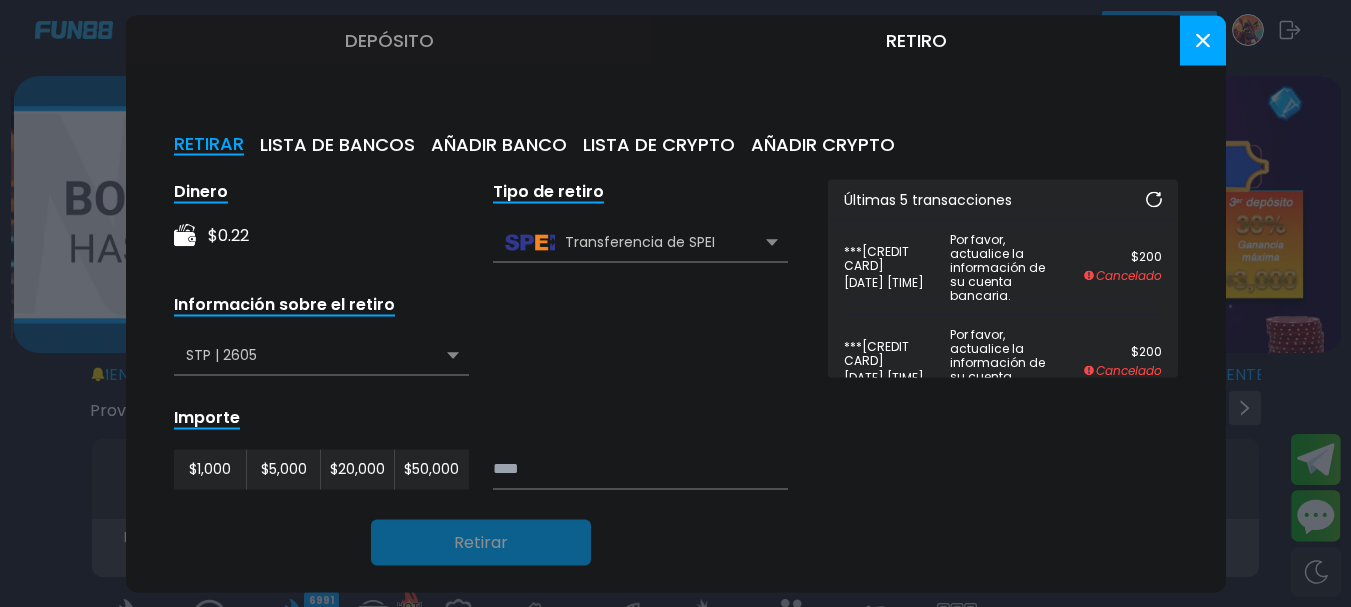 click 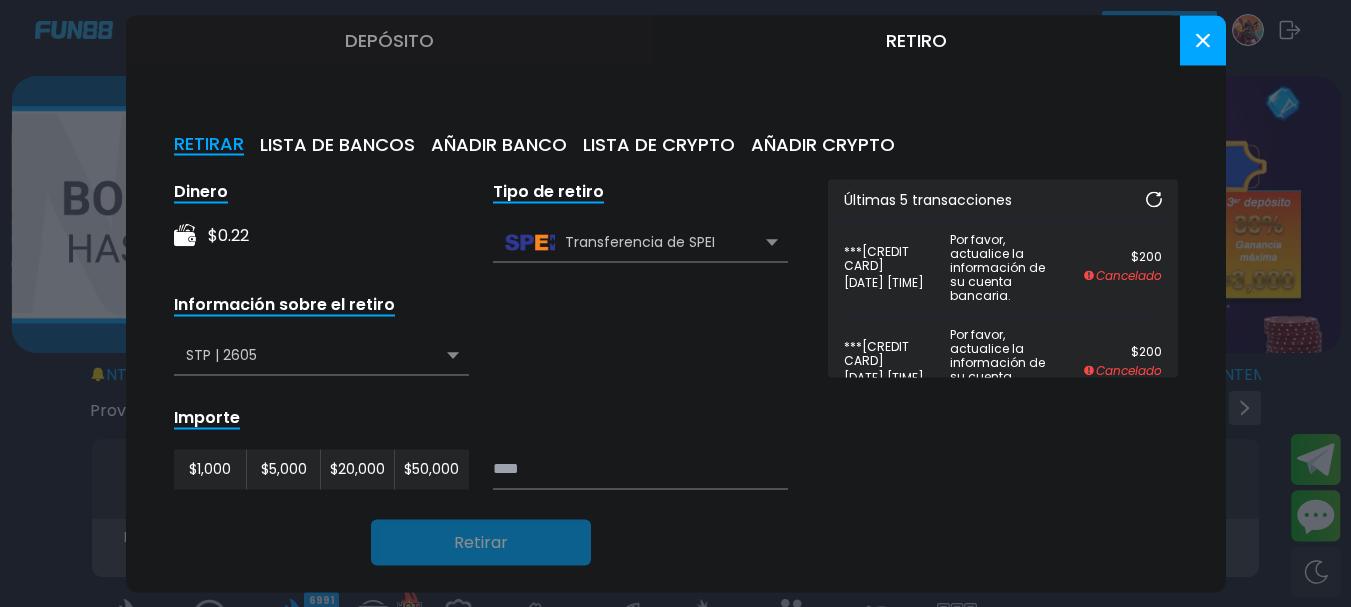 click 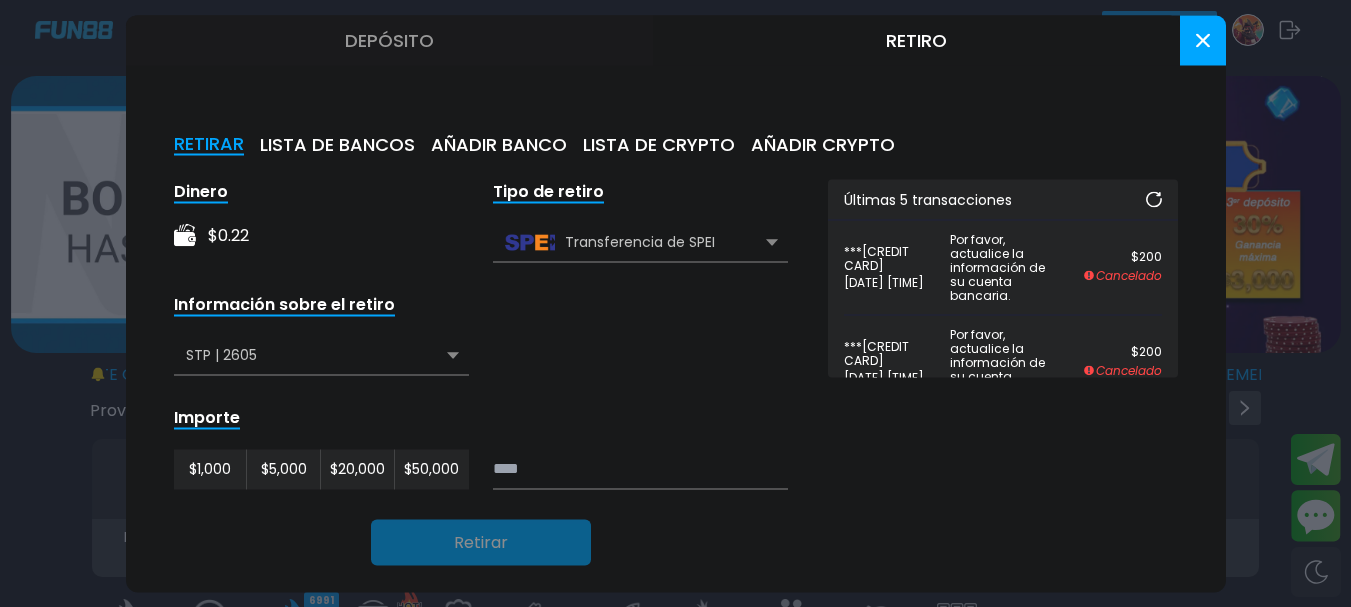 click 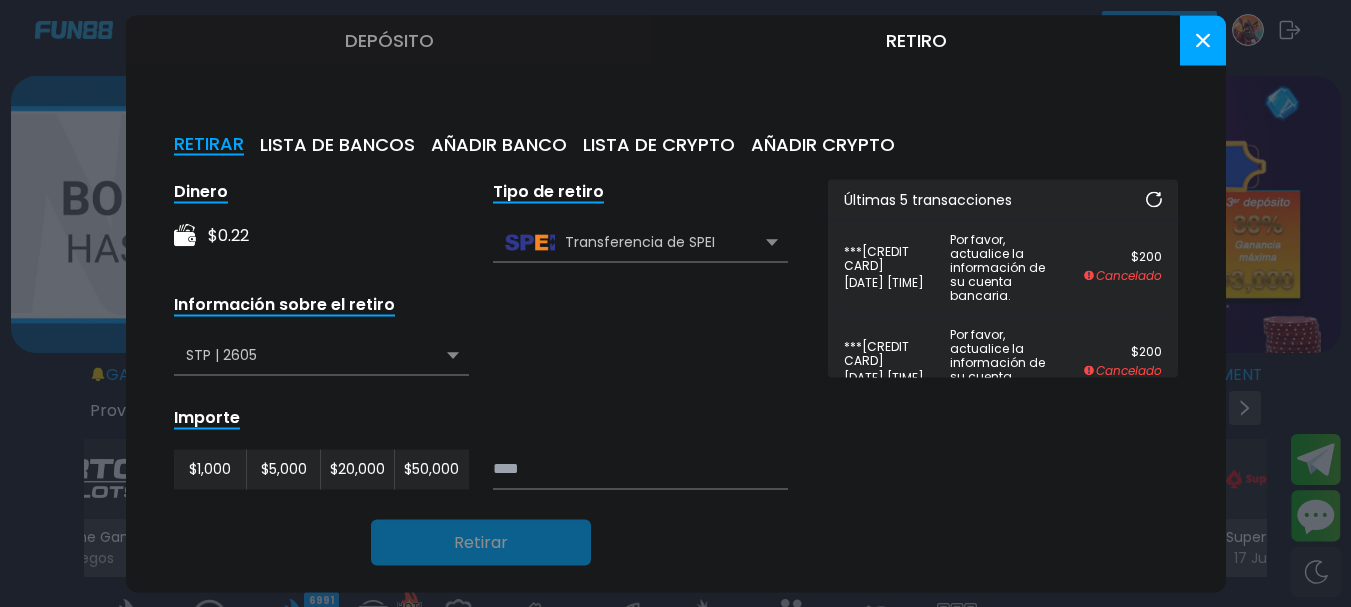 click 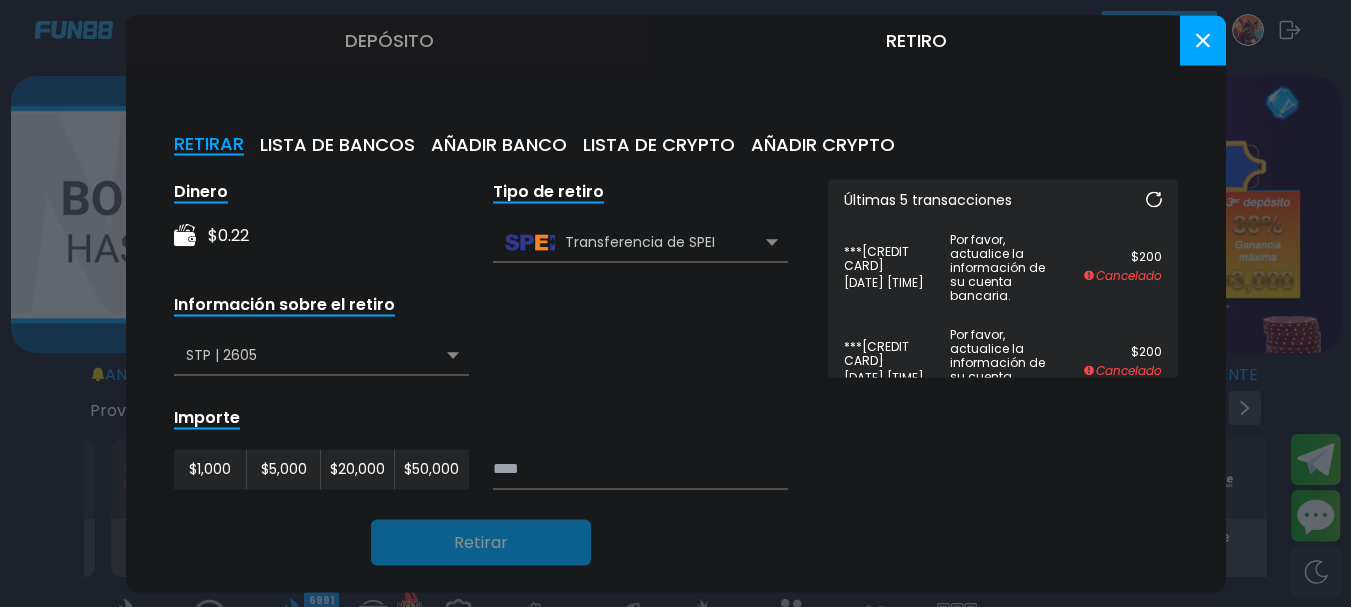 click 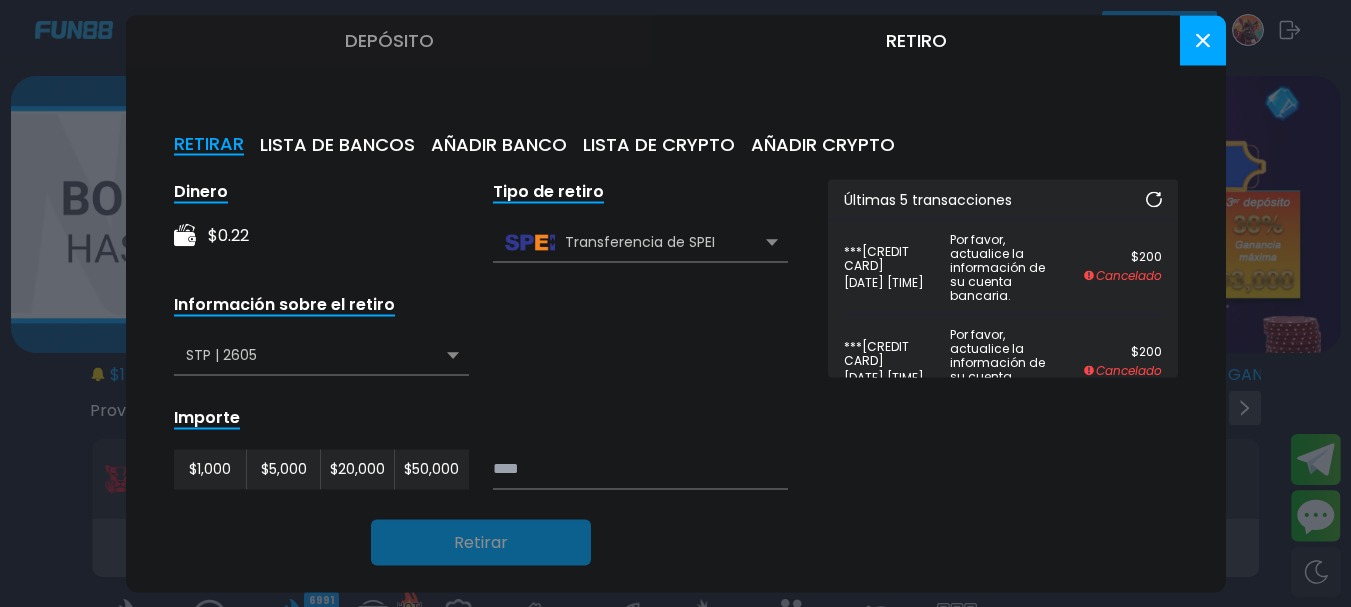 click 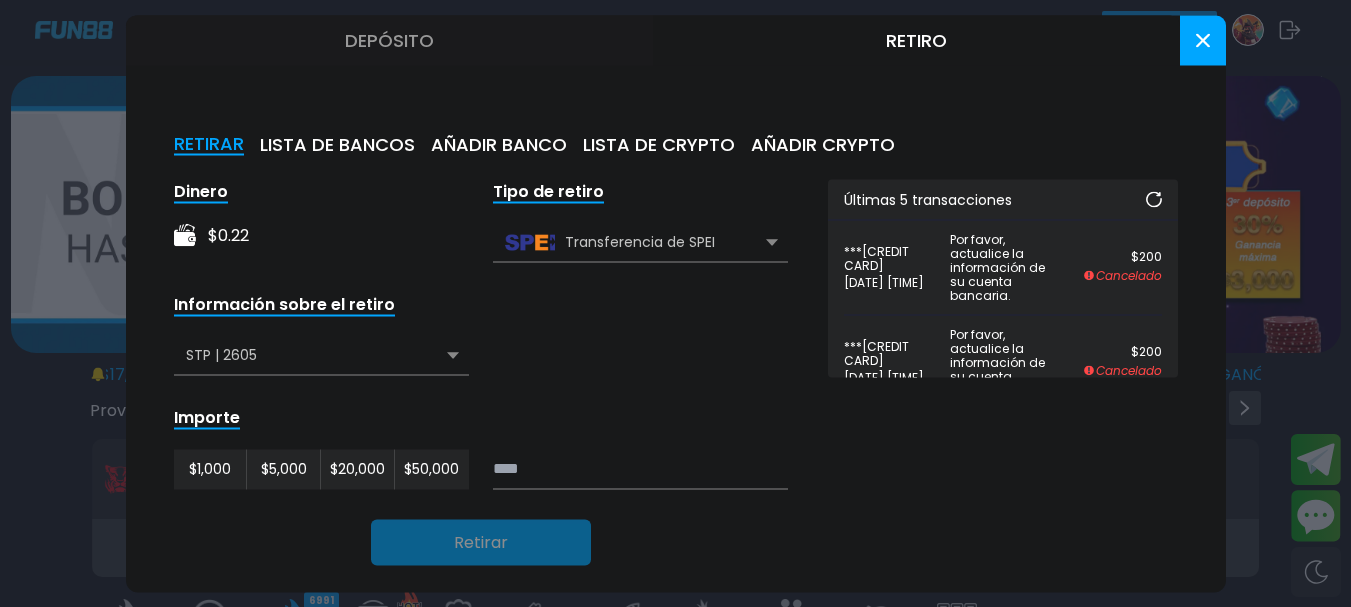 click 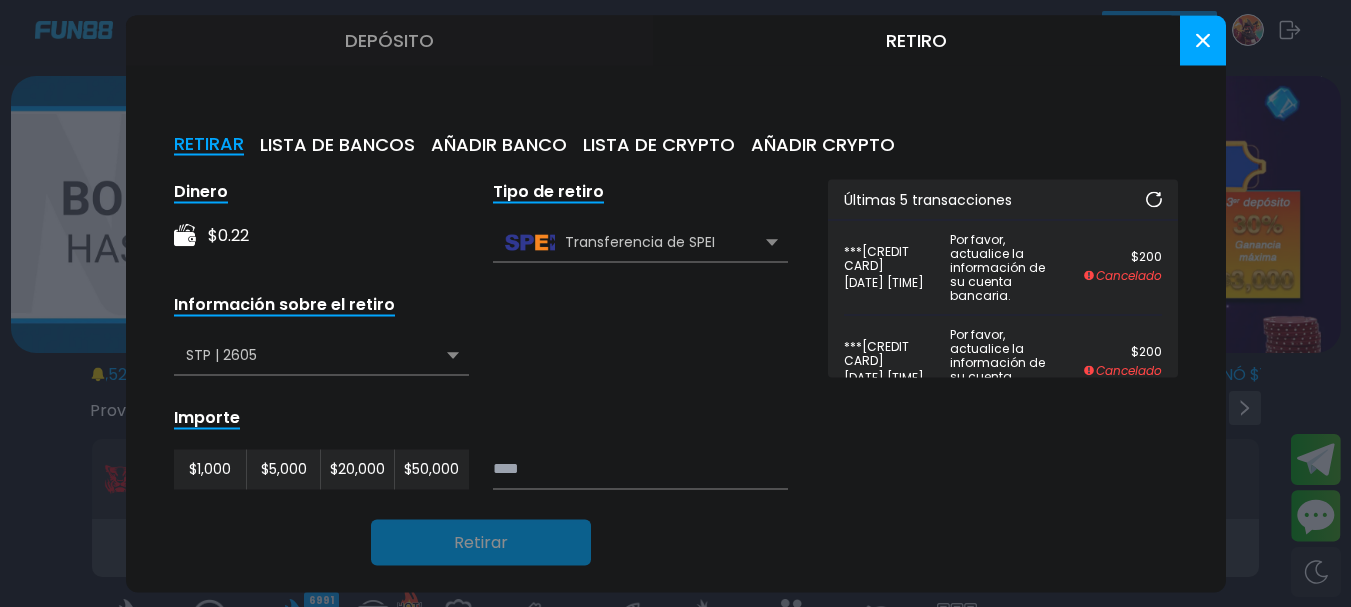 click 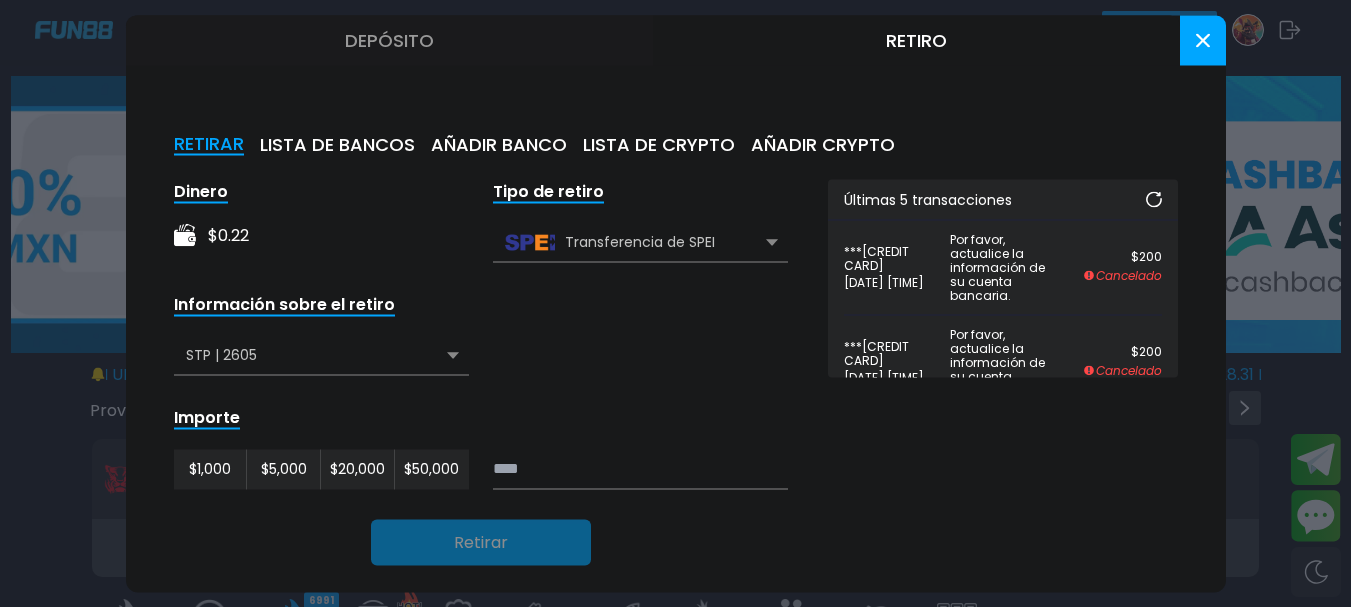 click 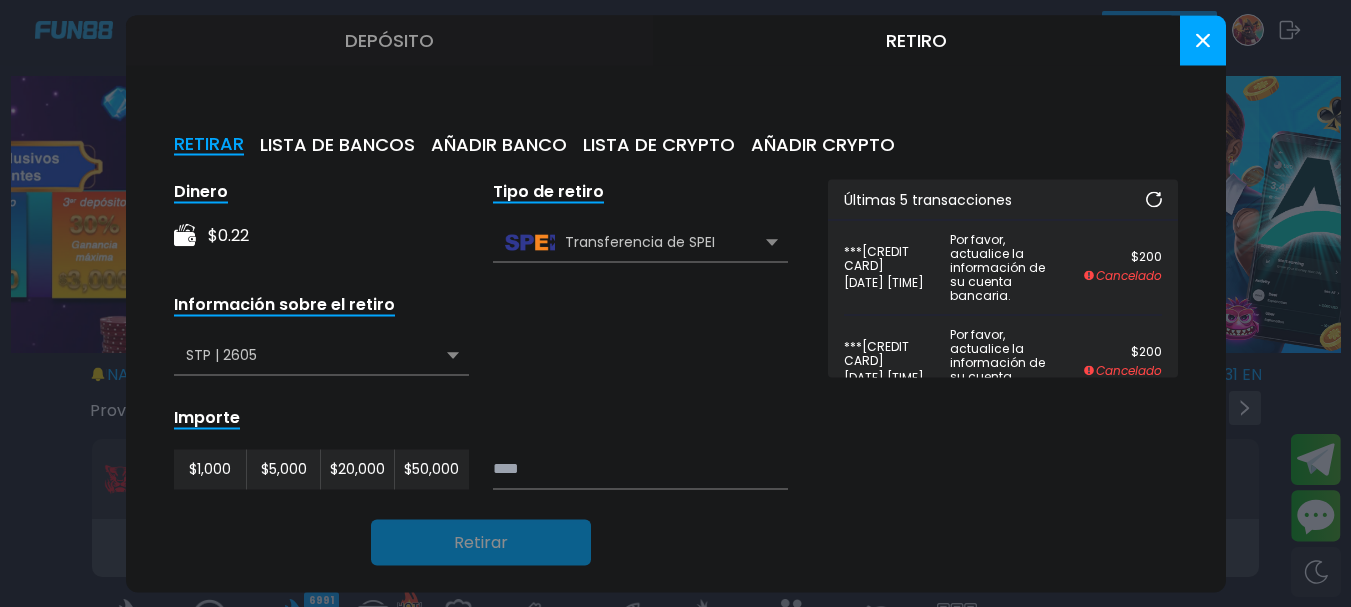 click 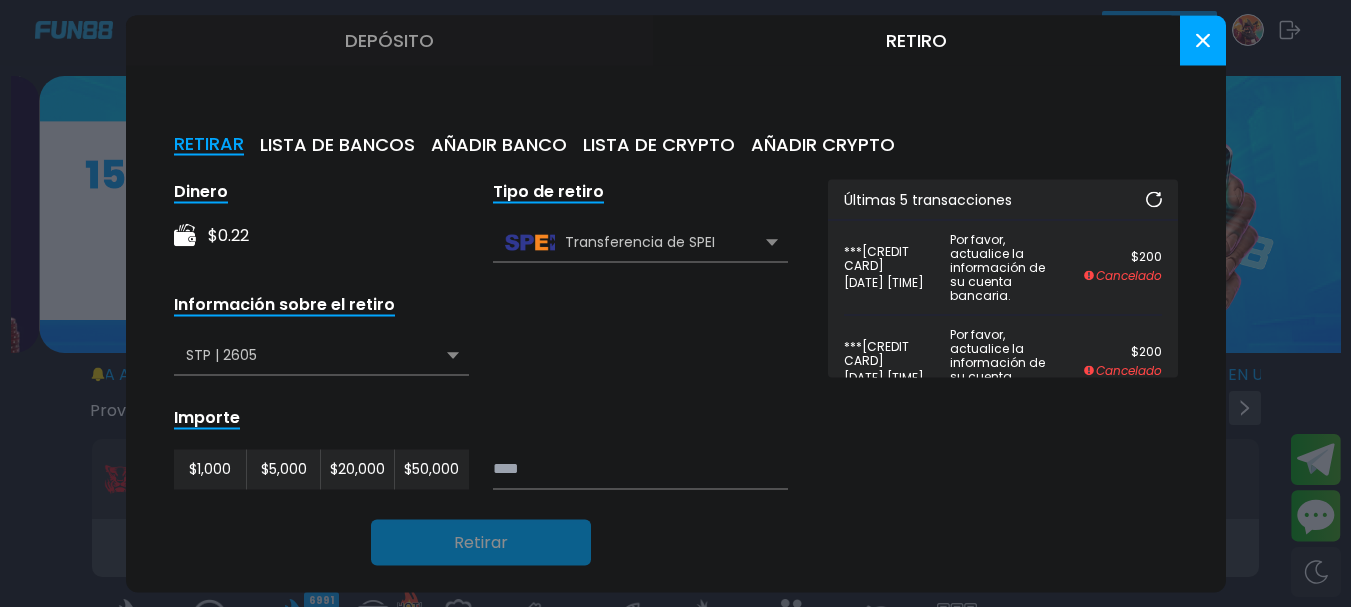 click 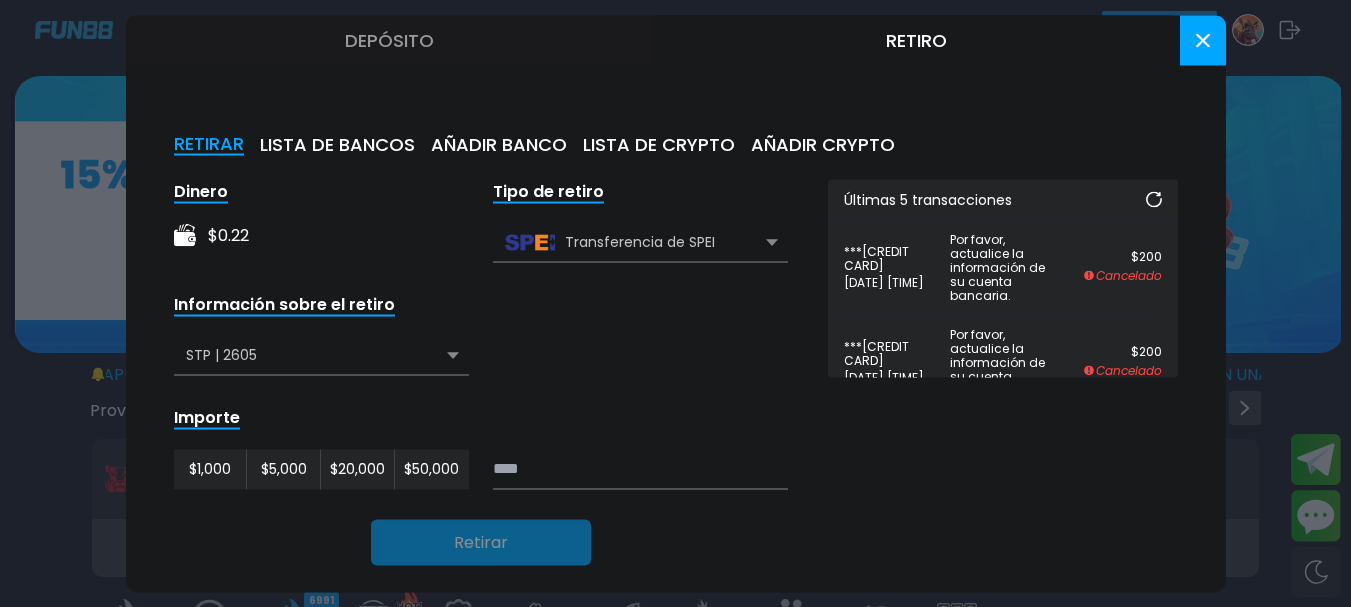 click 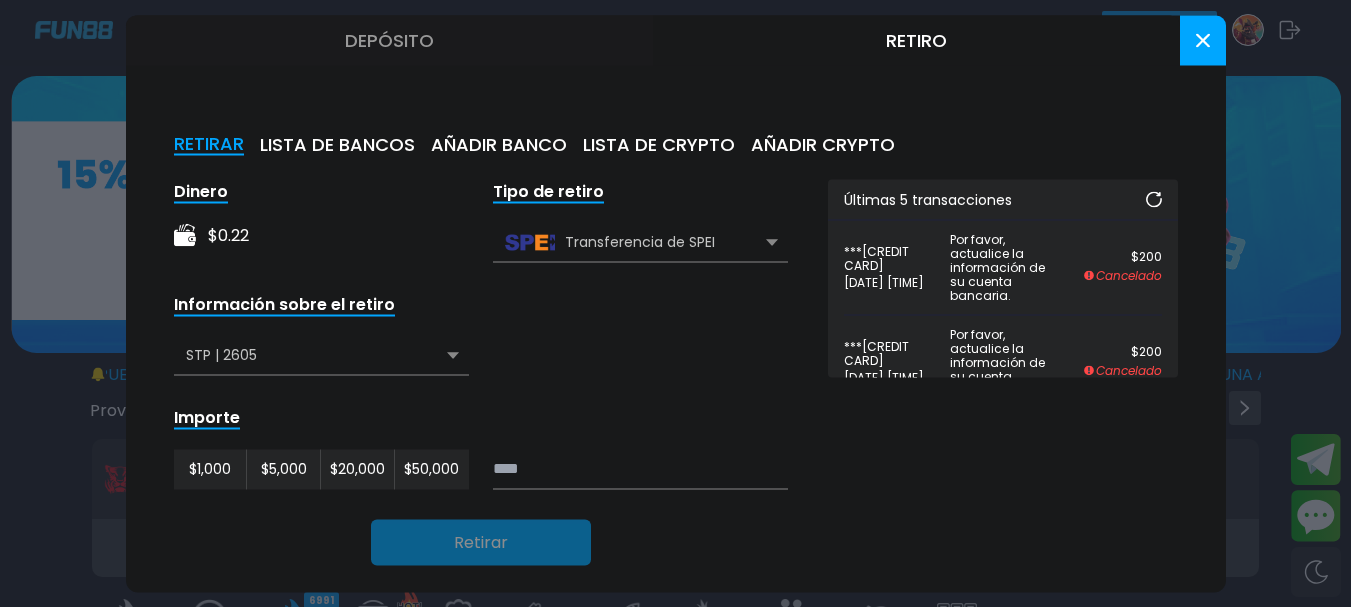 click 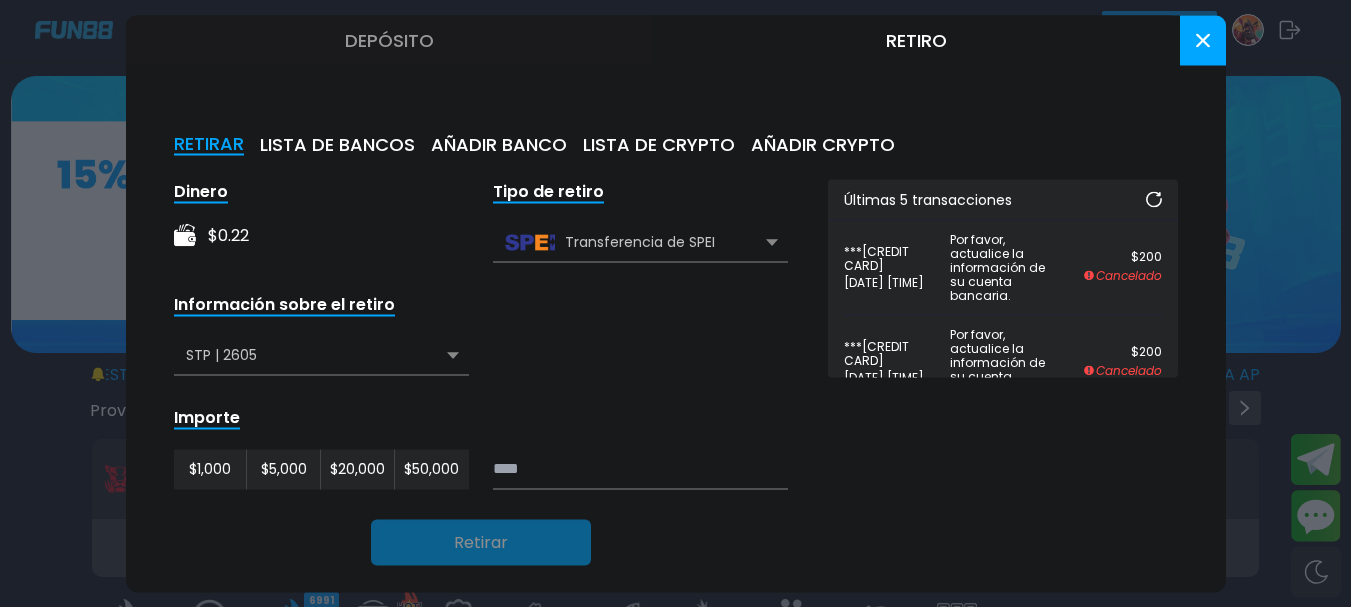 click 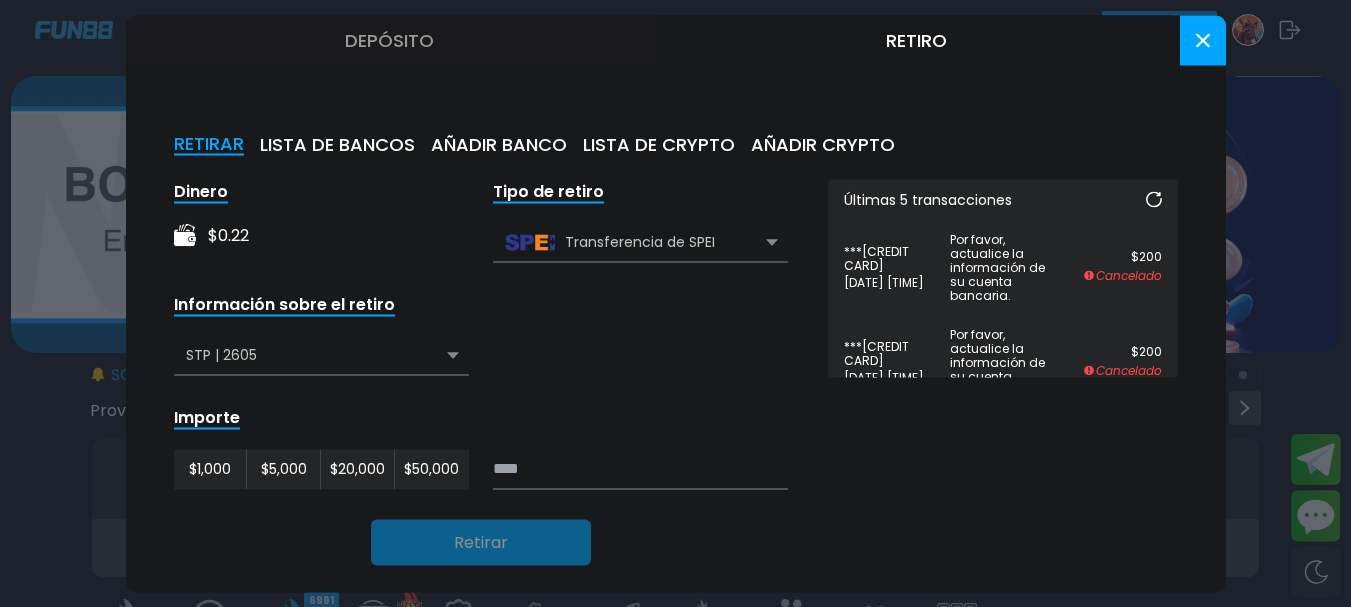click at bounding box center (1203, 40) 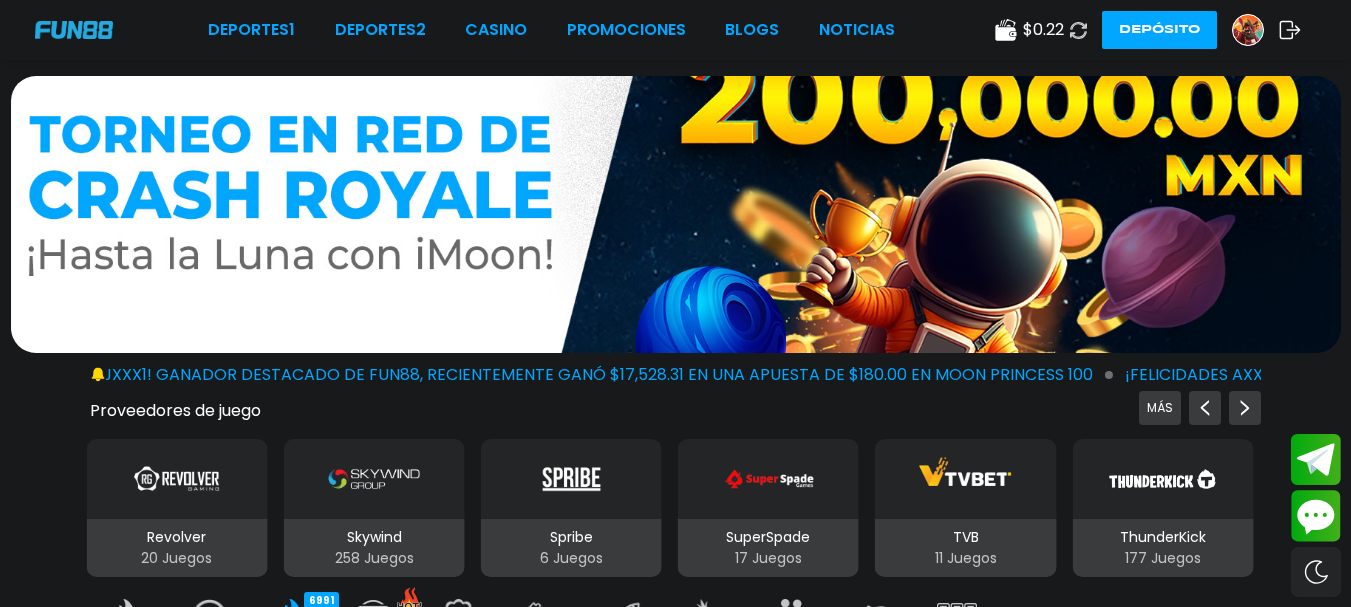 click 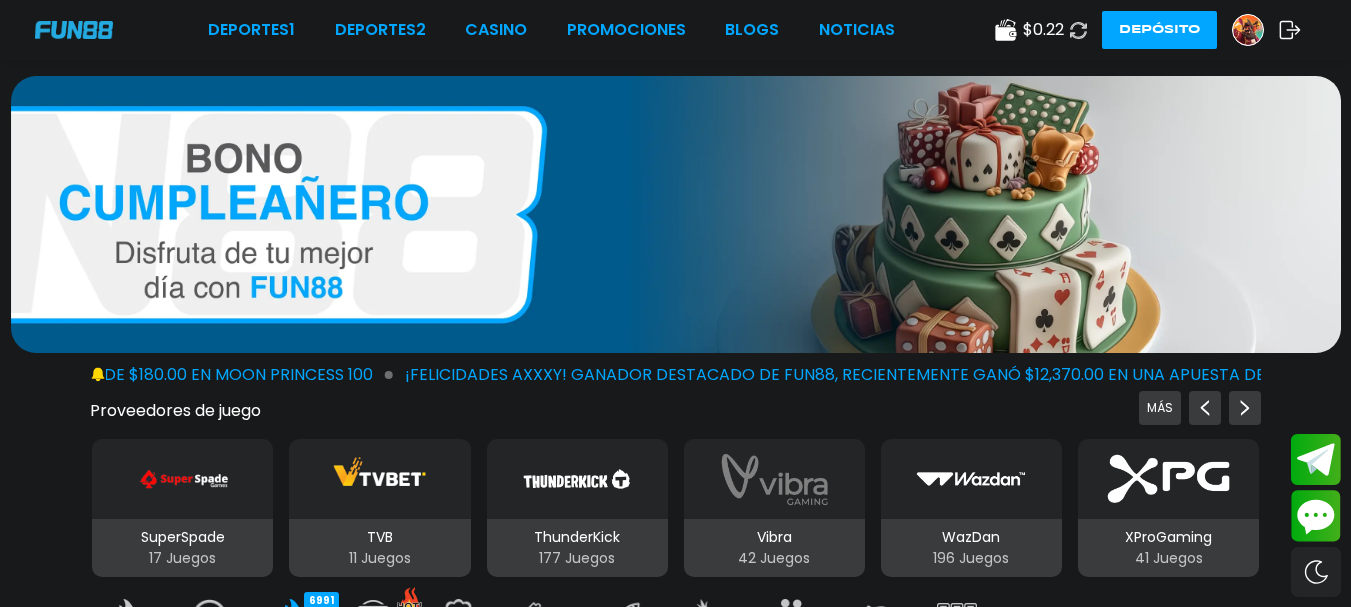 click on "Deportes  1 Deportes  2 CASINO Promociones BLOGS NOTICIAS" at bounding box center (551, 30) 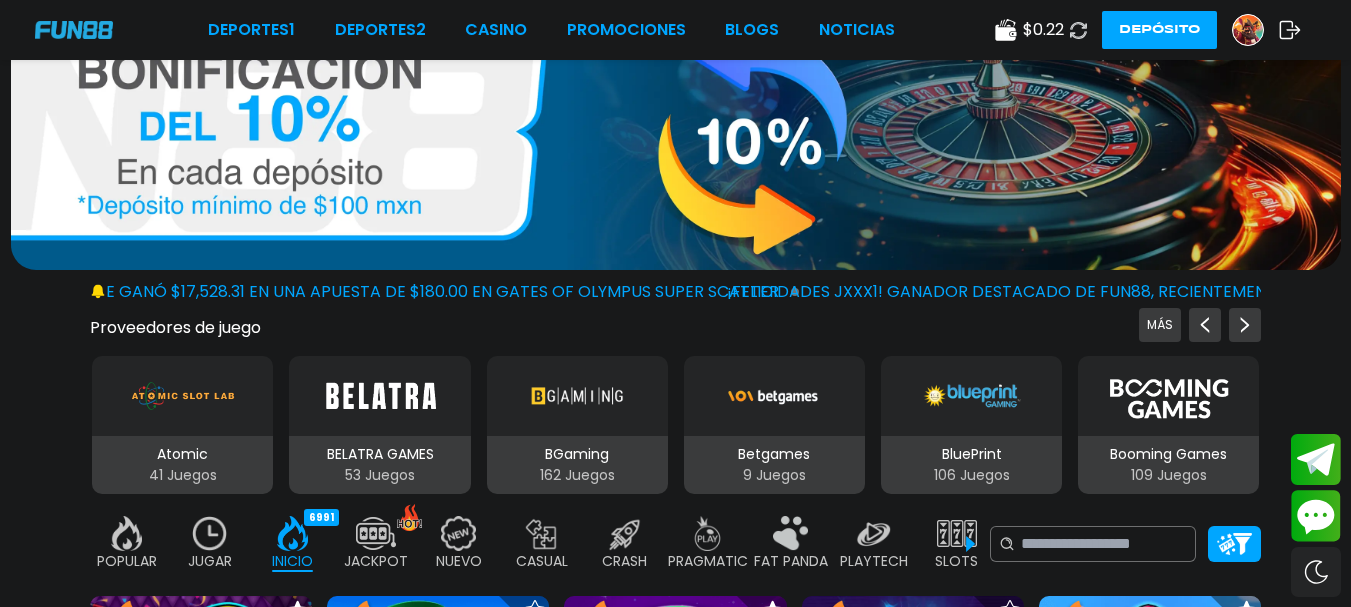 scroll, scrollTop: 0, scrollLeft: 0, axis: both 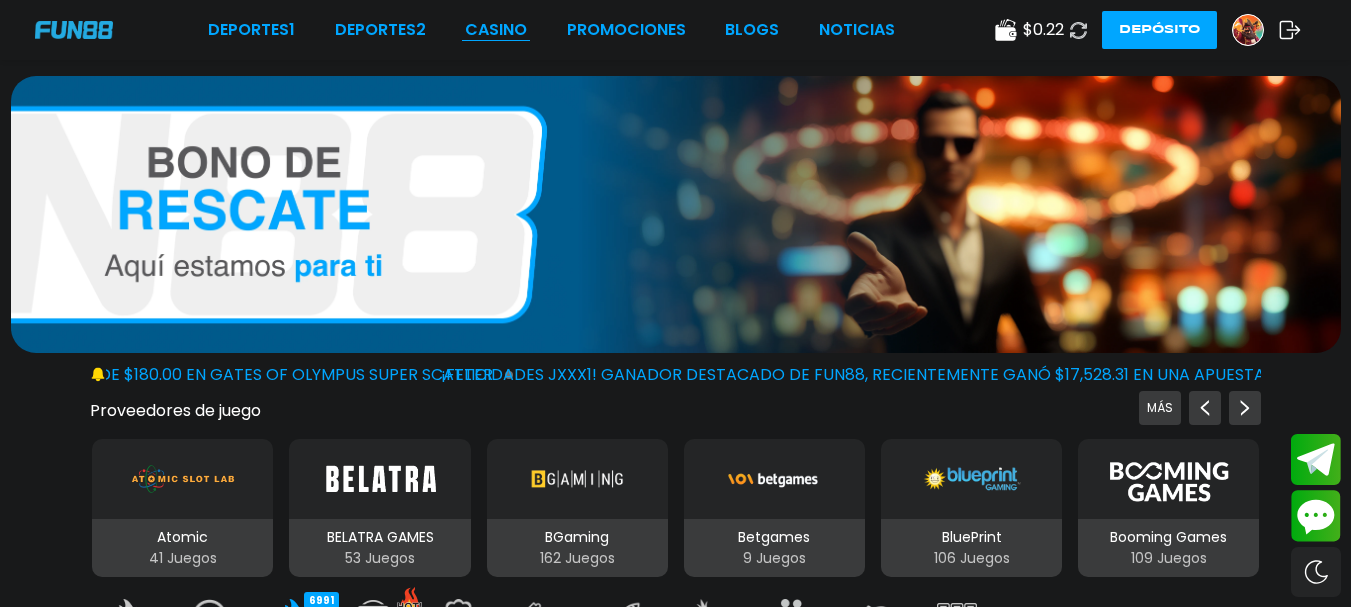 drag, startPoint x: 537, startPoint y: 38, endPoint x: 525, endPoint y: 33, distance: 13 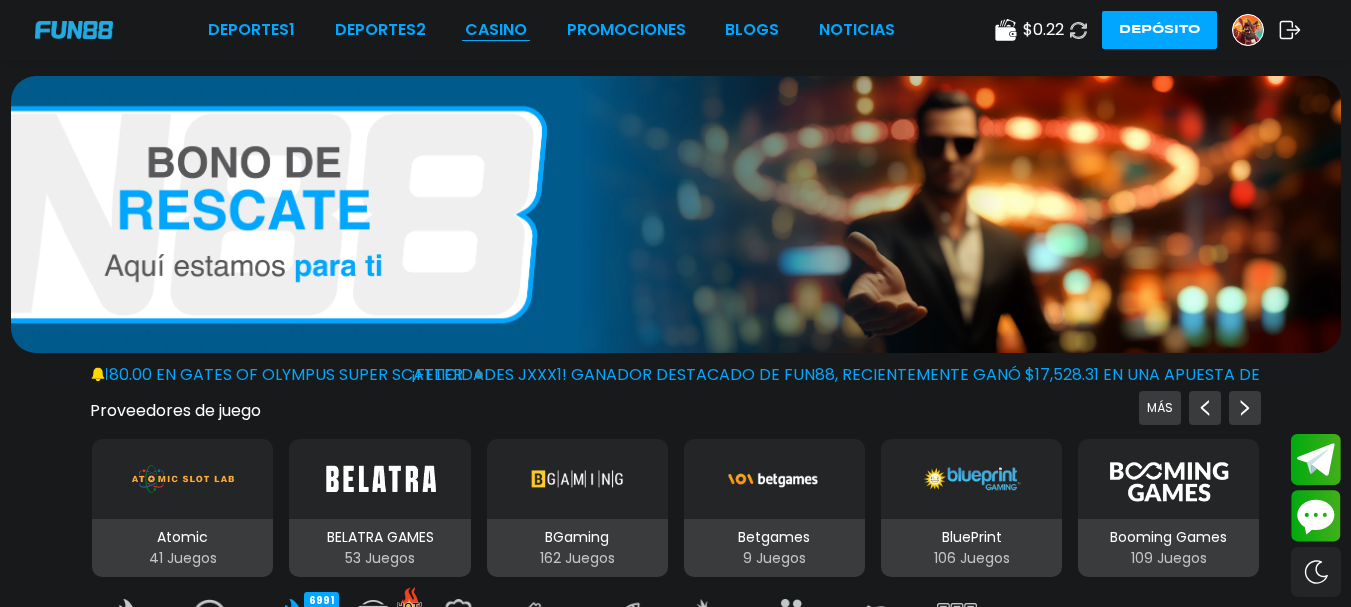 click on "CASINO" at bounding box center (496, 30) 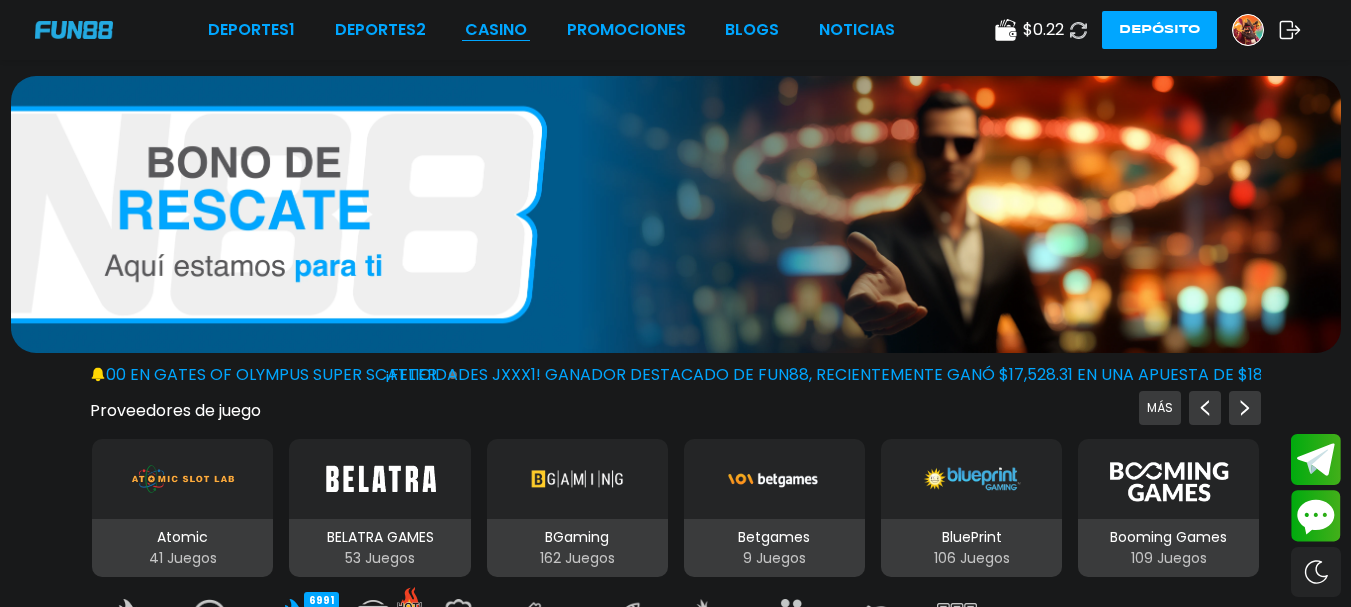 click on "CASINO" at bounding box center [496, 30] 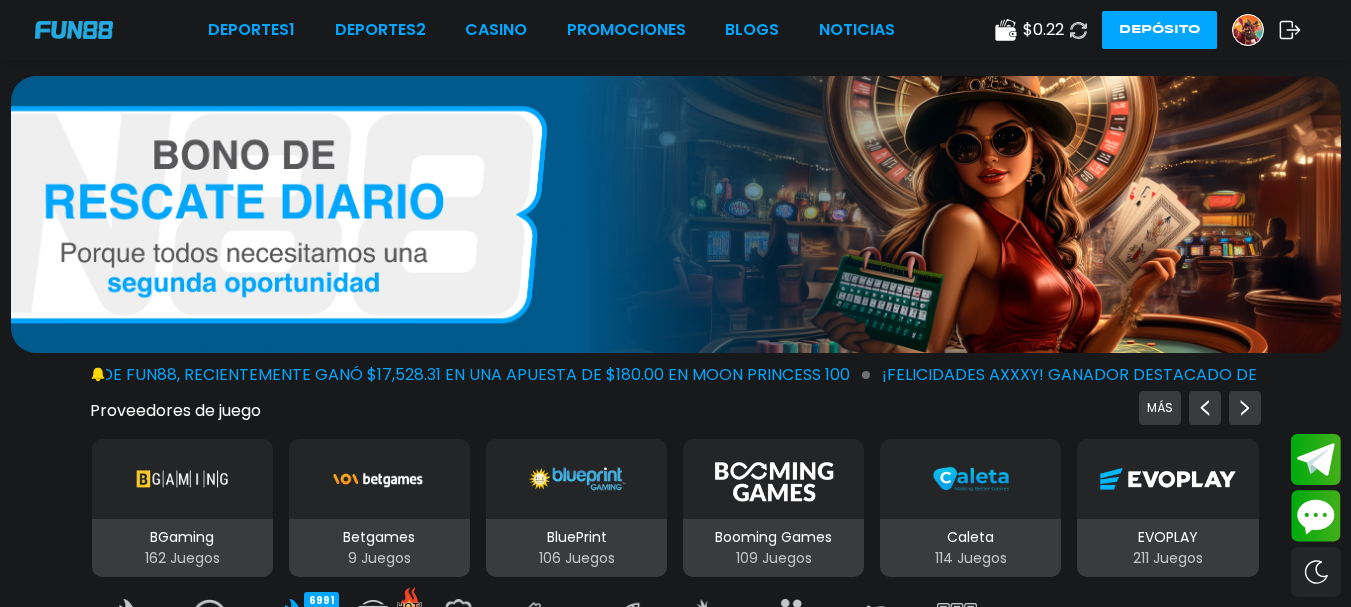 click at bounding box center (1078, 29) 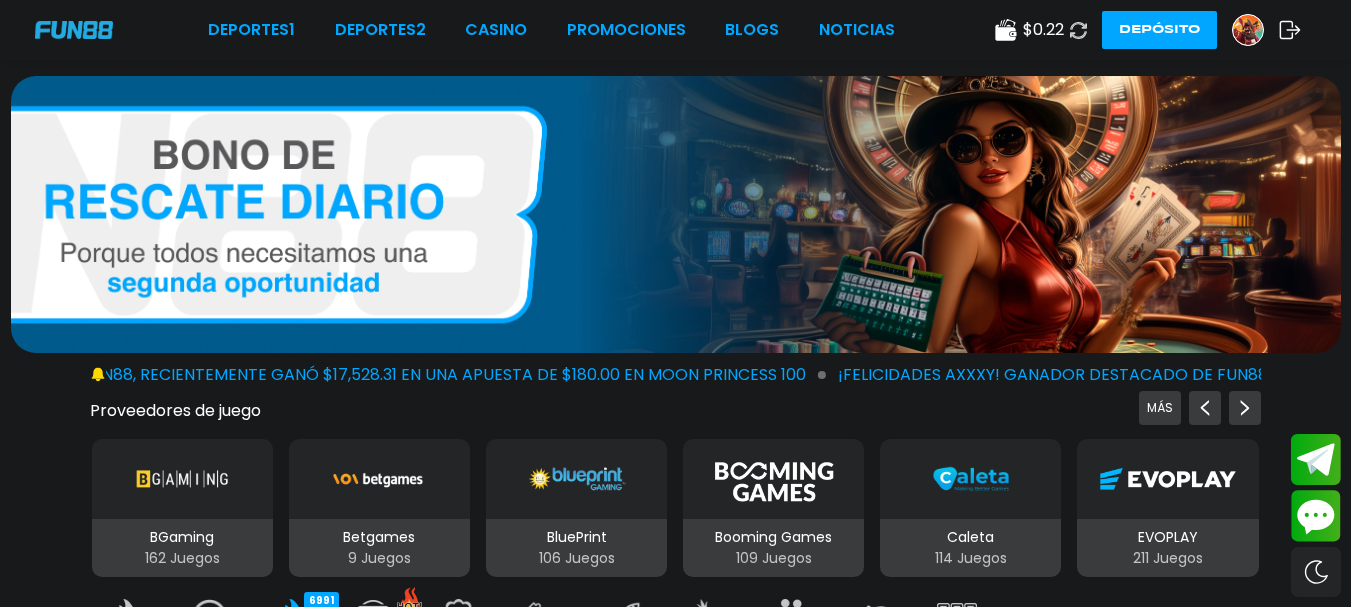 click on "$ 0.22 Depósito" at bounding box center [1148, 30] 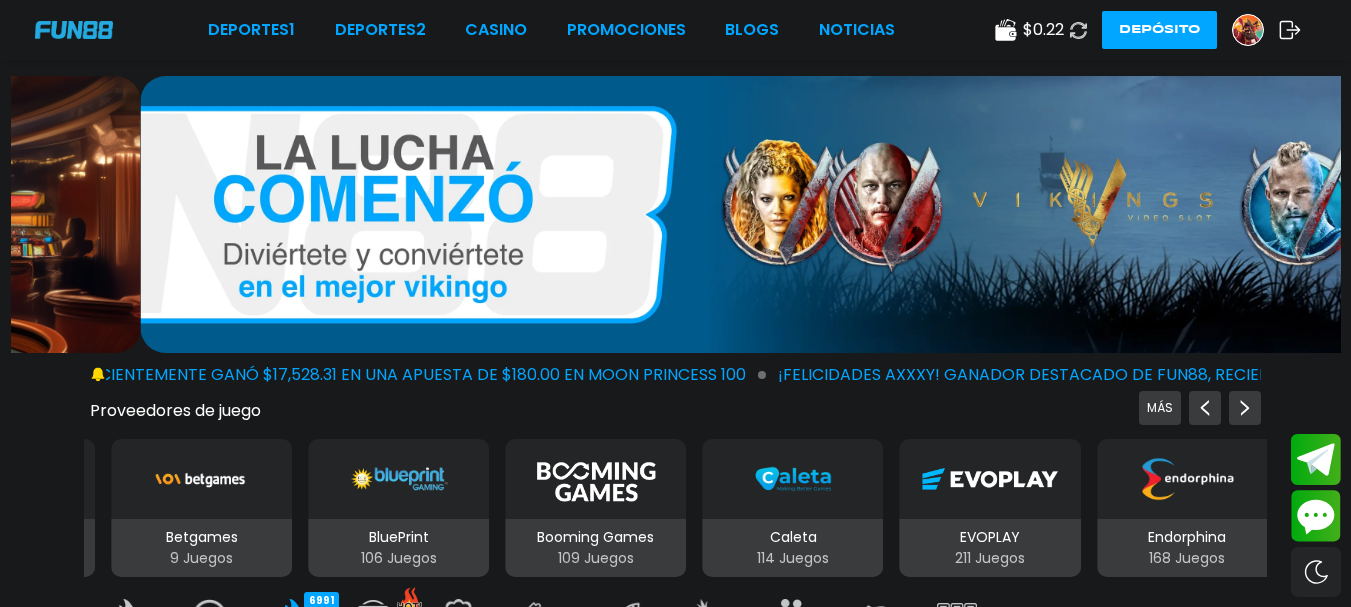 click 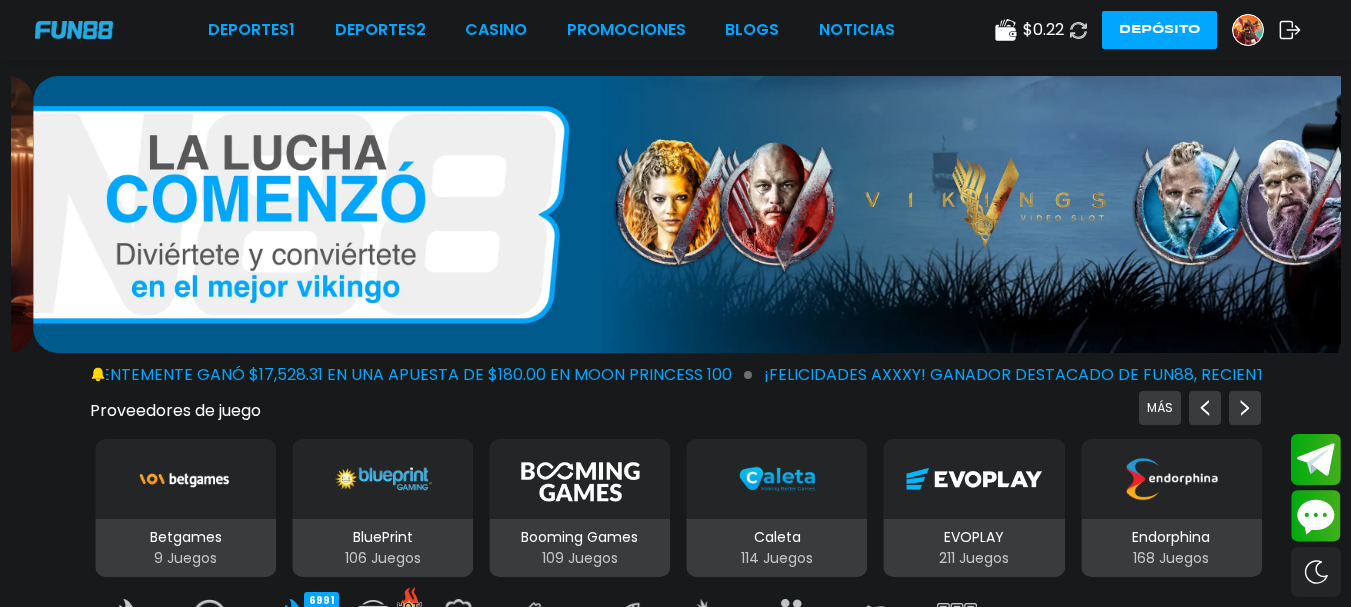 click 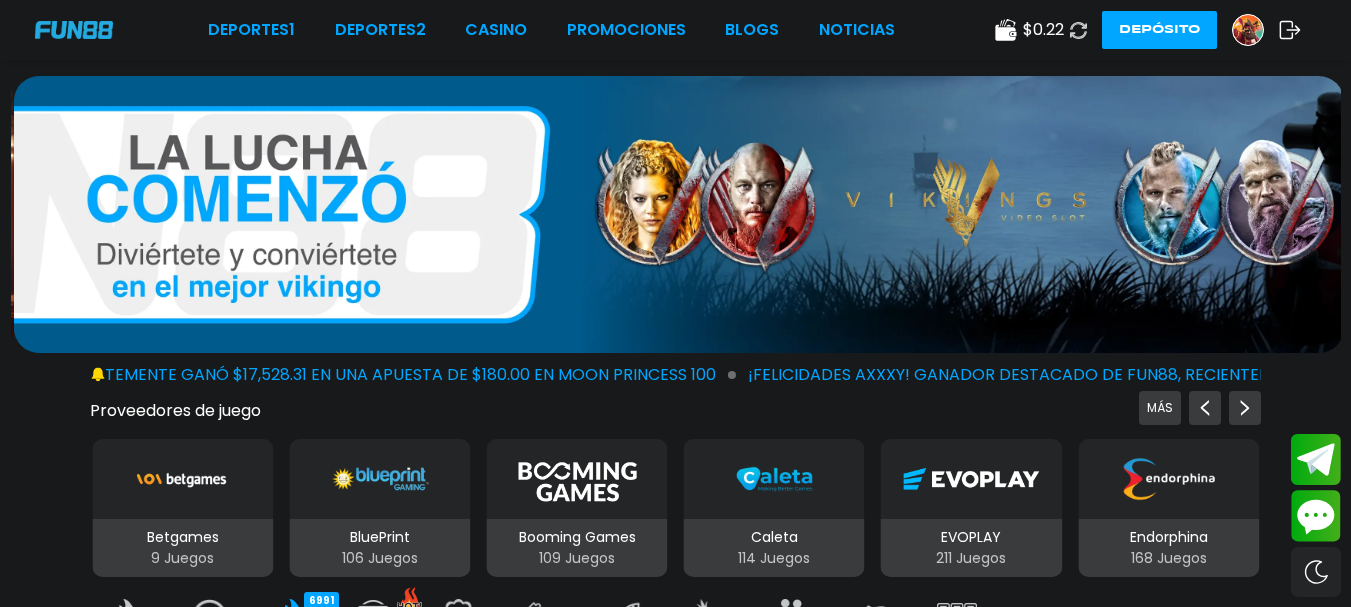 click 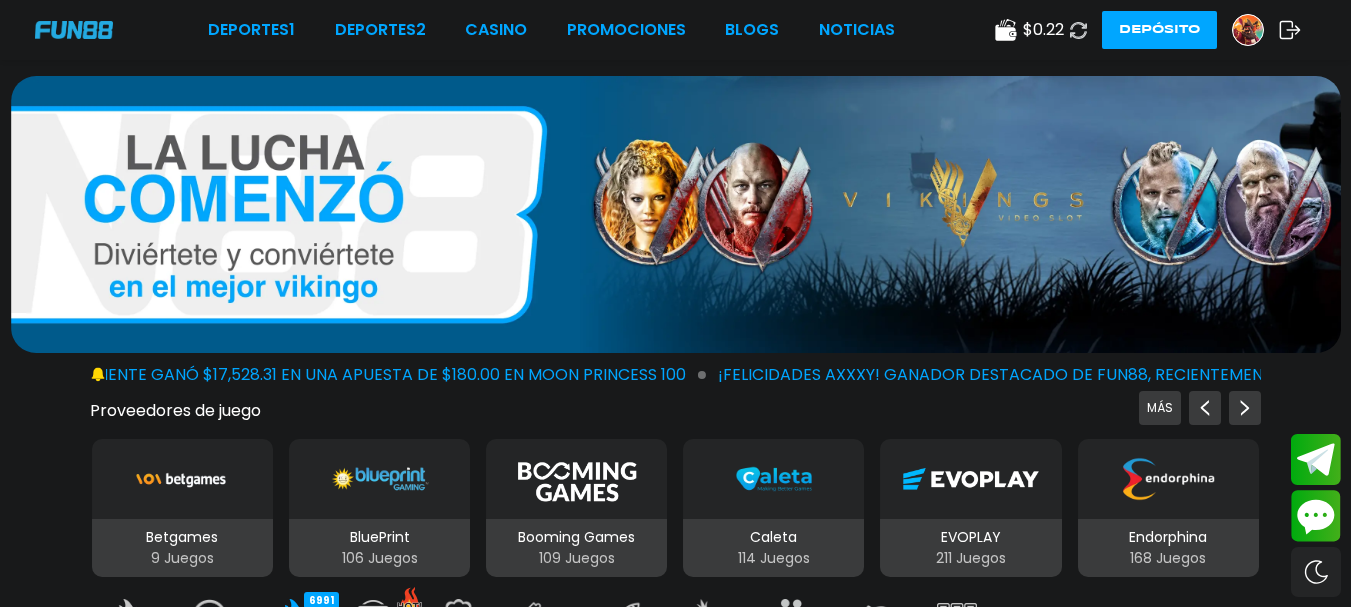 click 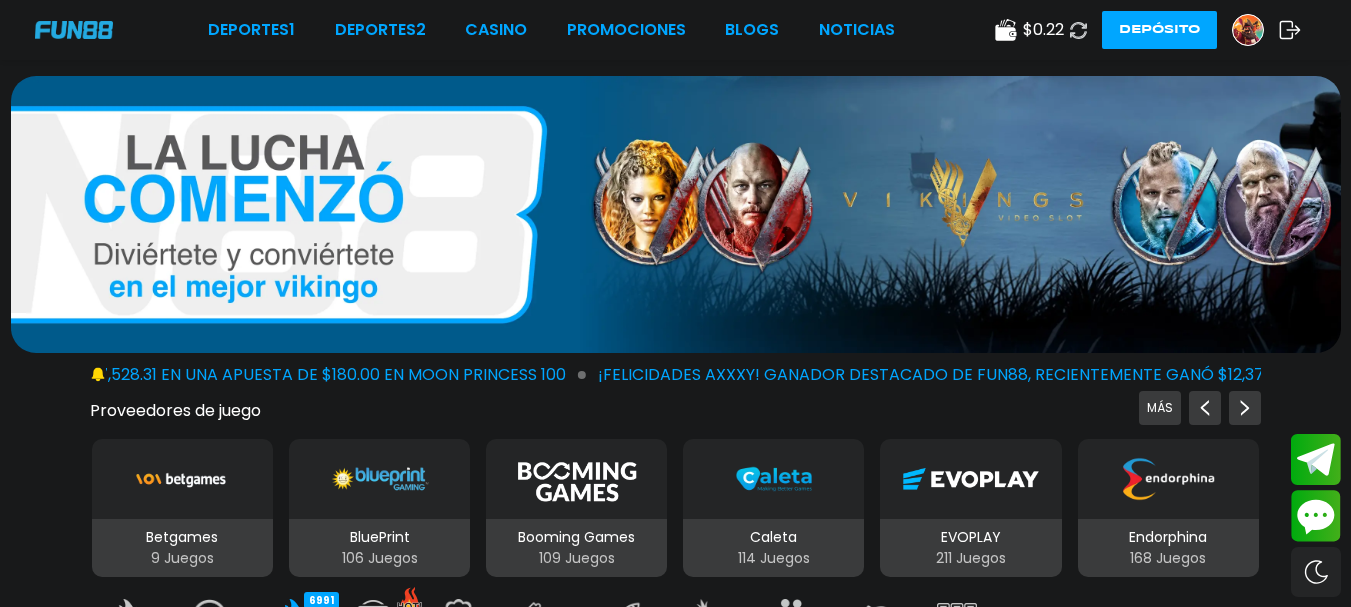 click 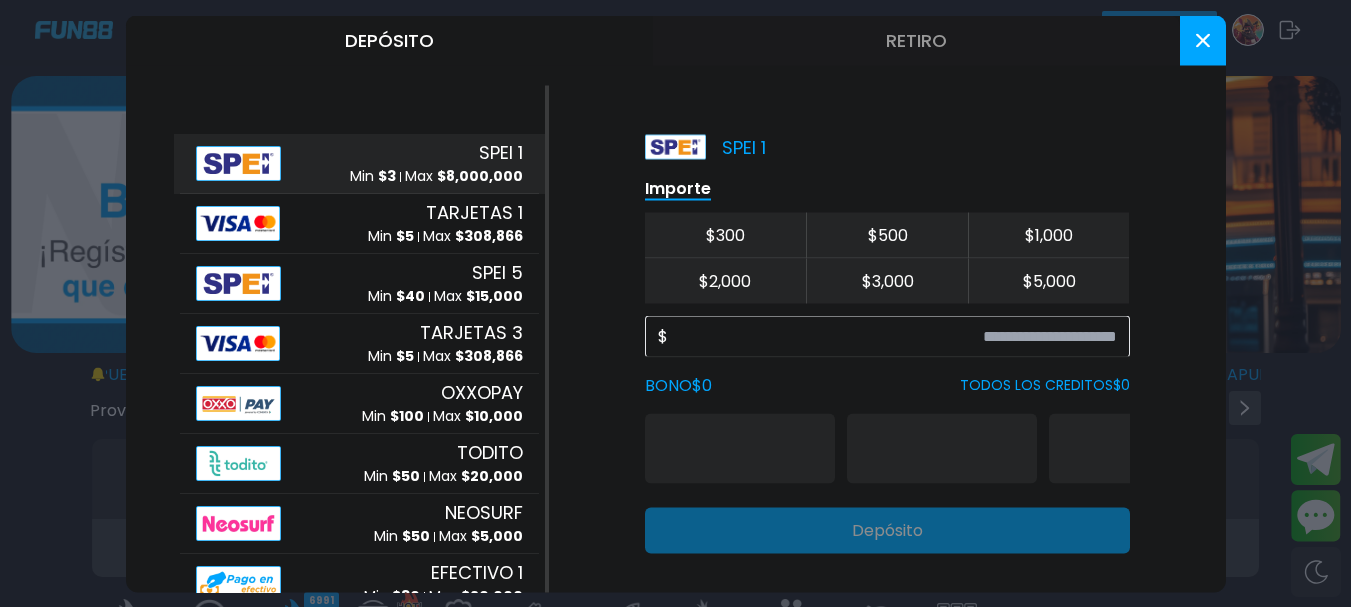 click on "Retiro" at bounding box center (916, 40) 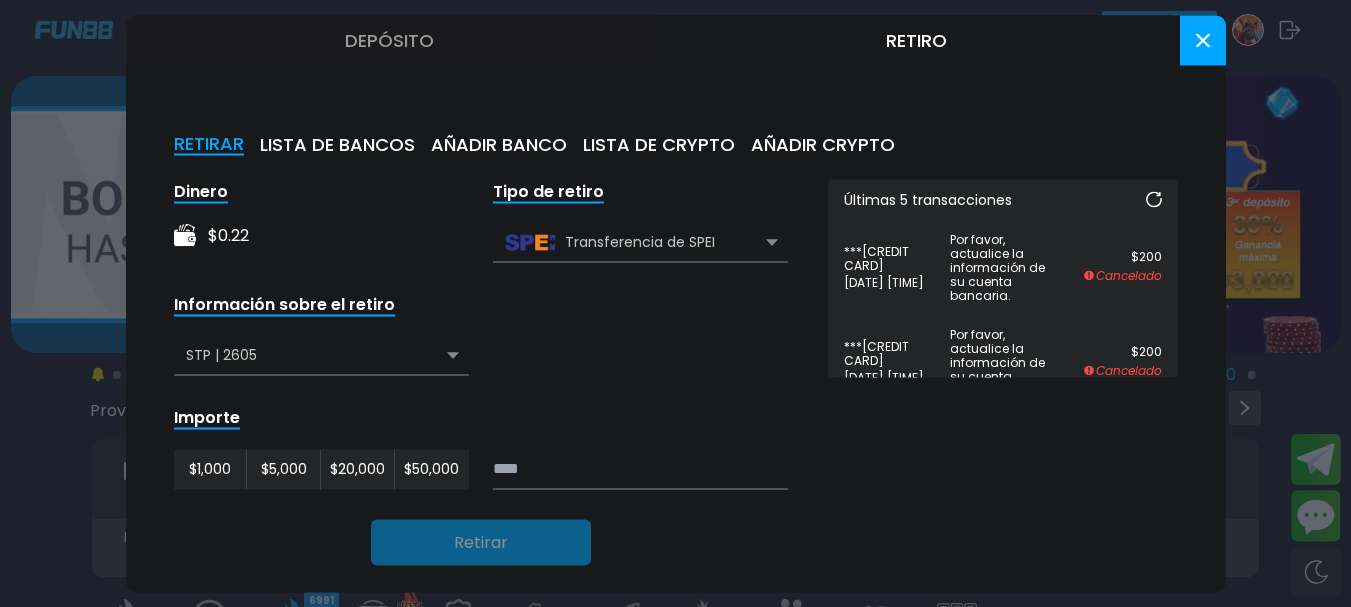 click 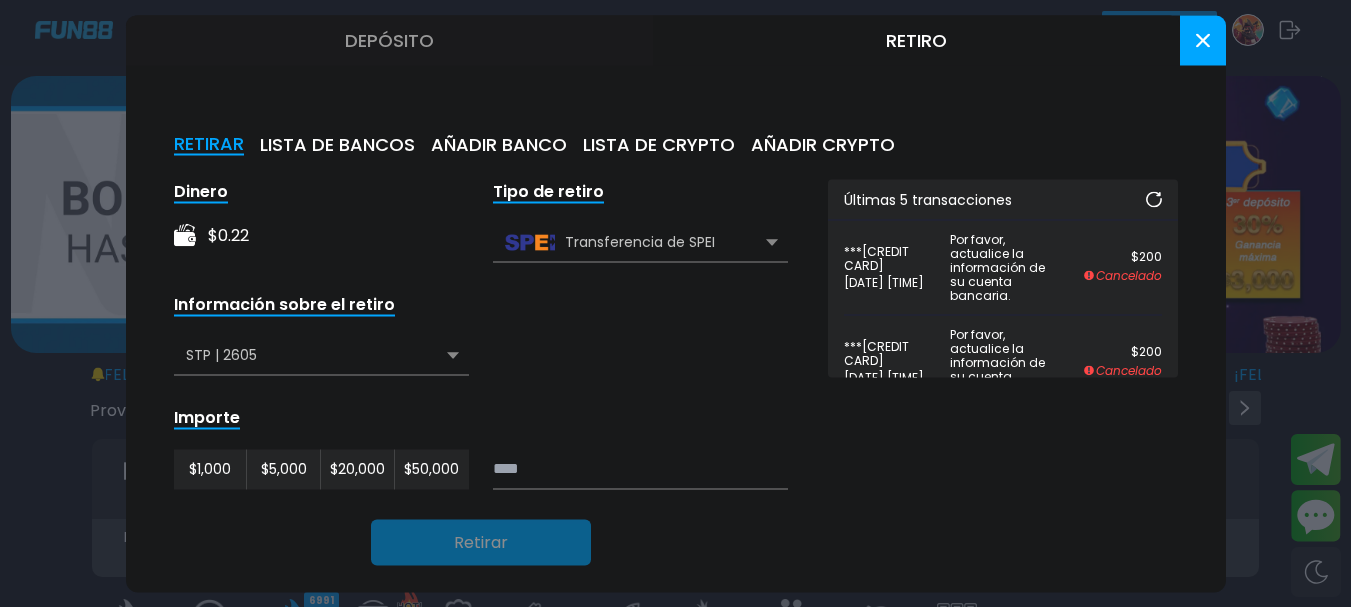 click 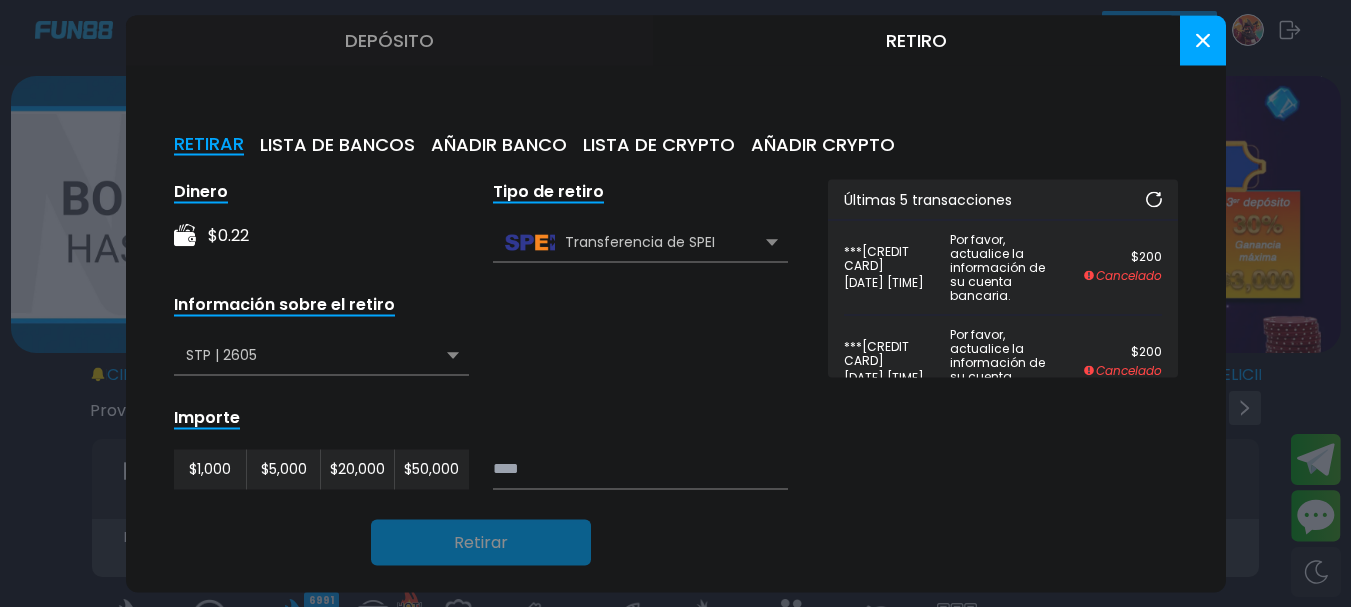 click 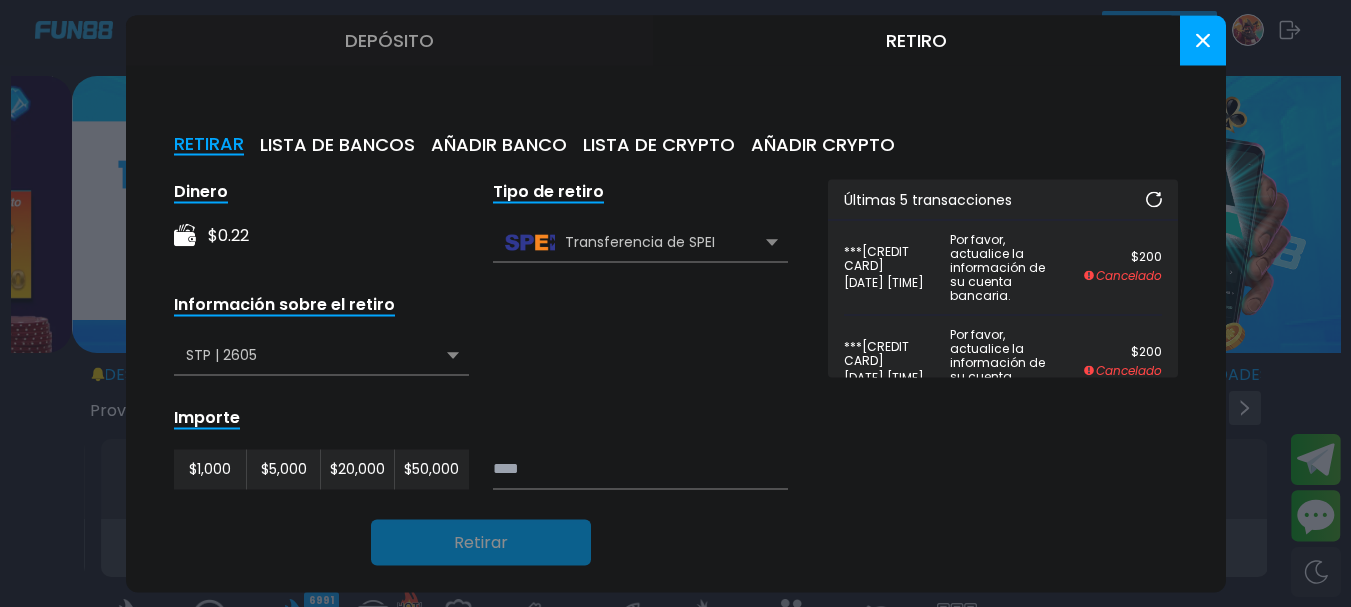 click 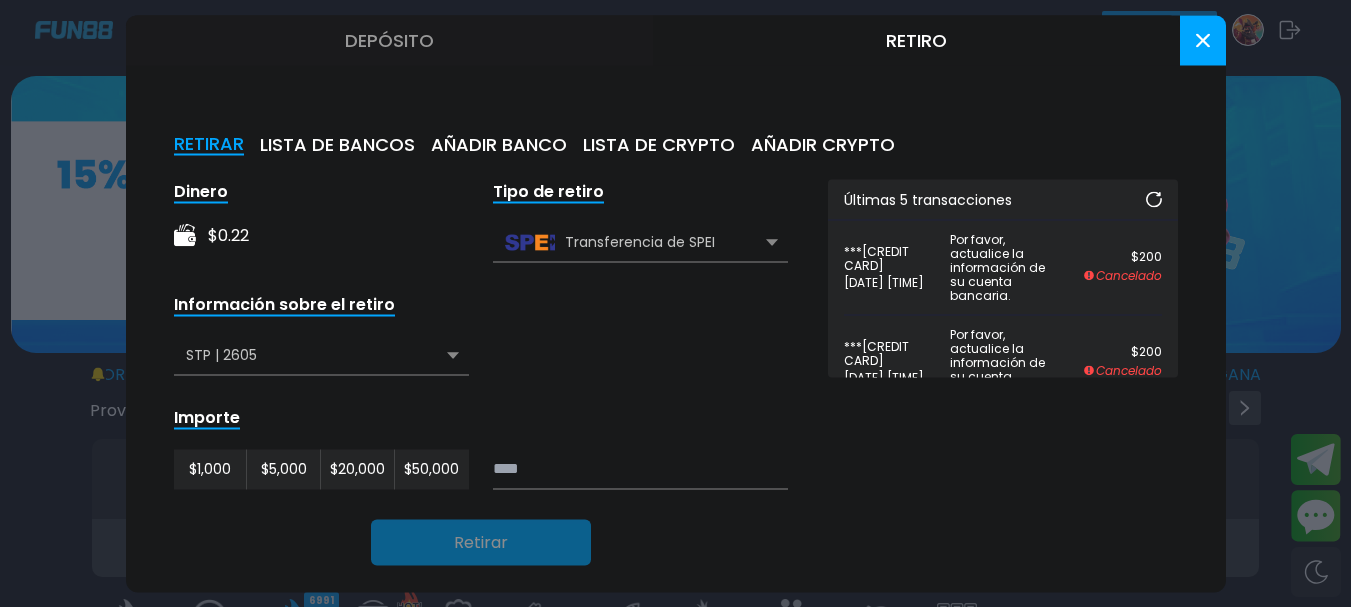 click 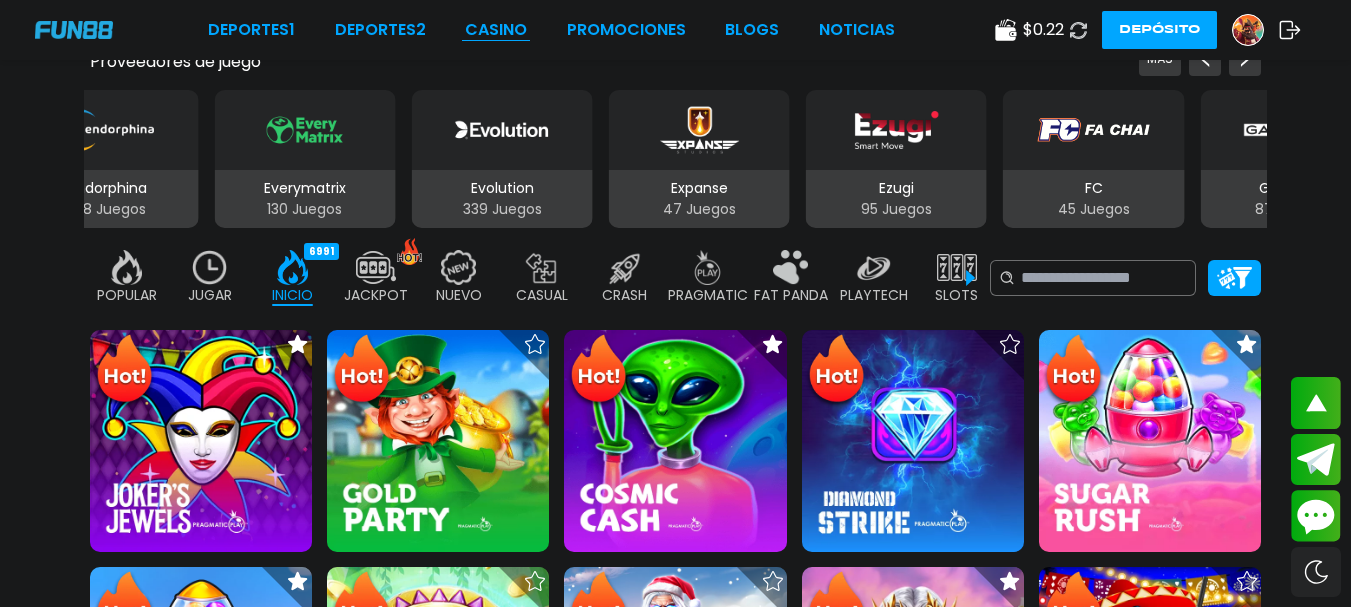 scroll, scrollTop: 350, scrollLeft: 0, axis: vertical 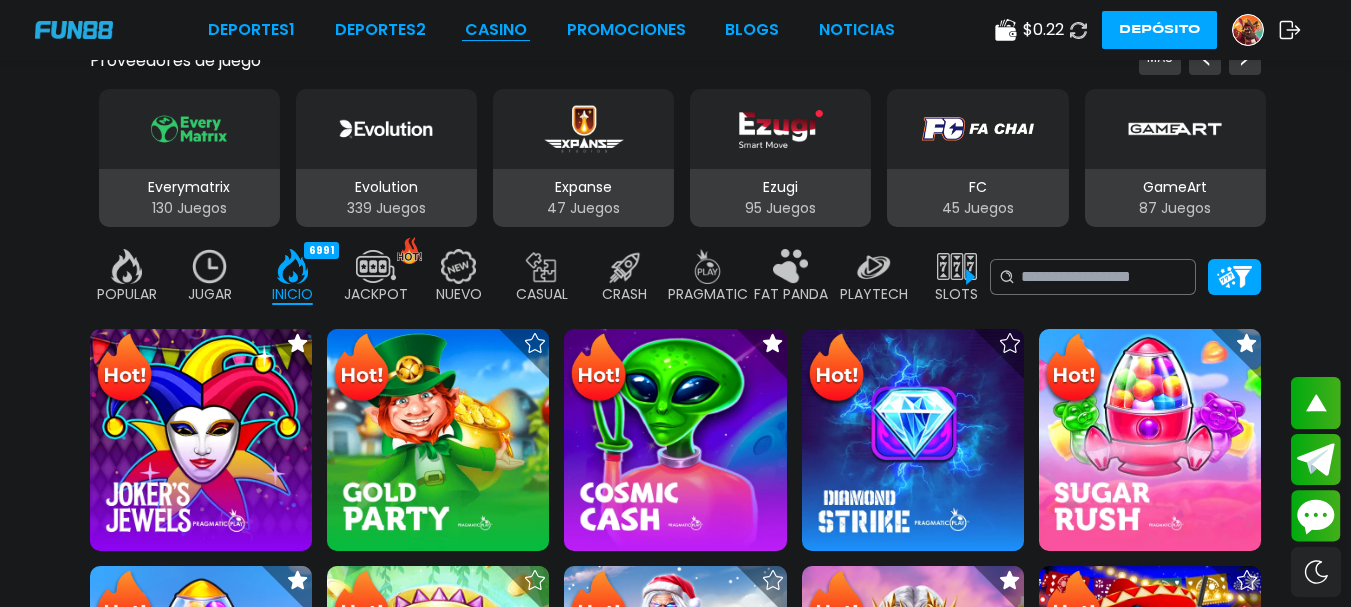 click on "CASINO" at bounding box center [496, 30] 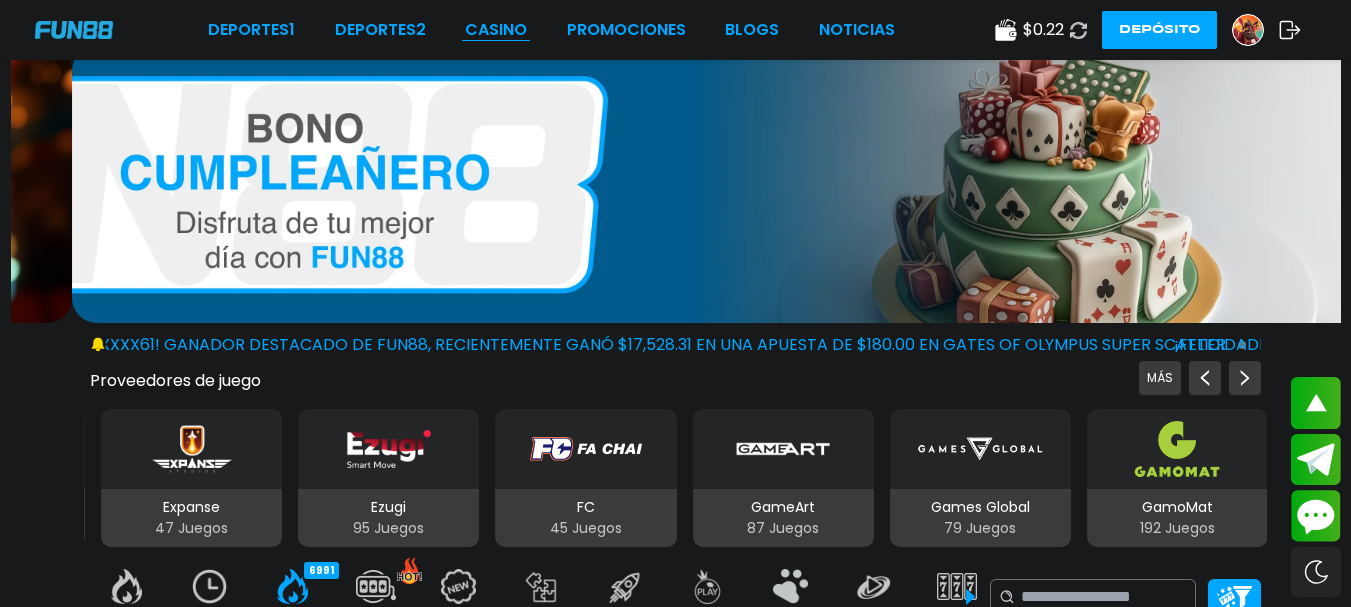 scroll, scrollTop: 0, scrollLeft: 0, axis: both 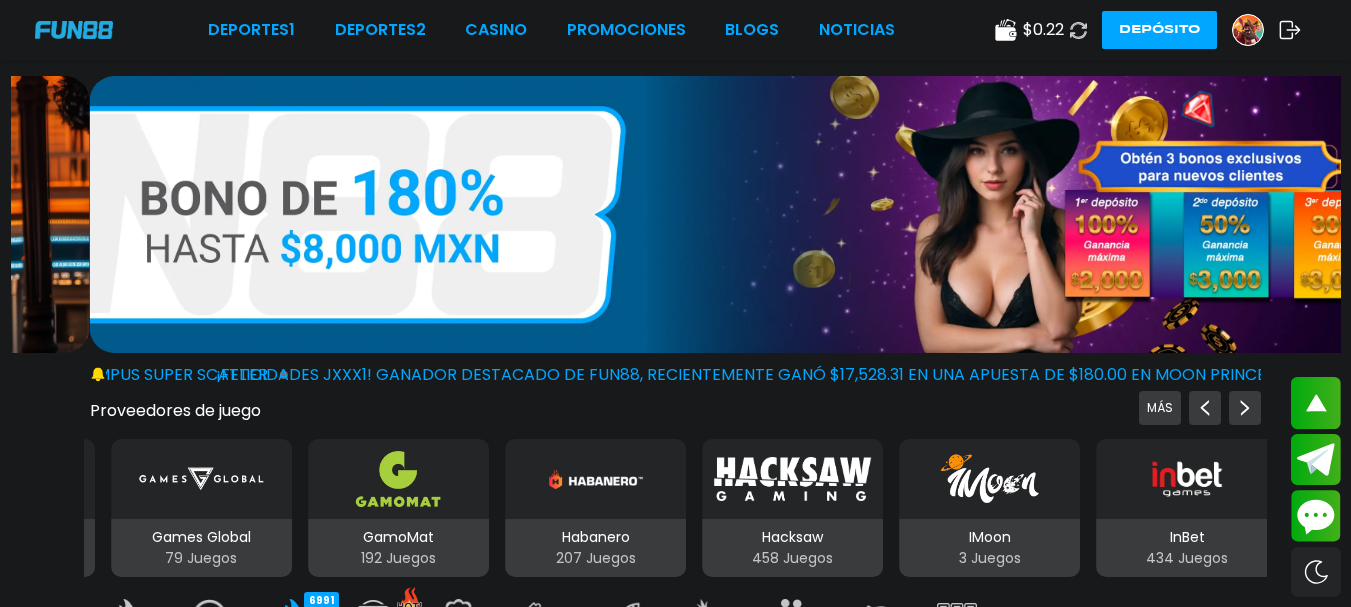 click 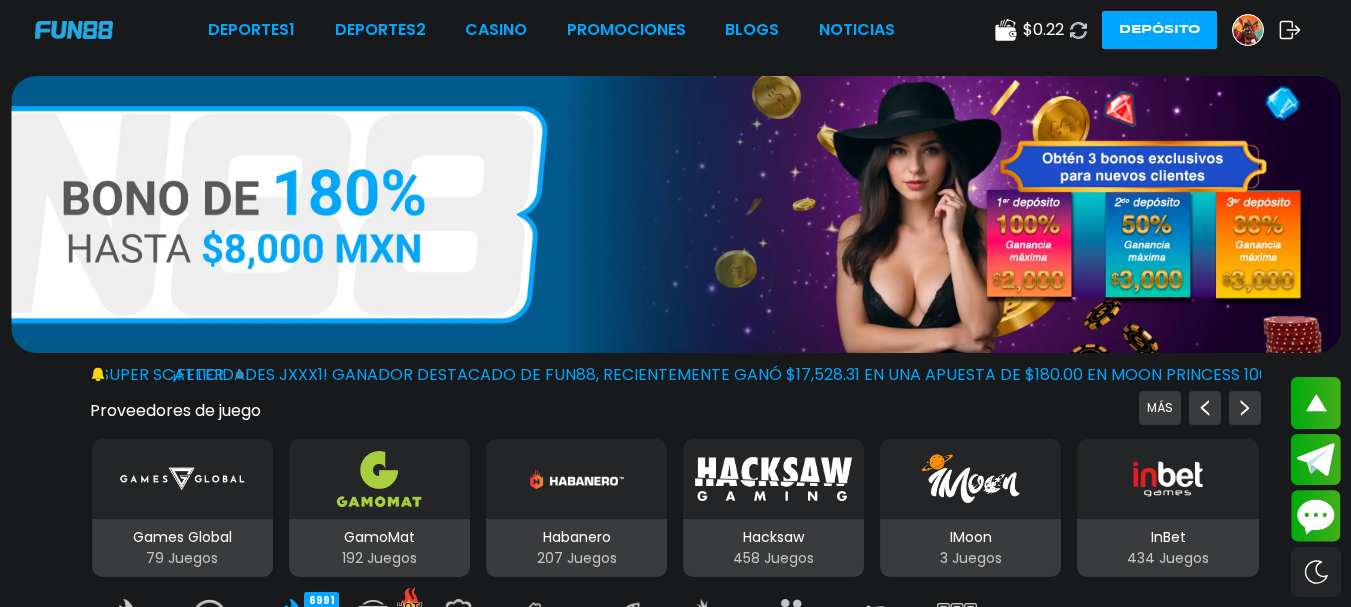 click 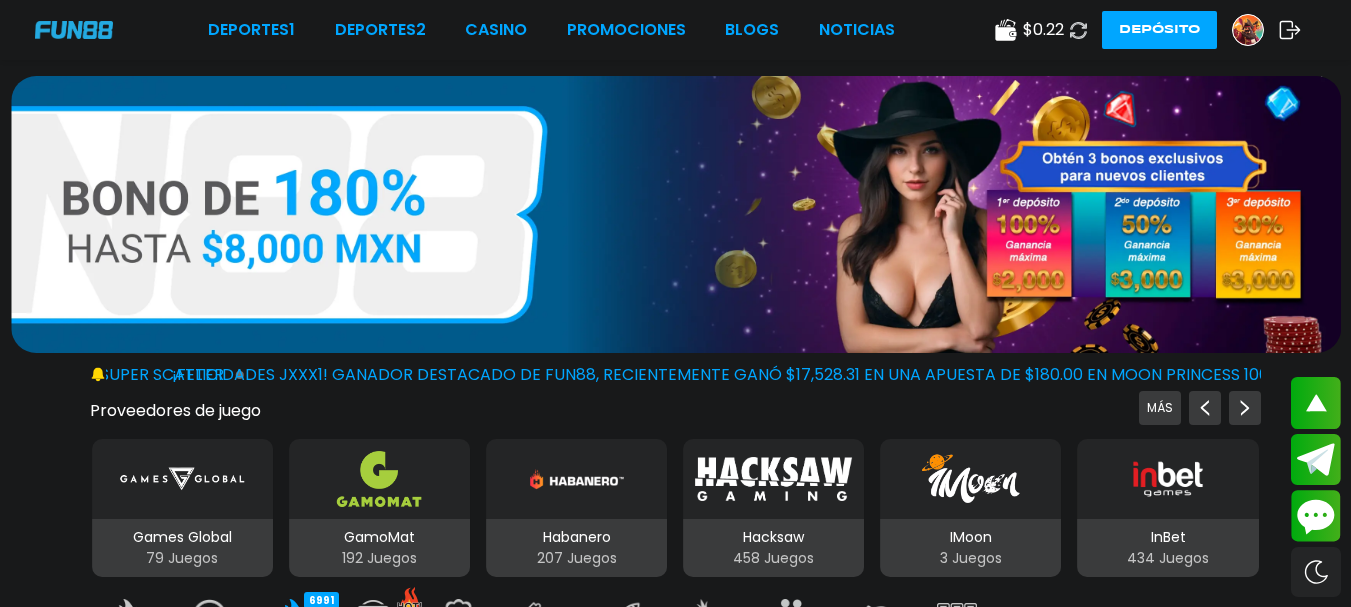 click 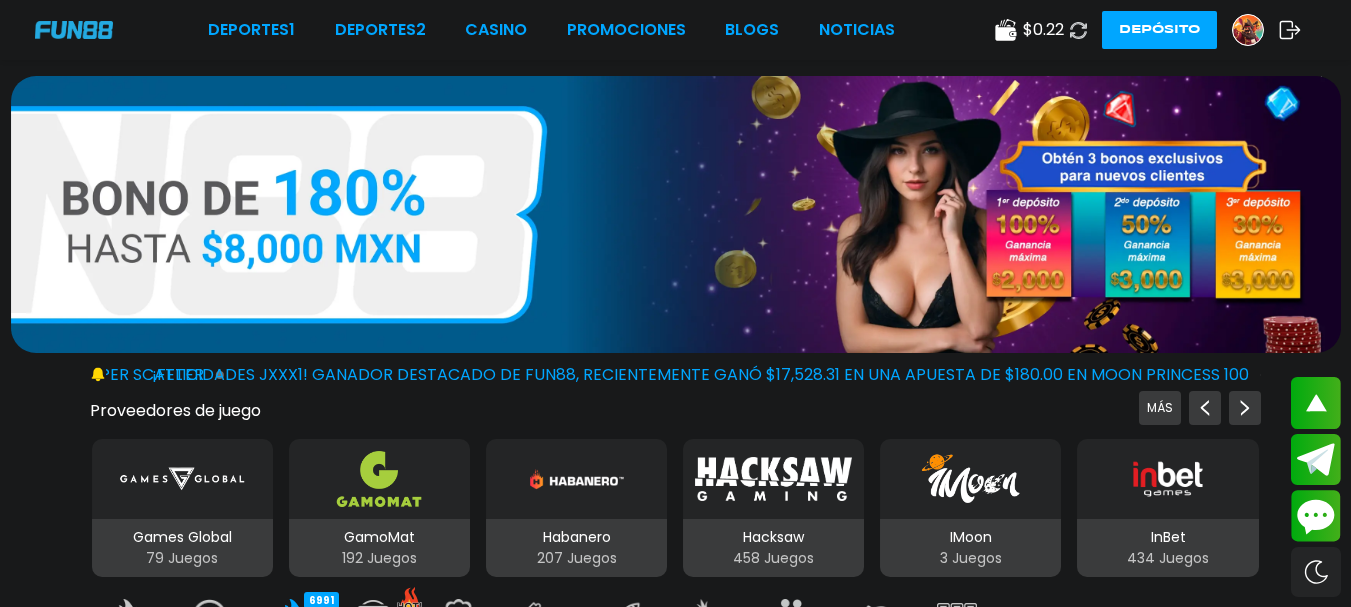 click 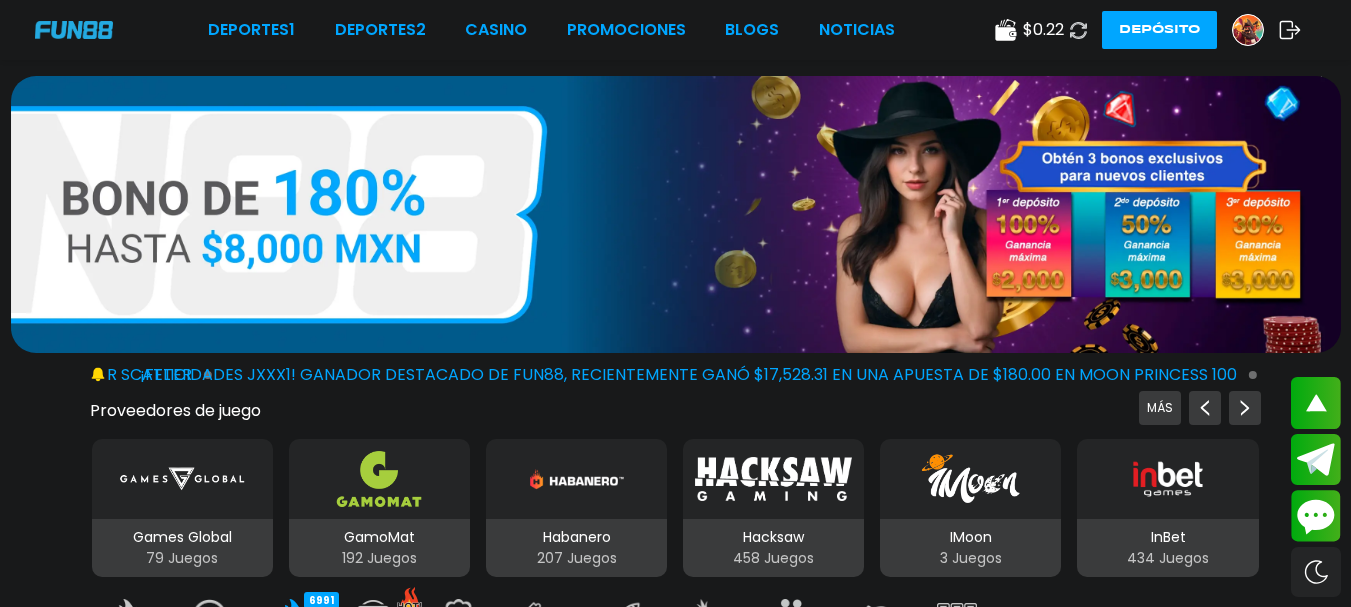 click 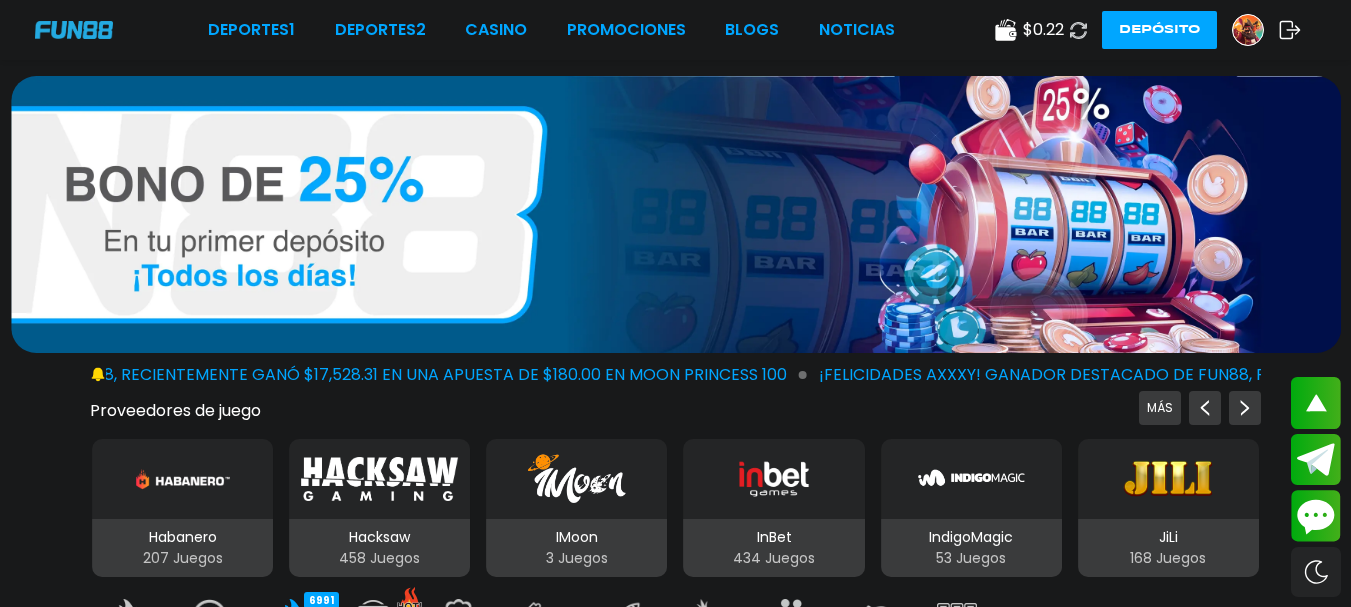 click 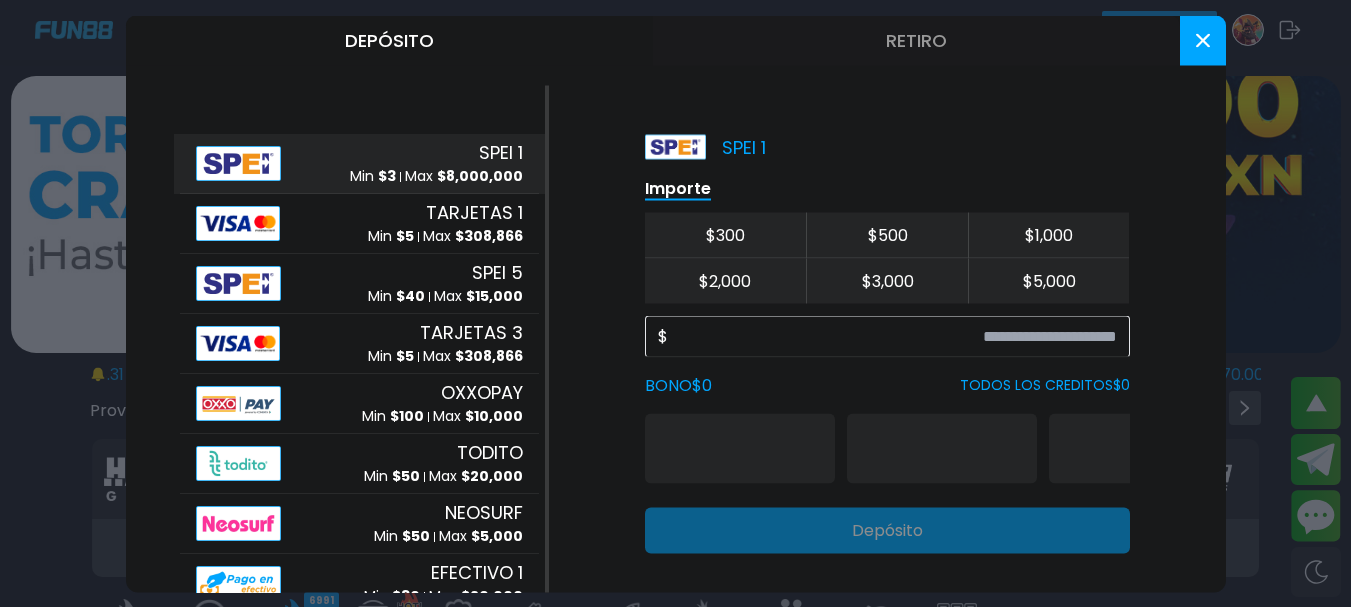 click on "Retiro" at bounding box center [916, 40] 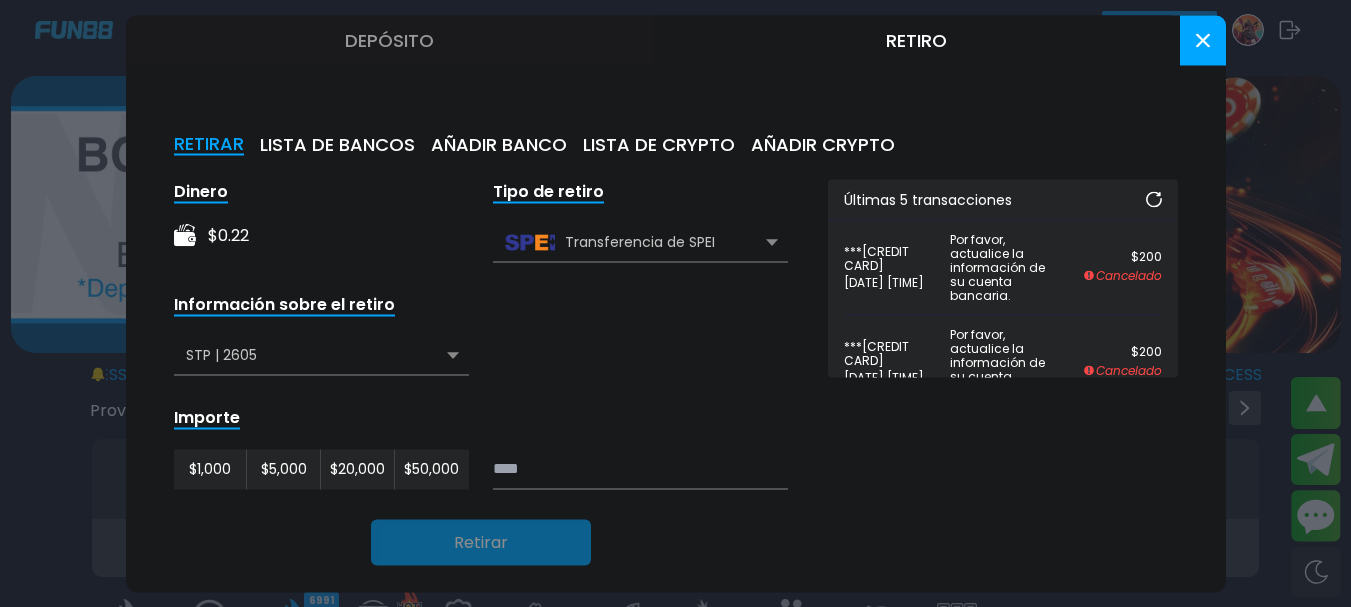 click 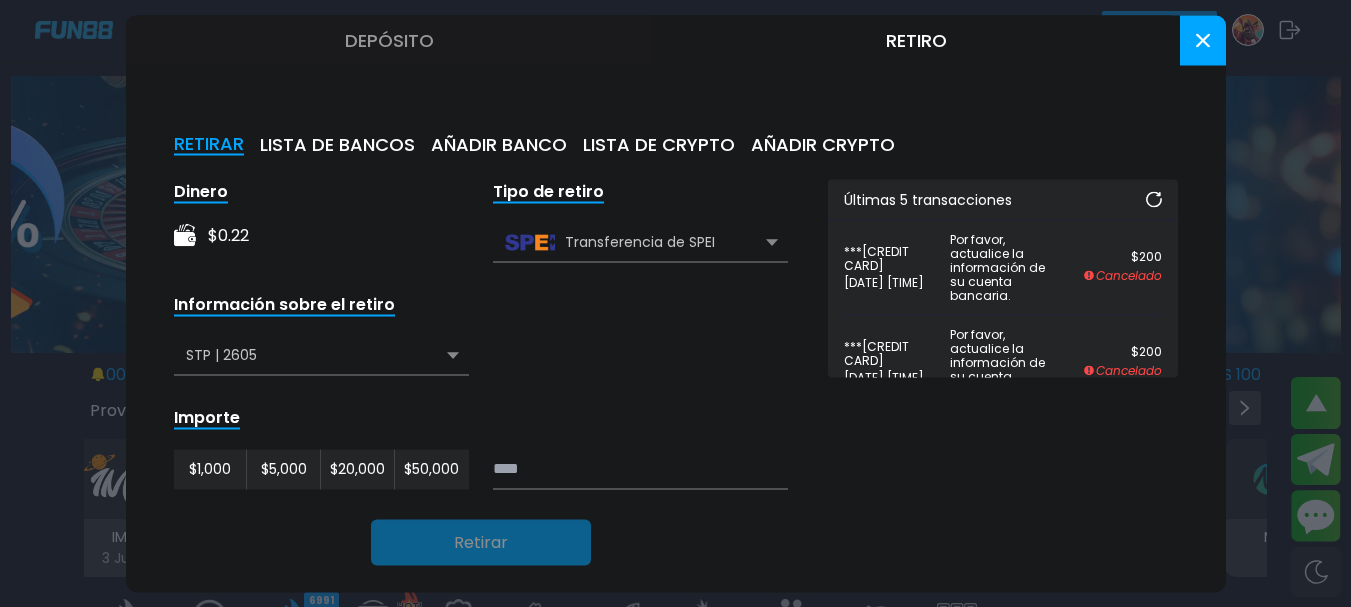 click 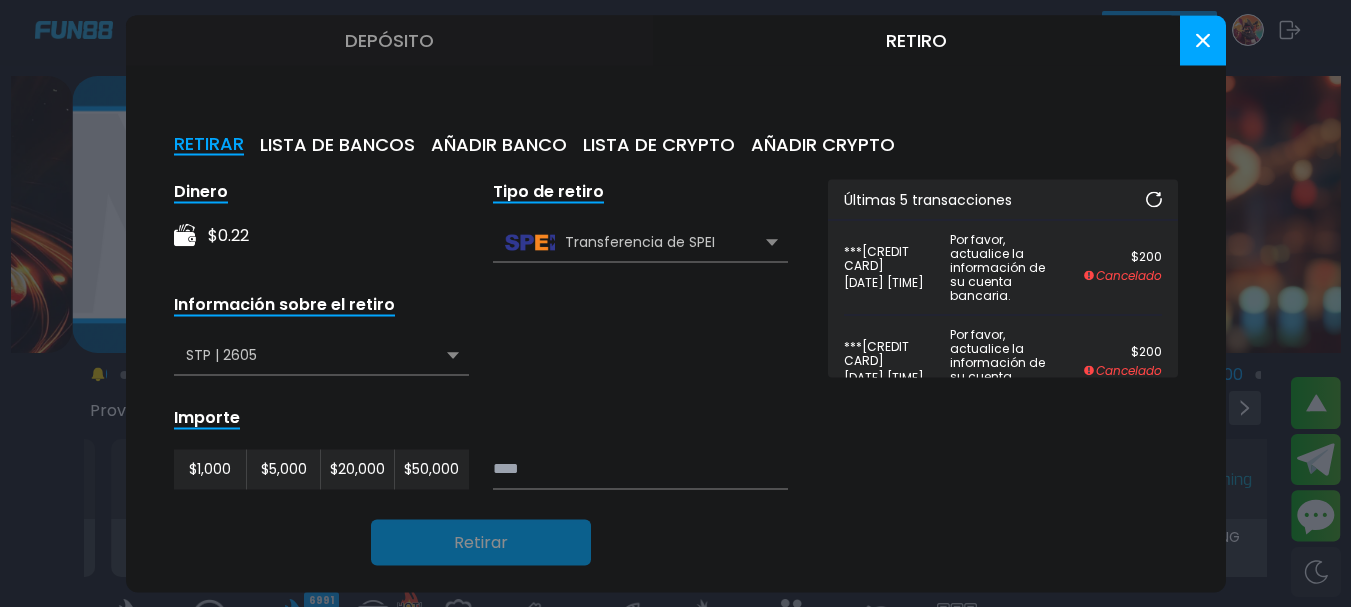 click 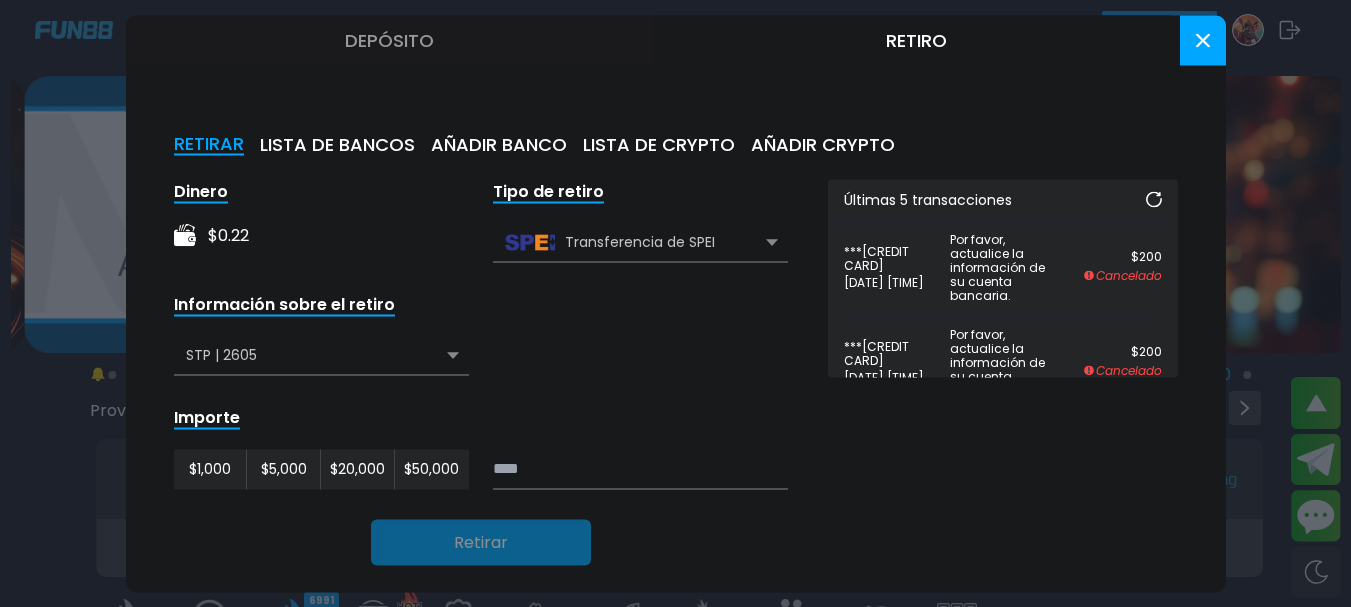 click 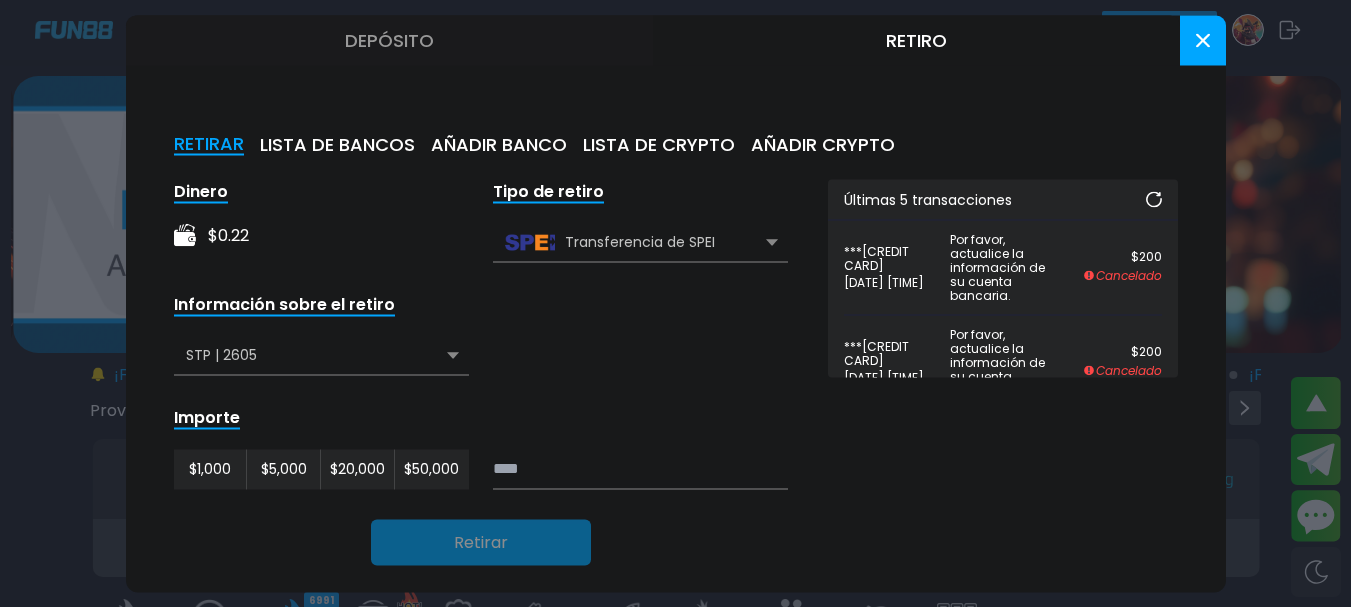 click 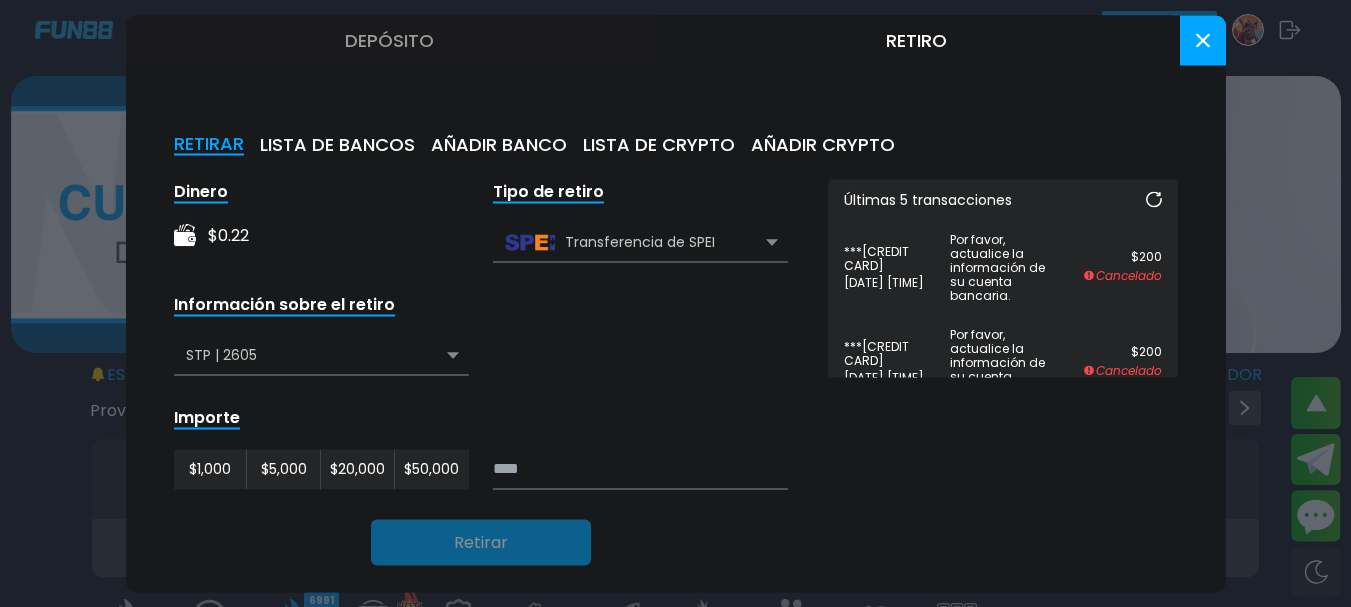 click at bounding box center (1203, 40) 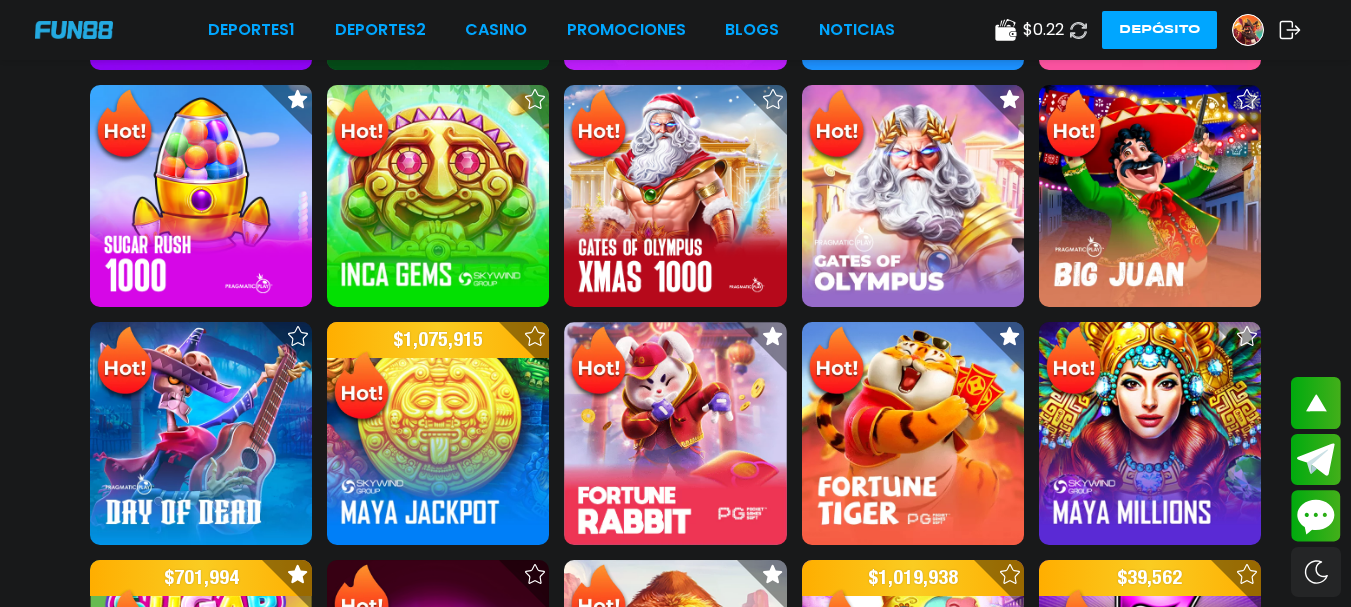 scroll, scrollTop: 0, scrollLeft: 0, axis: both 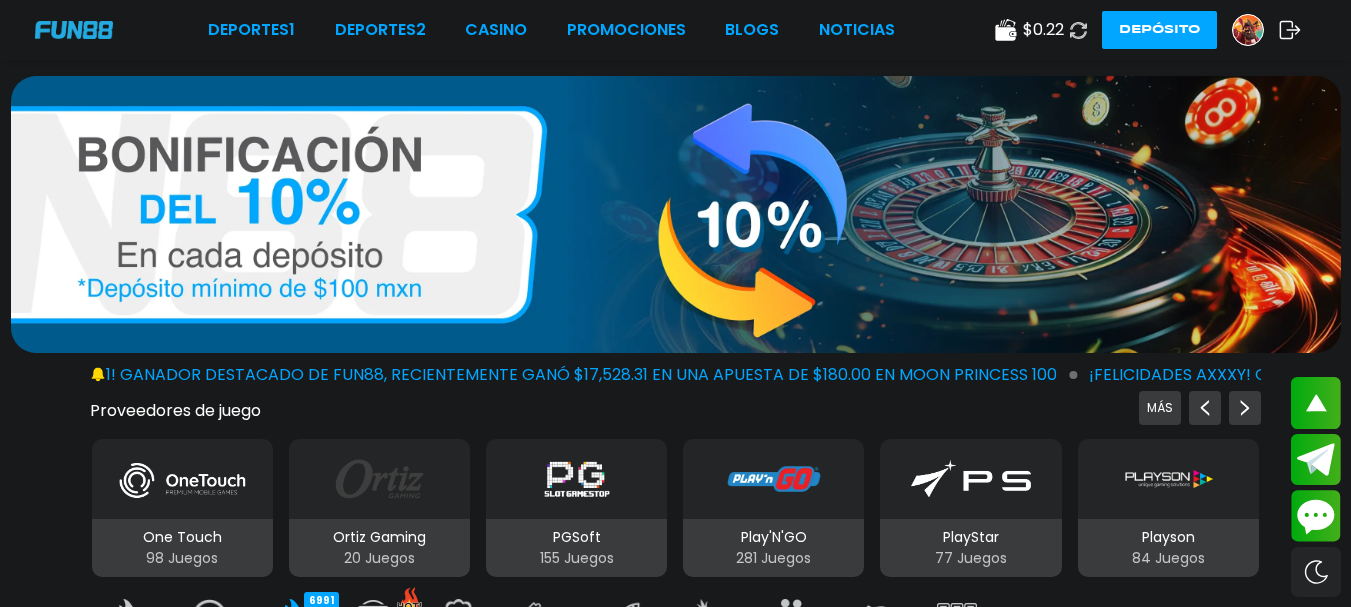 click 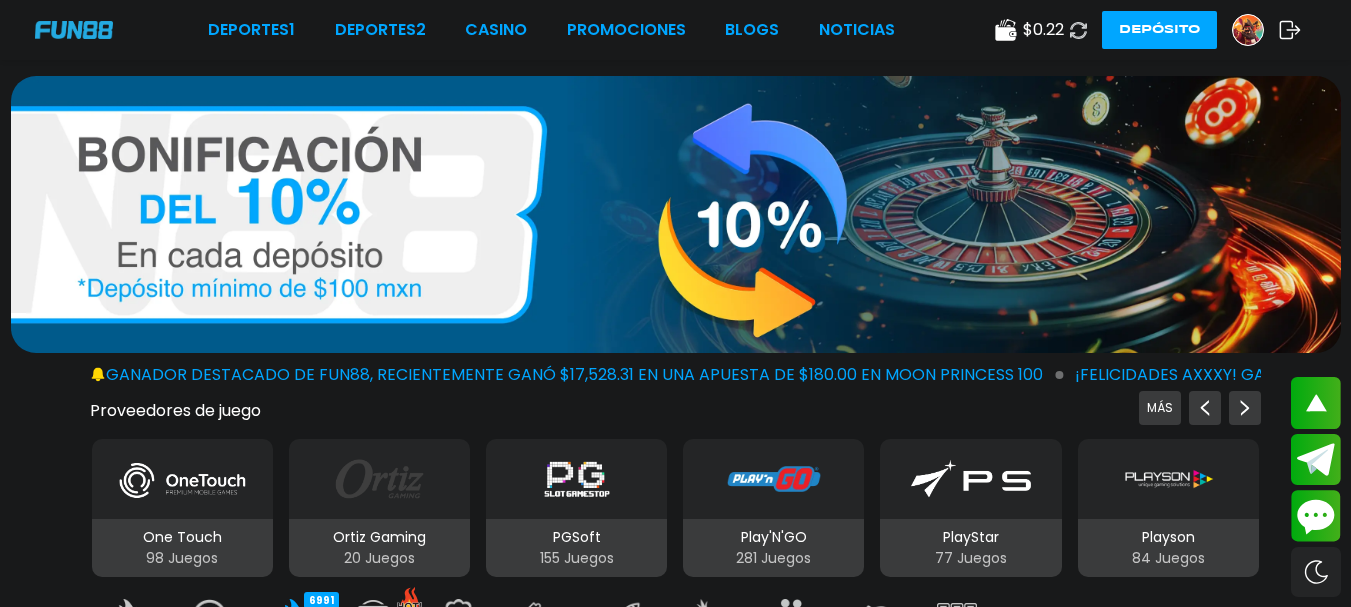 click 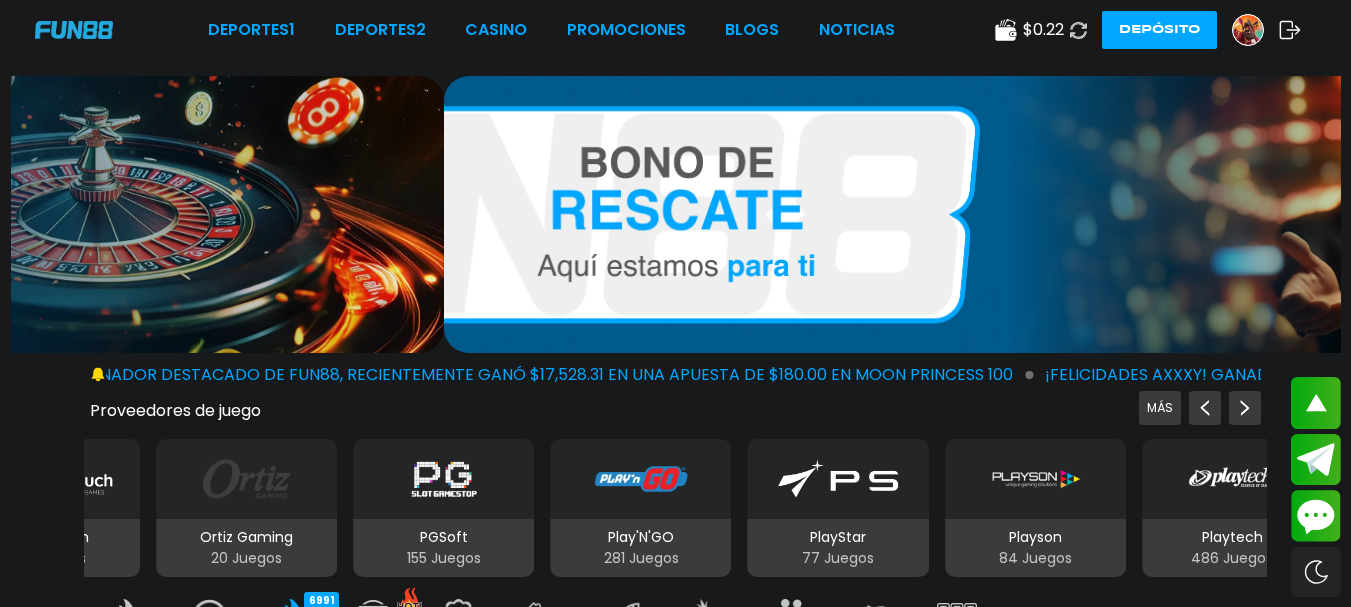 click 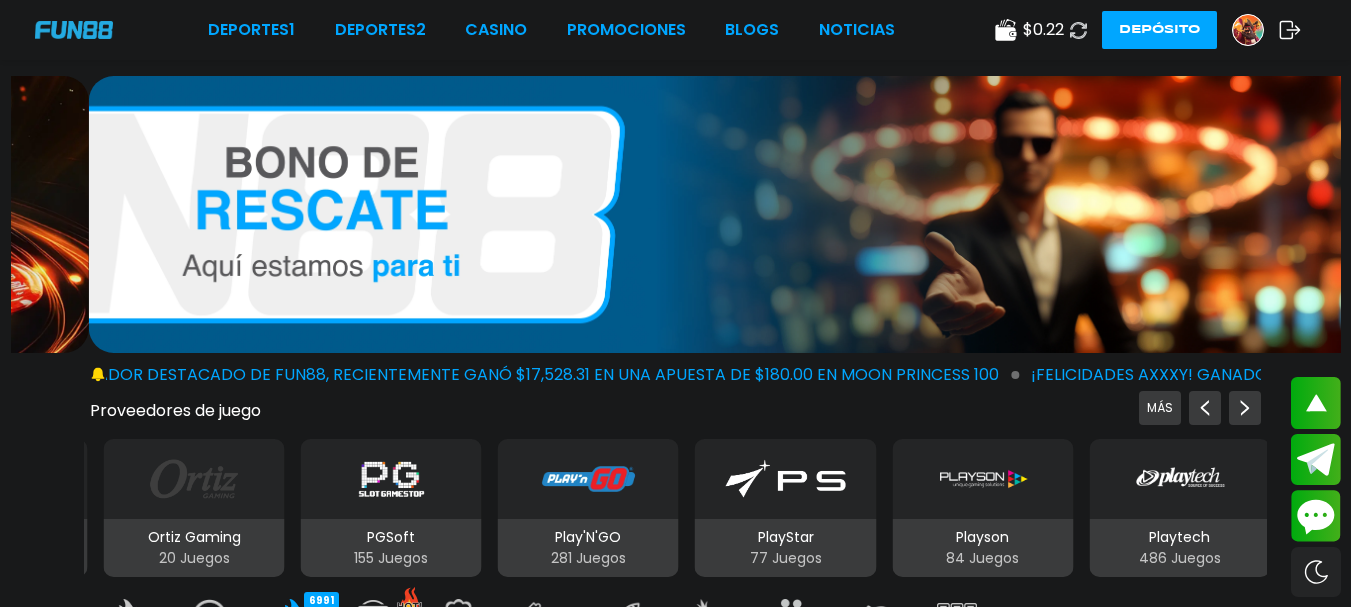 click 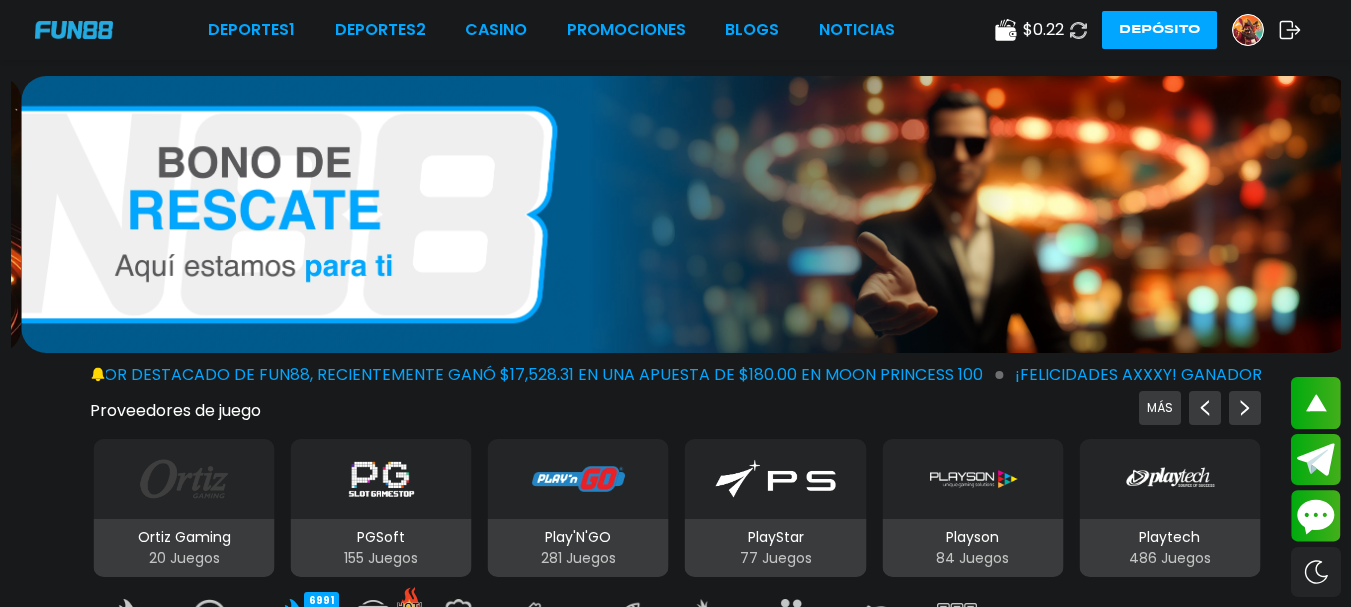 click 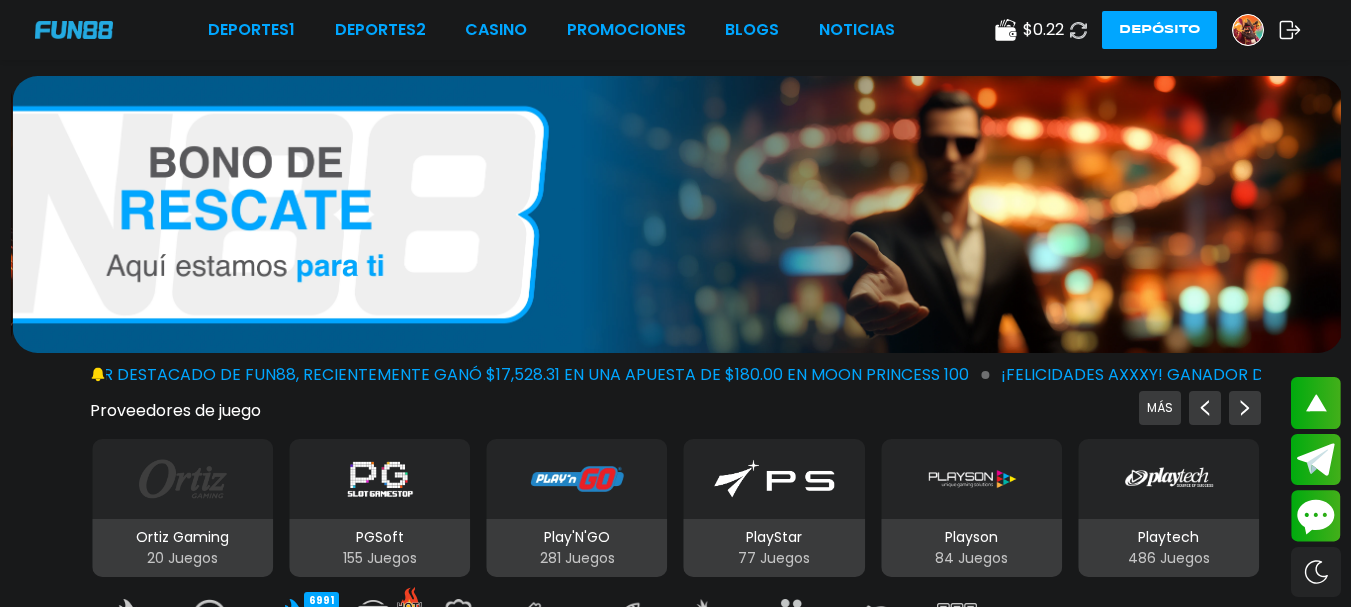click 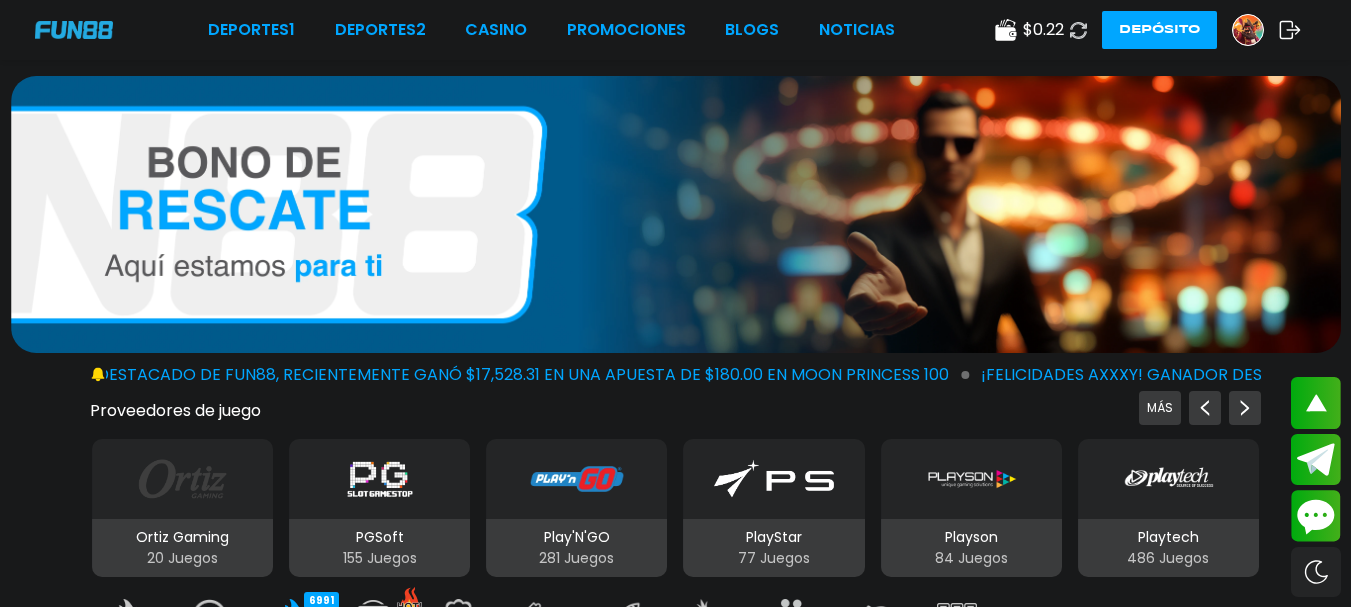 click 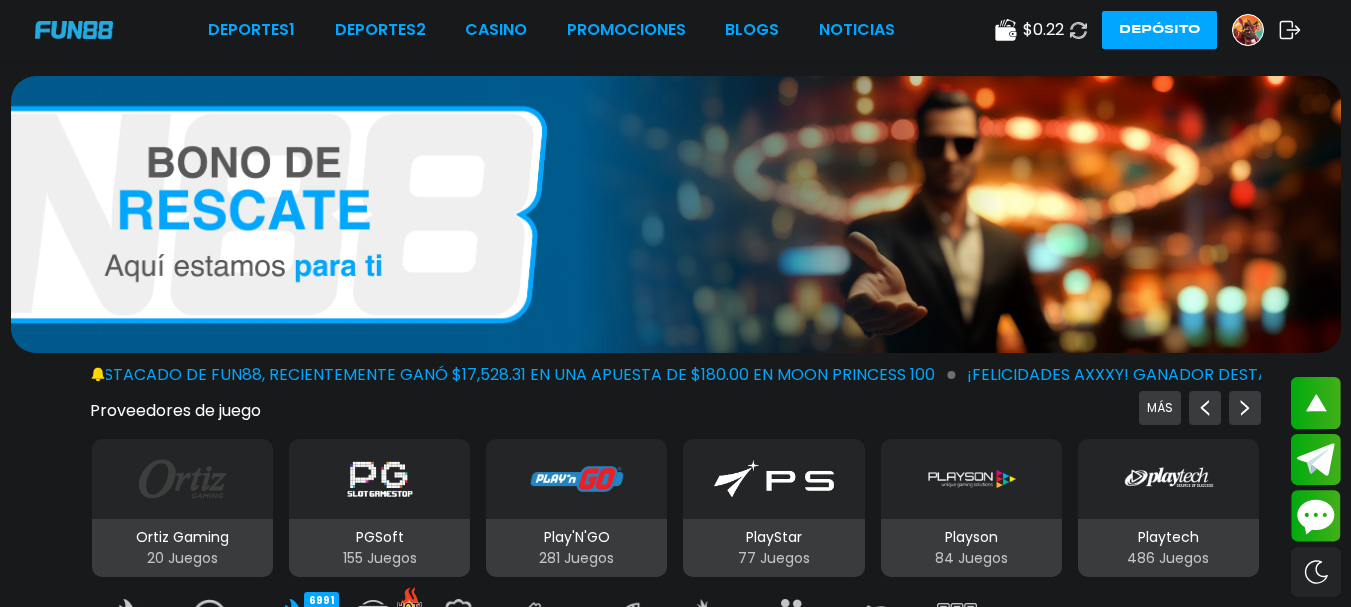 click 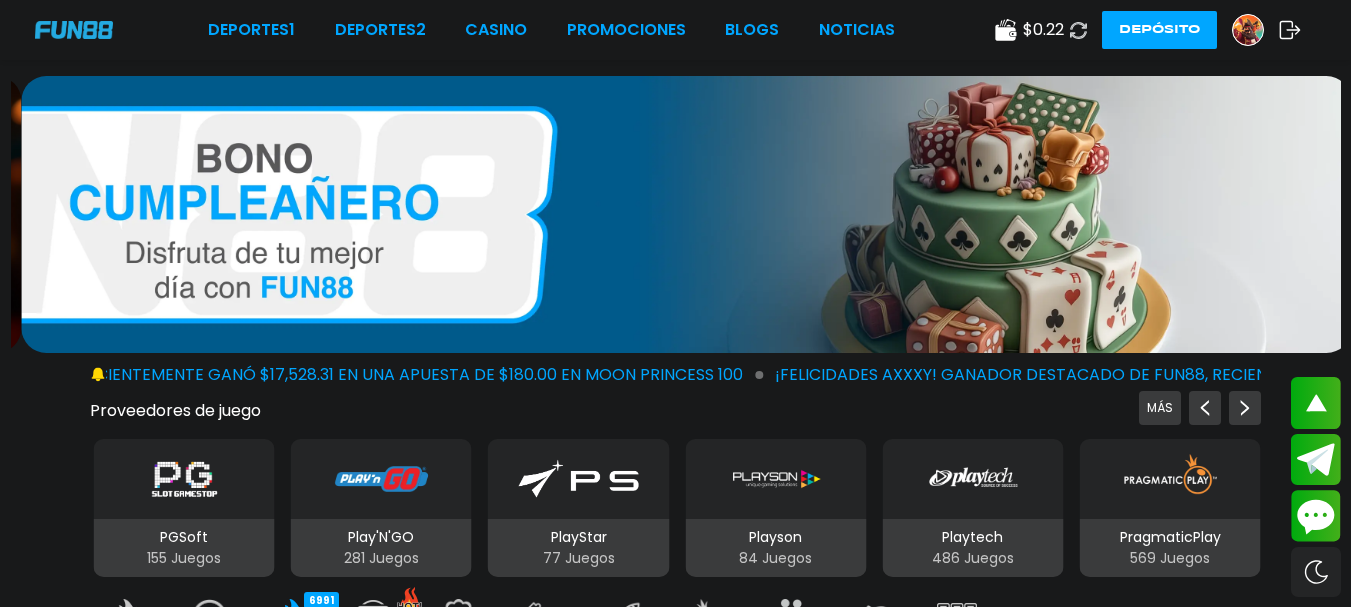 click 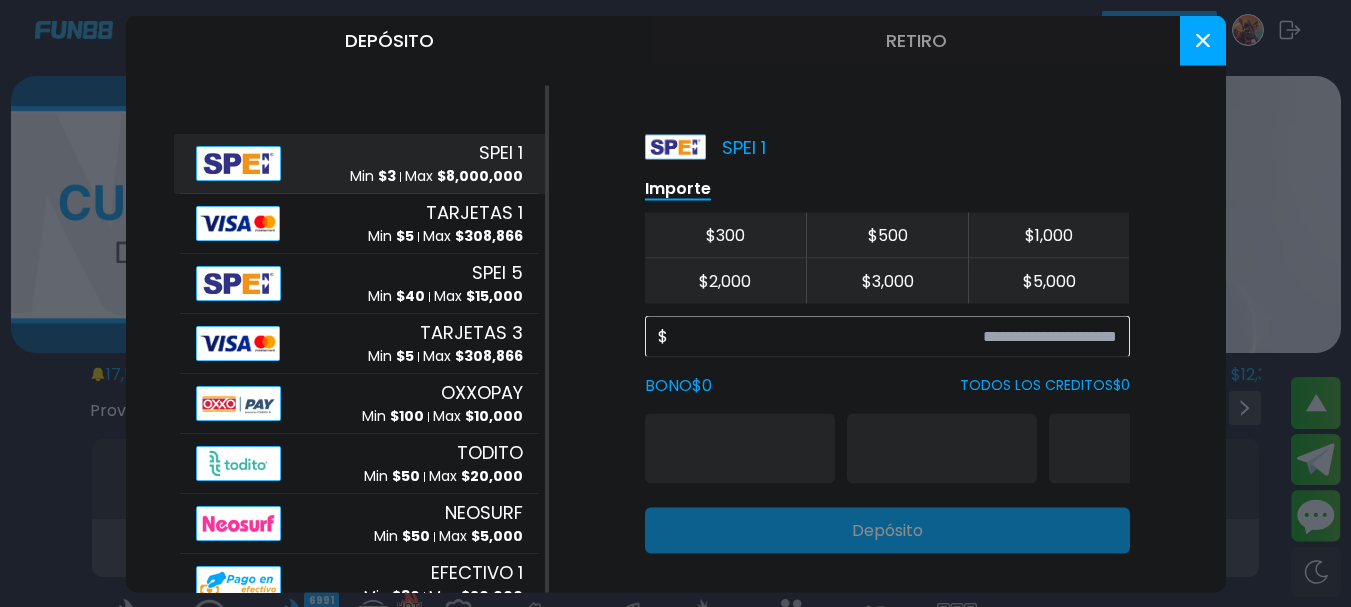 click on "Retiro" at bounding box center (916, 40) 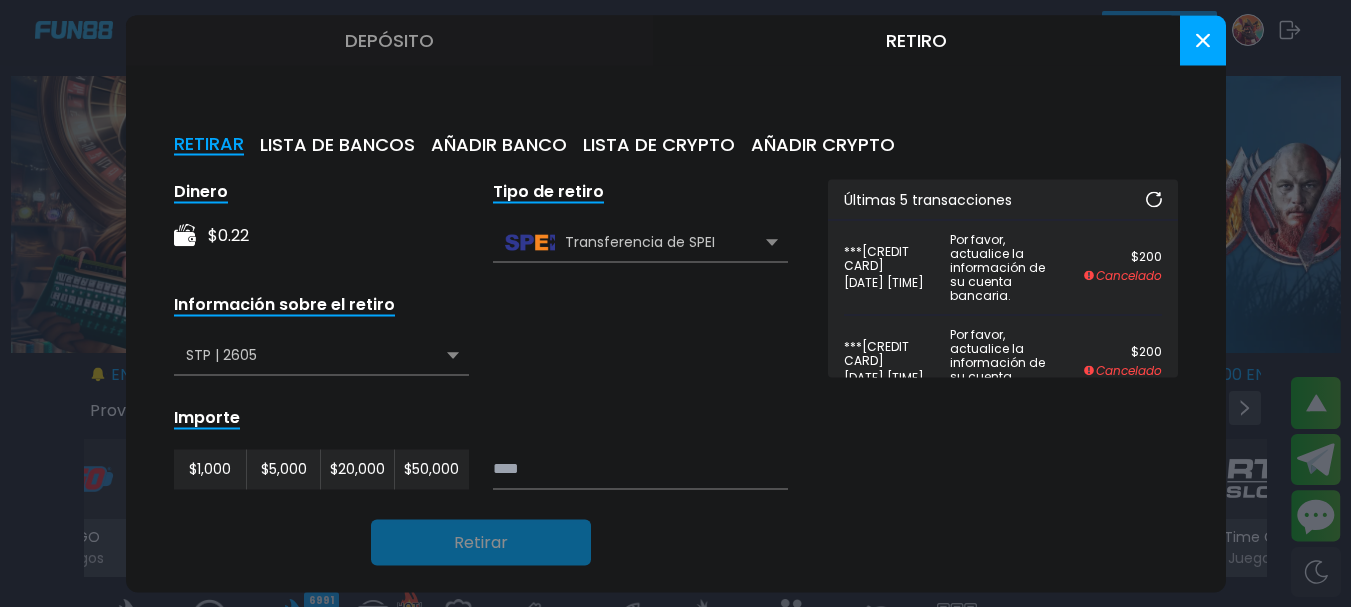 click 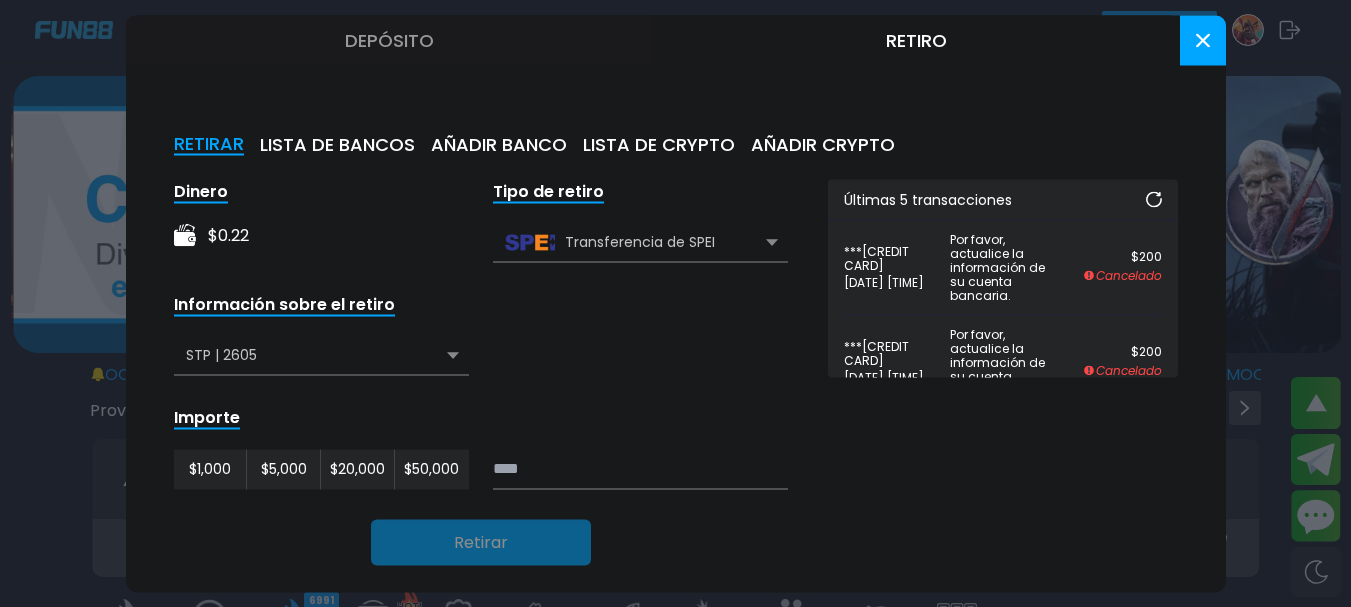 click 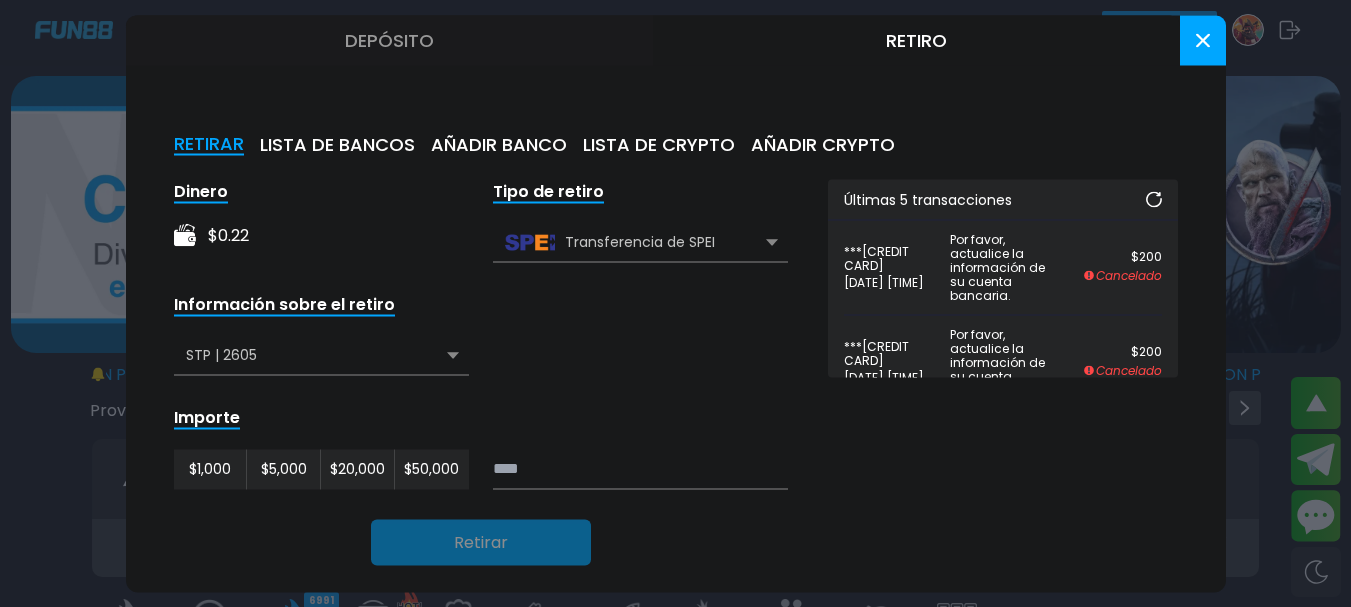 click 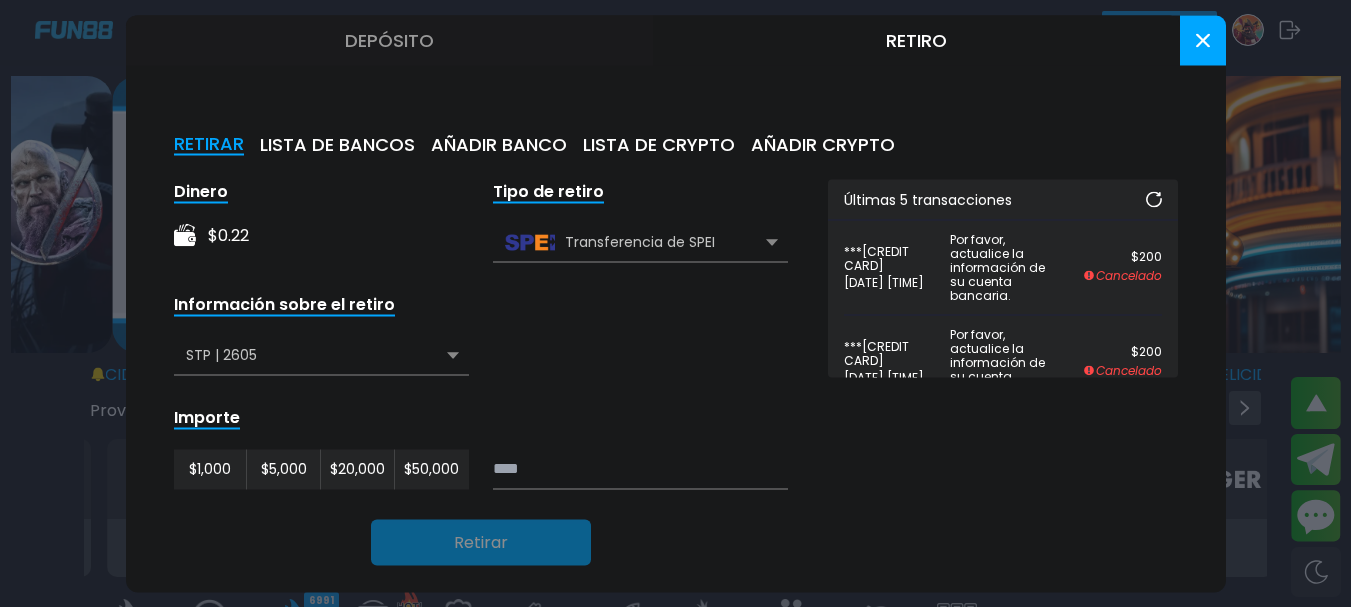 click 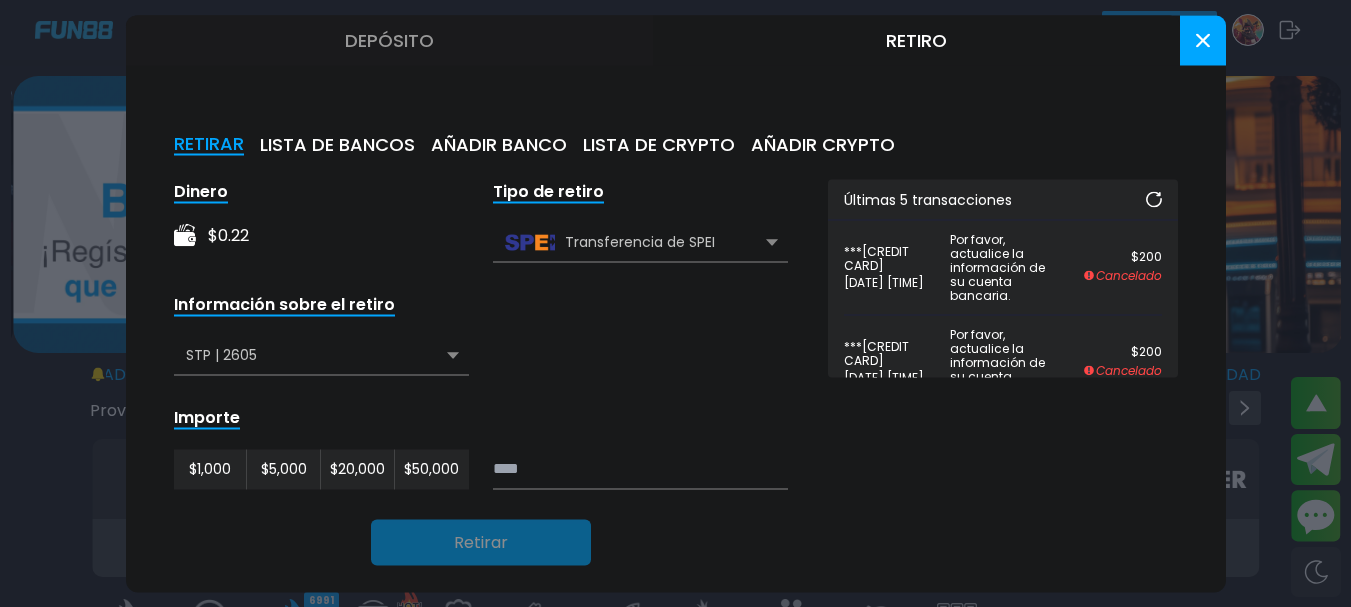 click 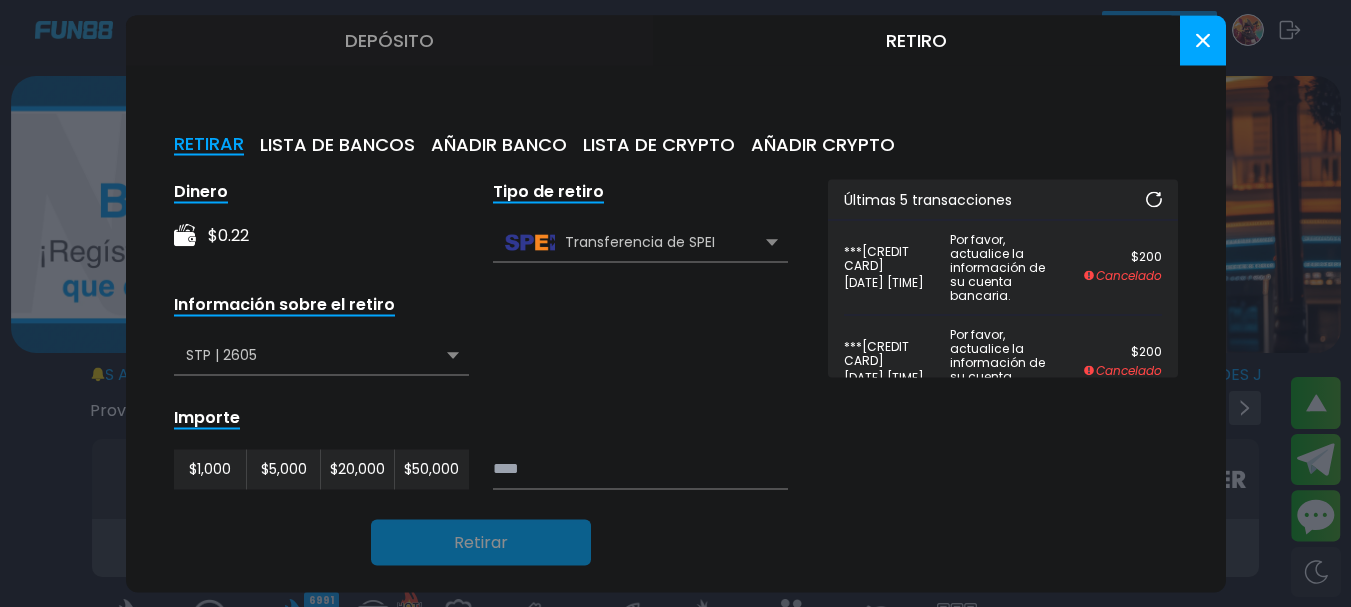 click 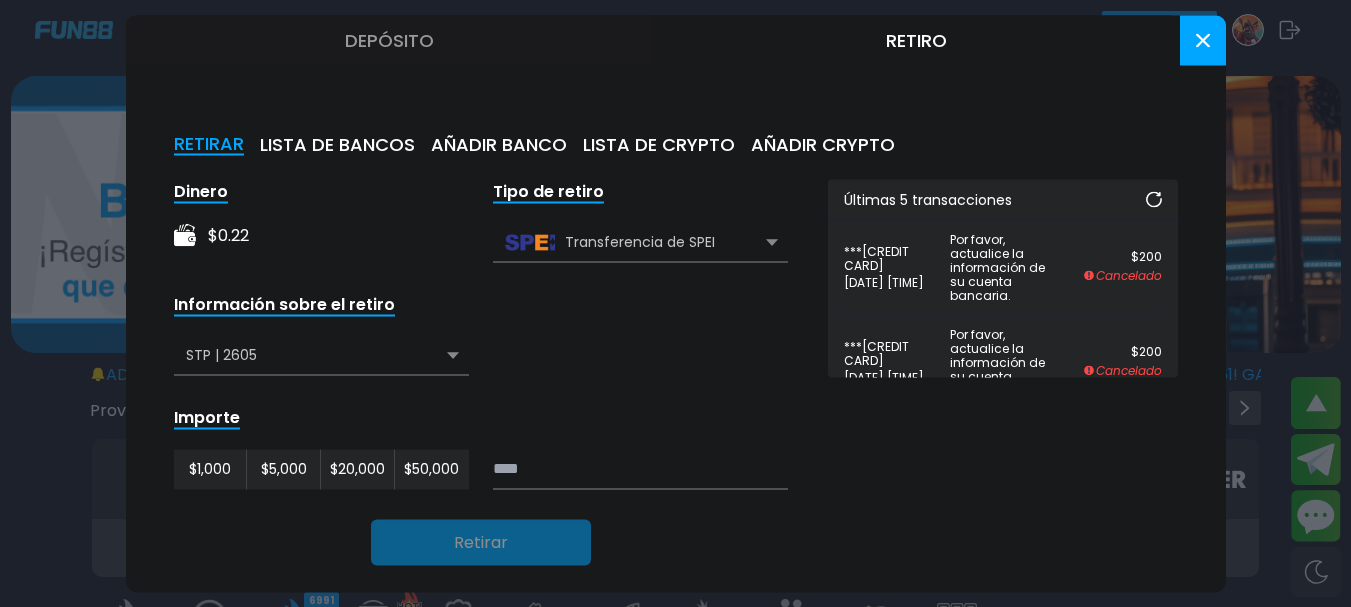 click at bounding box center (1203, 40) 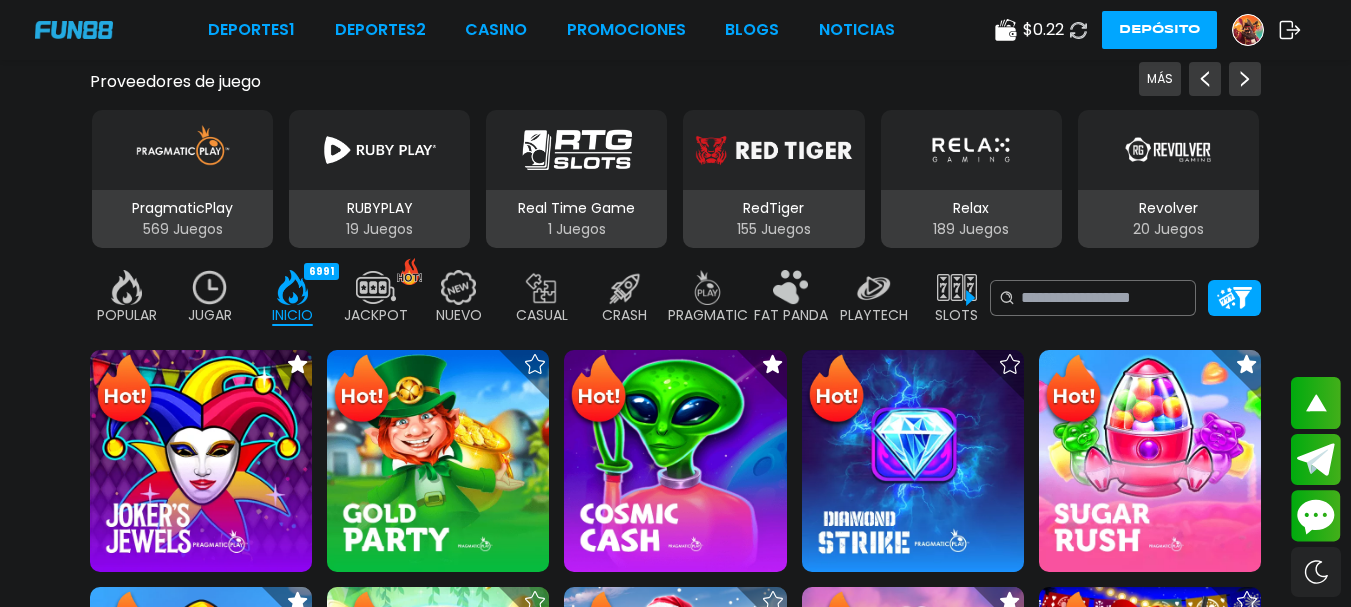 scroll, scrollTop: 328, scrollLeft: 0, axis: vertical 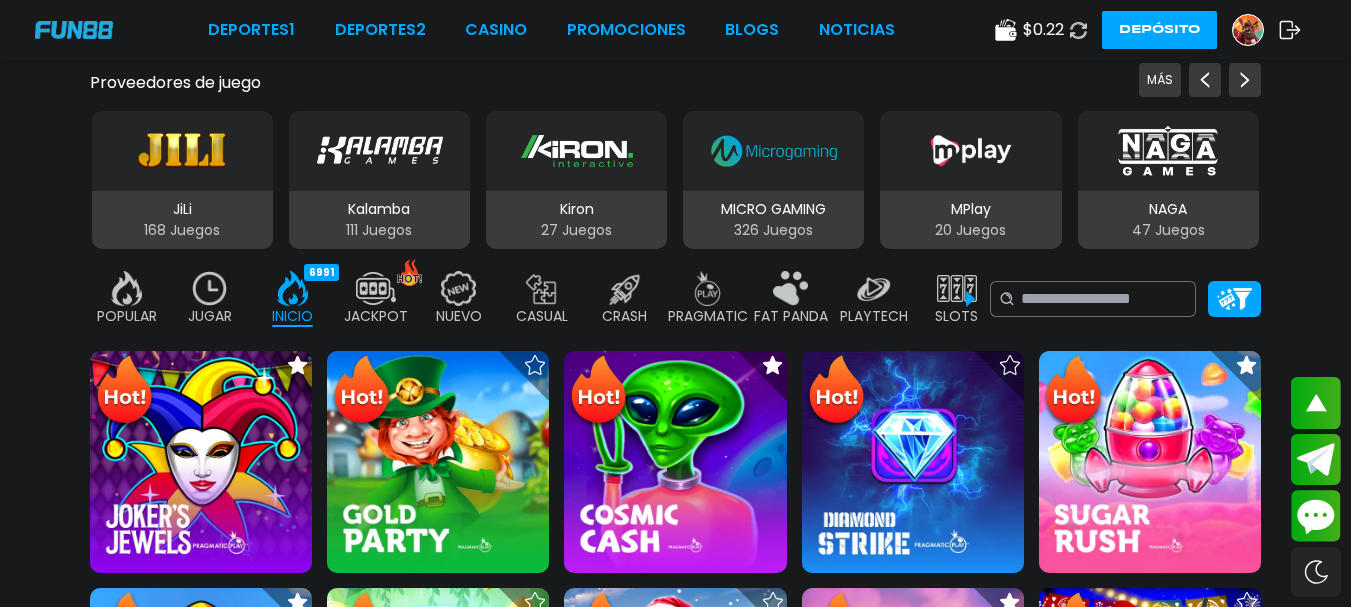 click 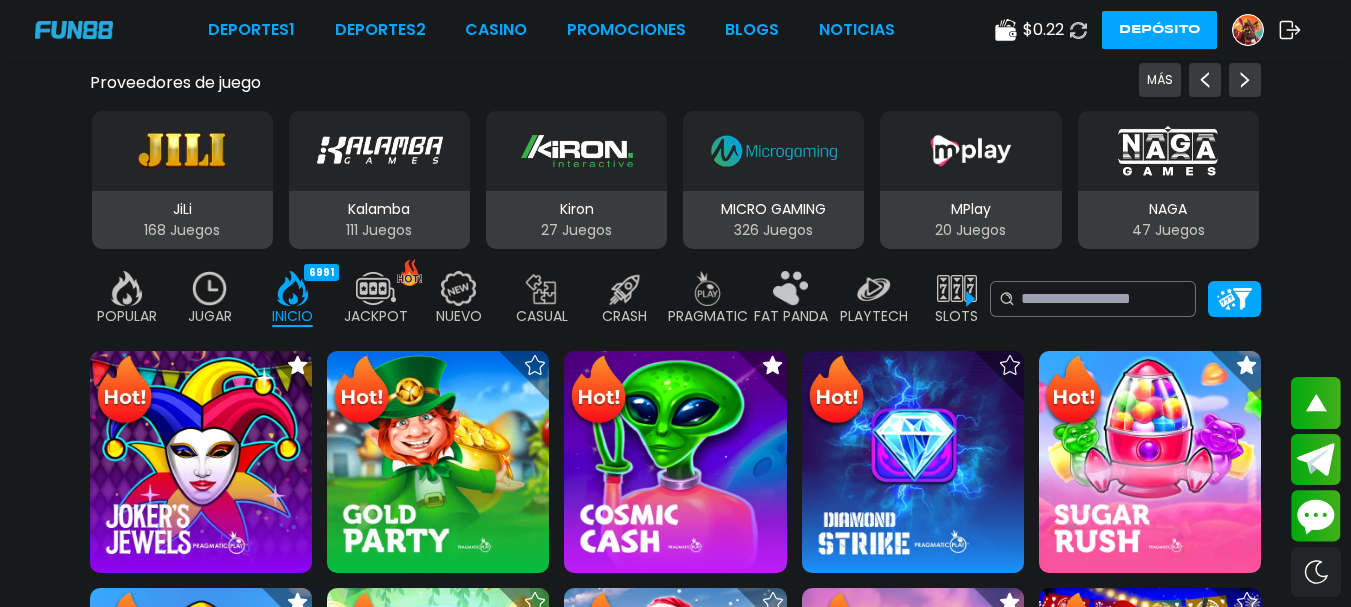 click 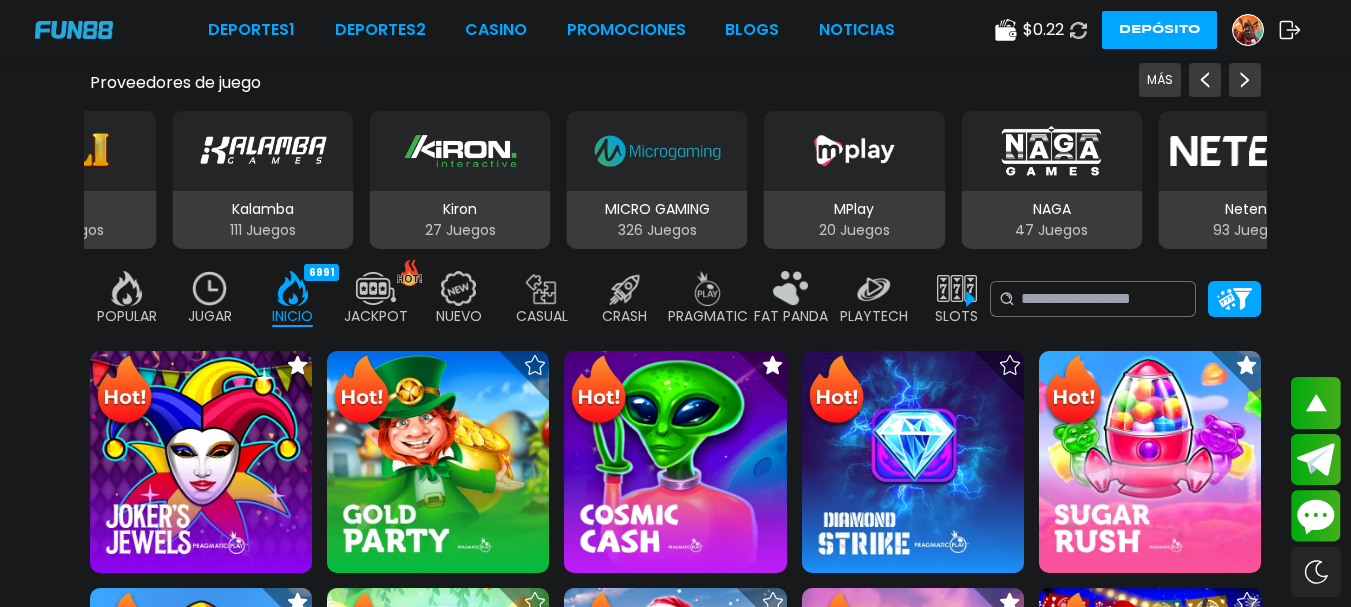 click 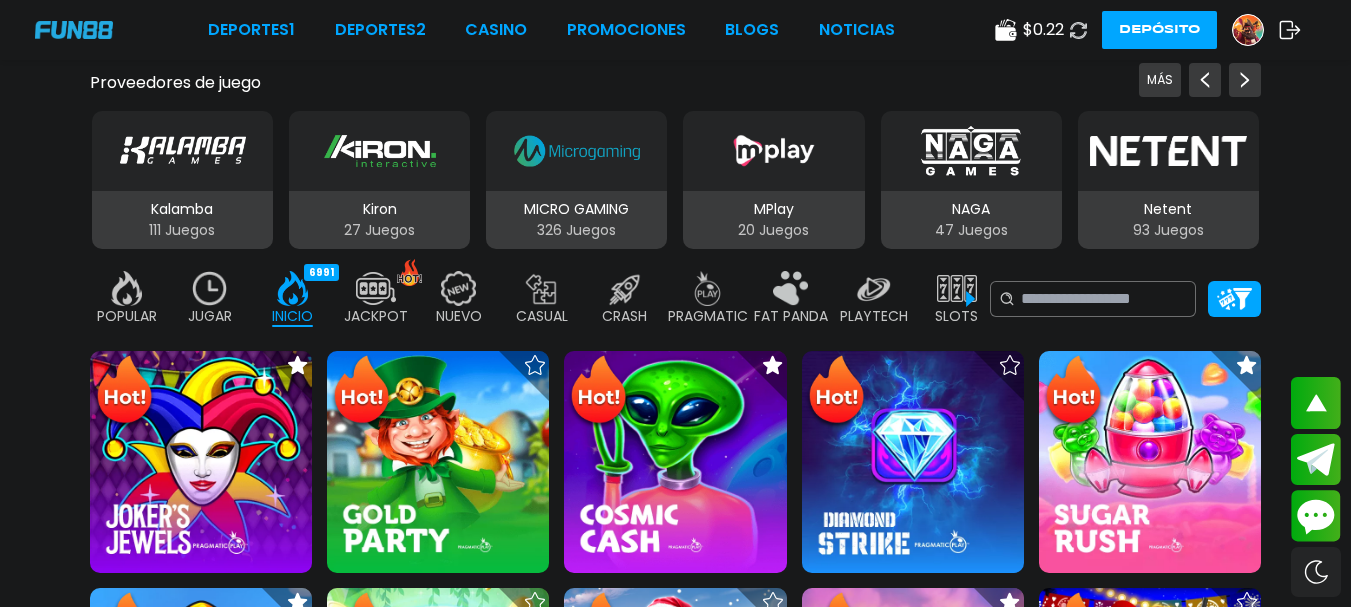 click 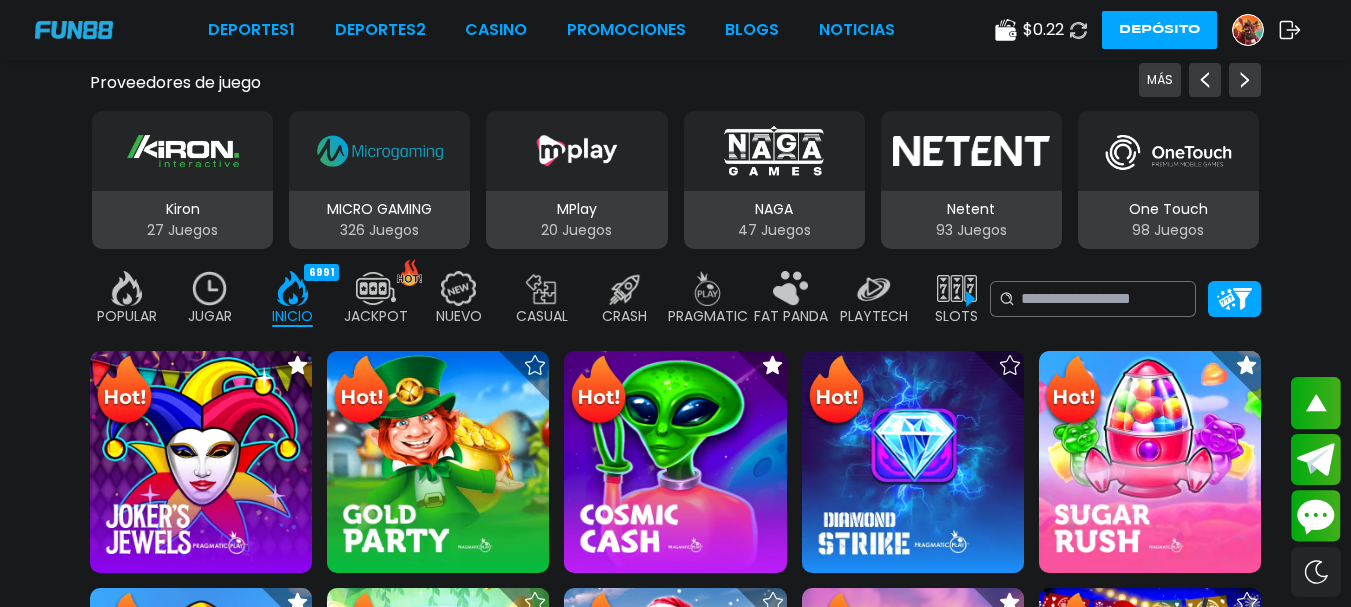 click 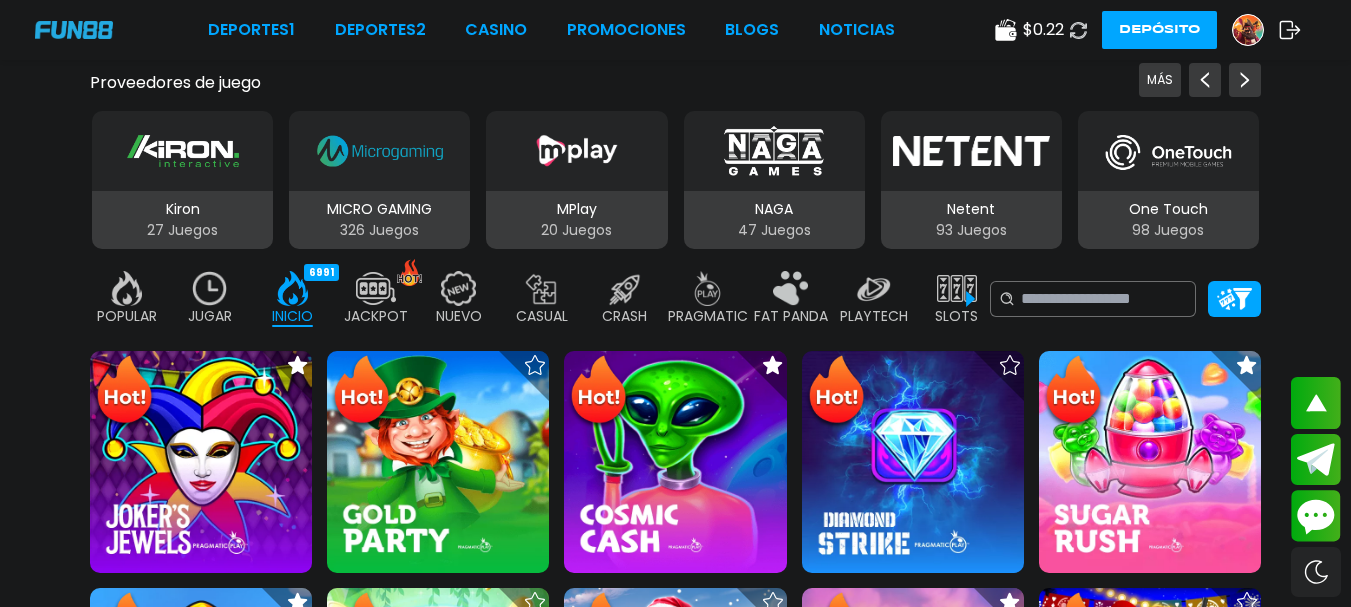 click 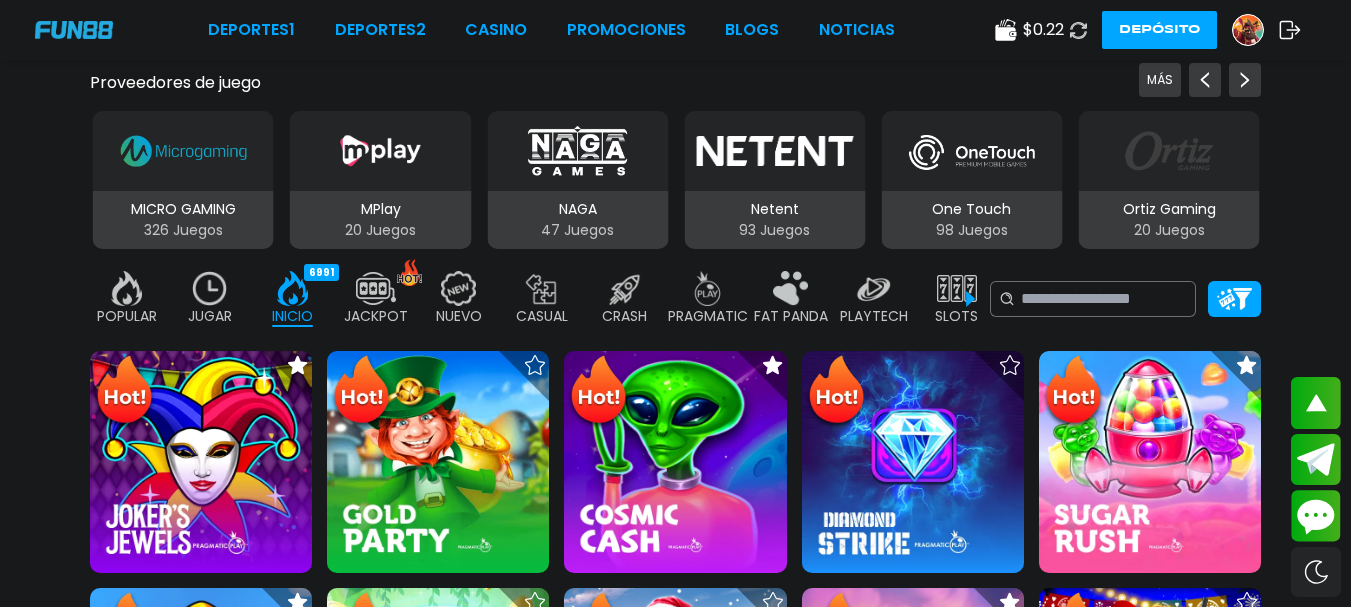 click 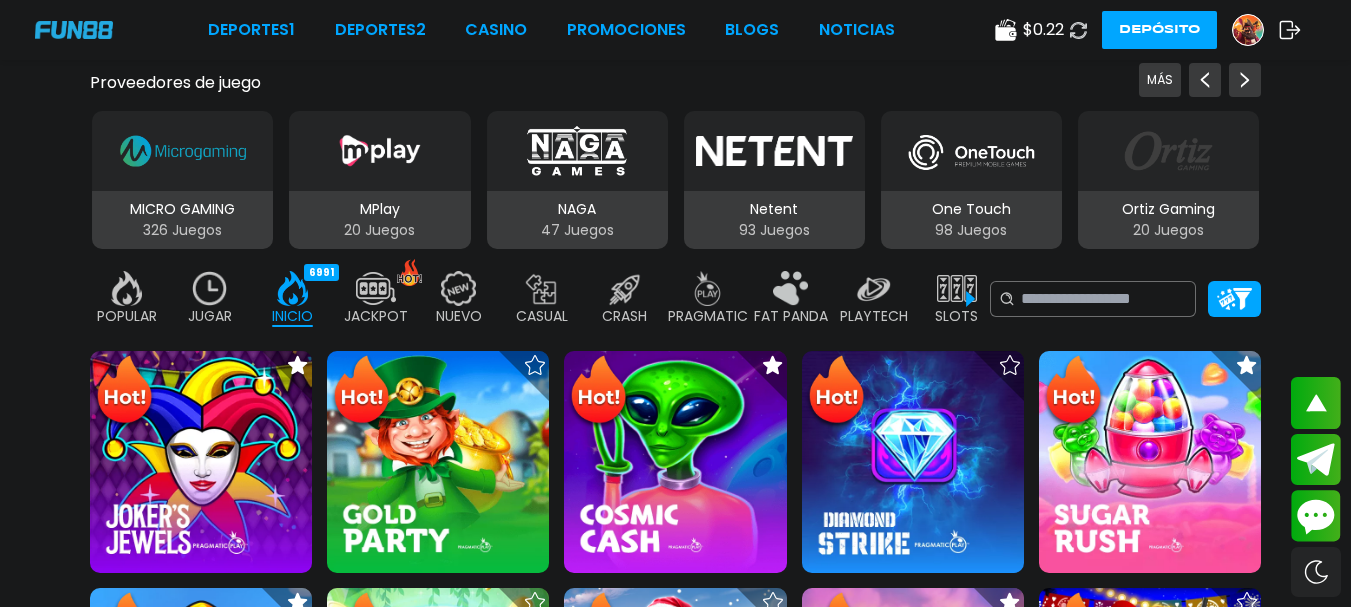 click 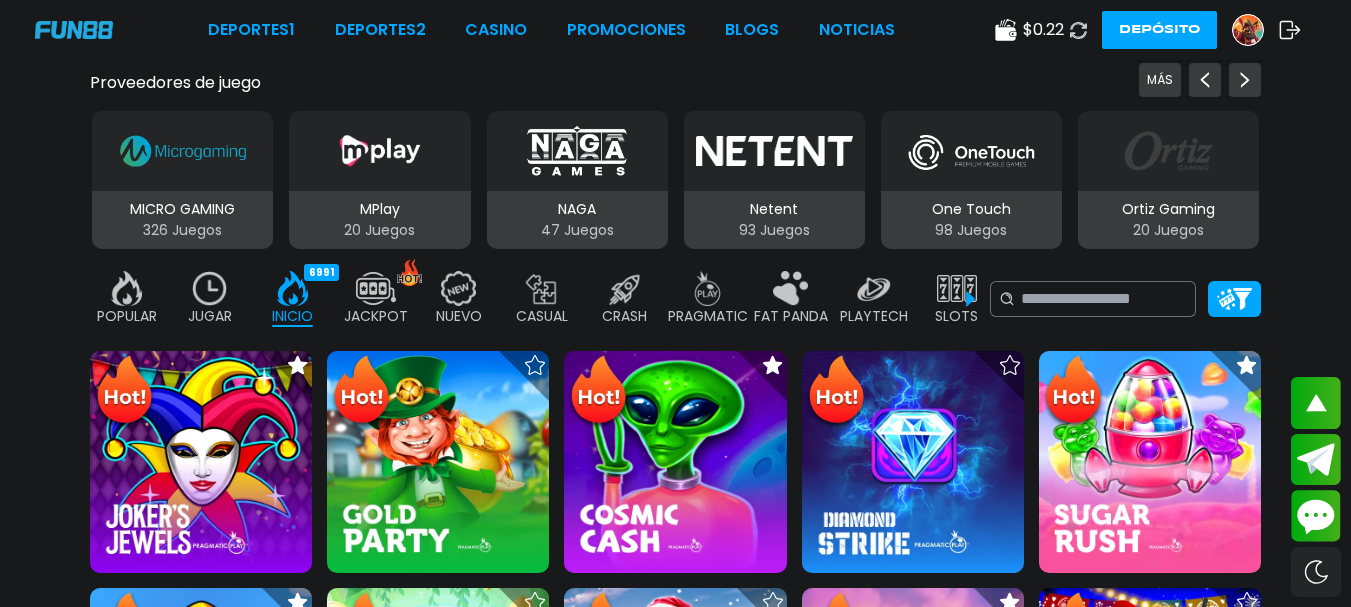 click 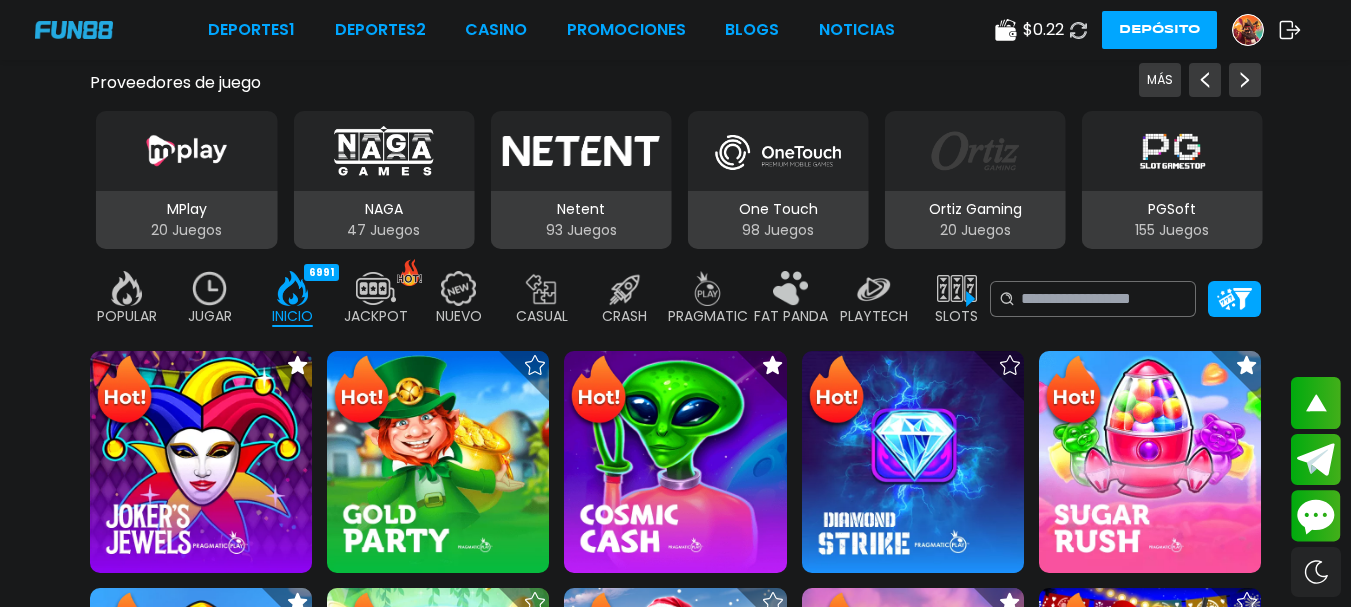click 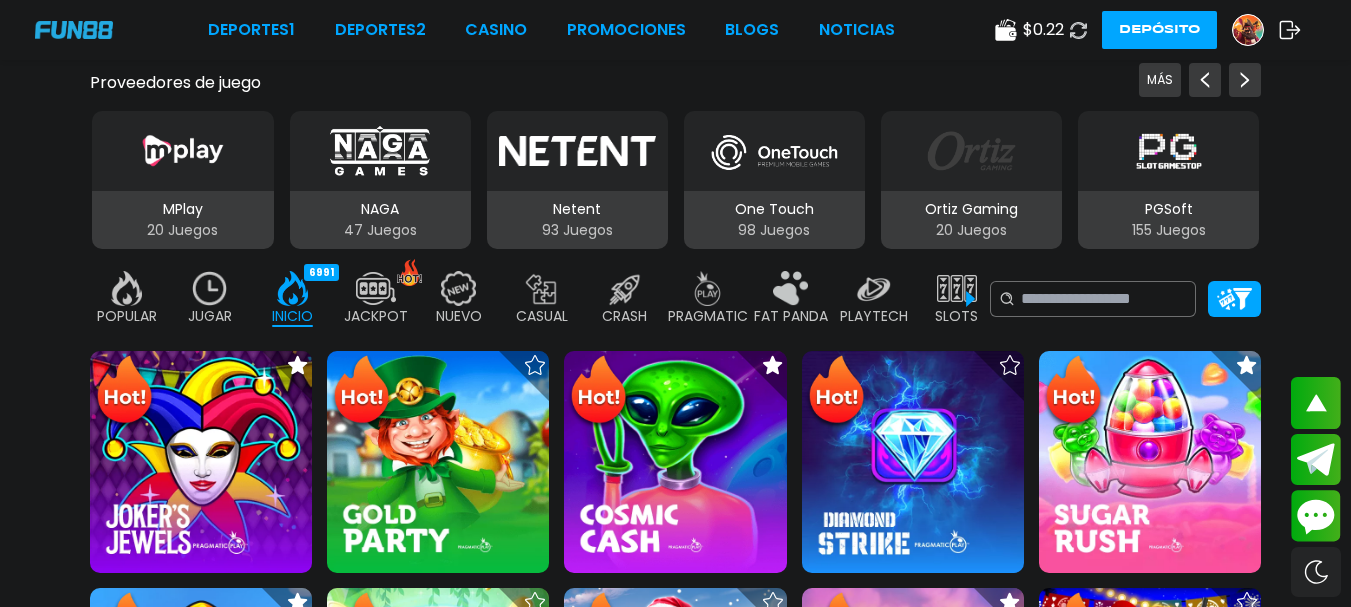 click 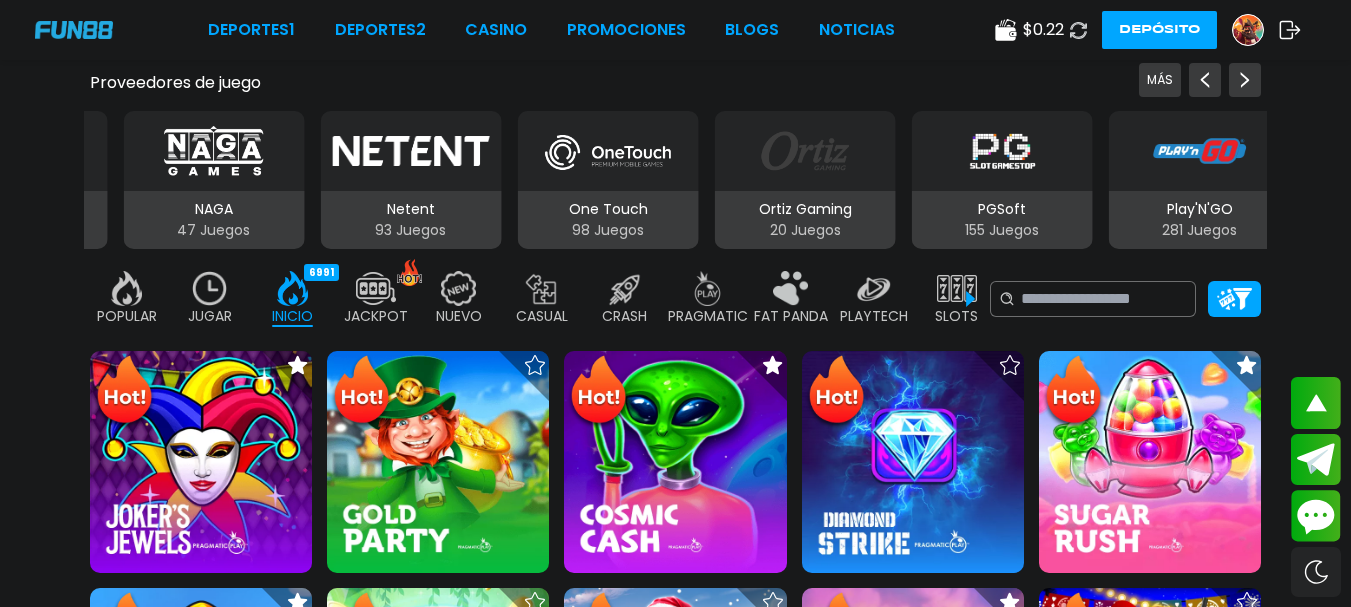 click 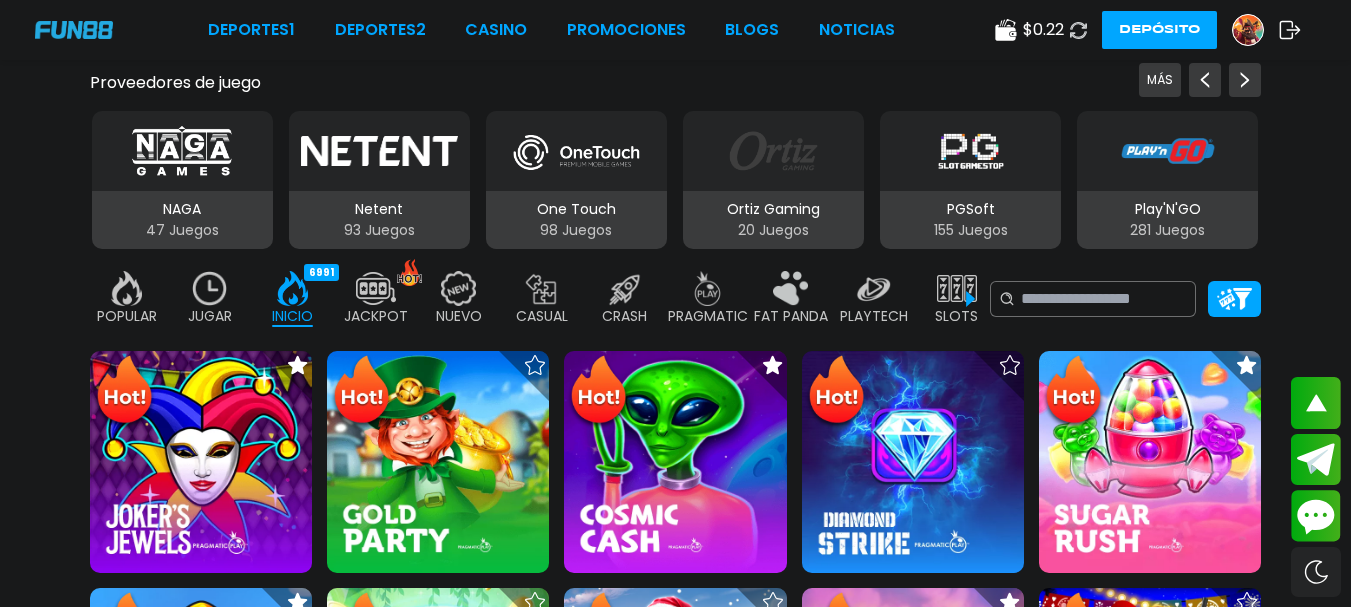 click 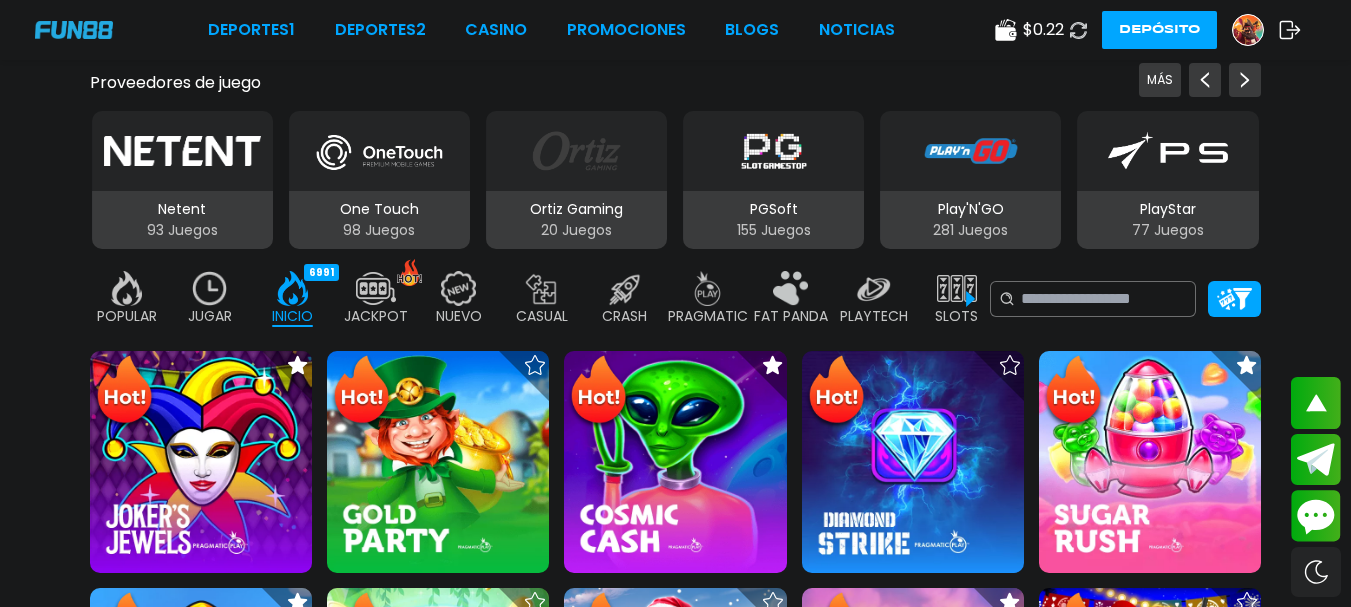 click 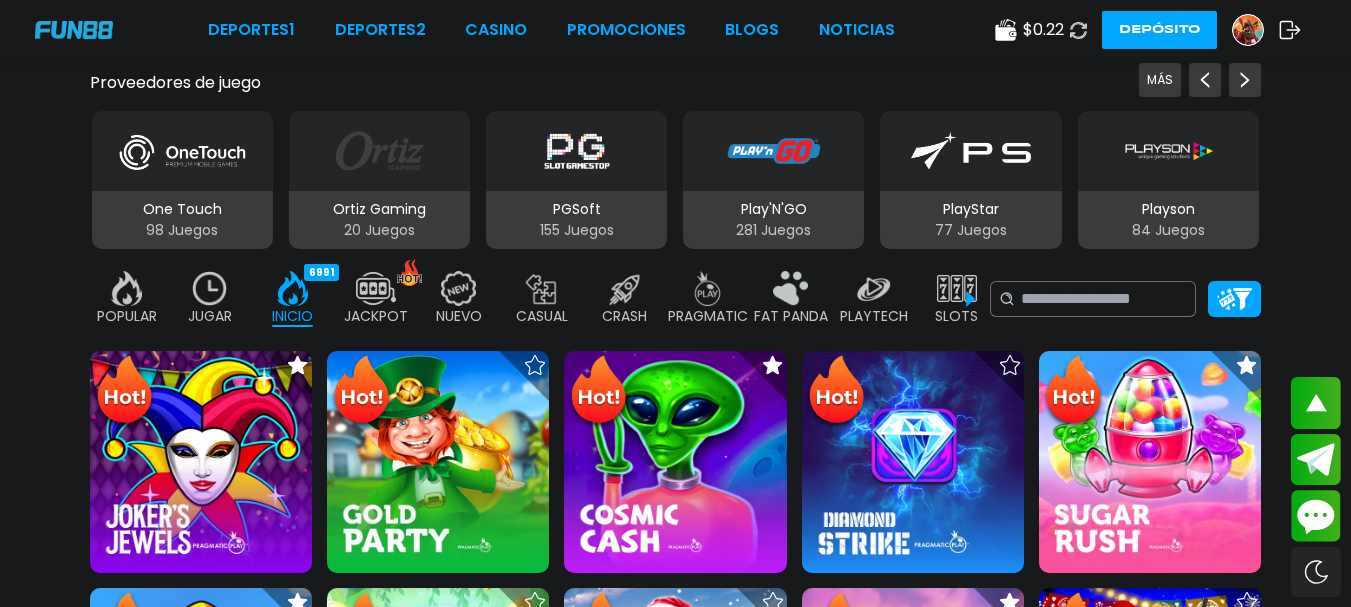 click 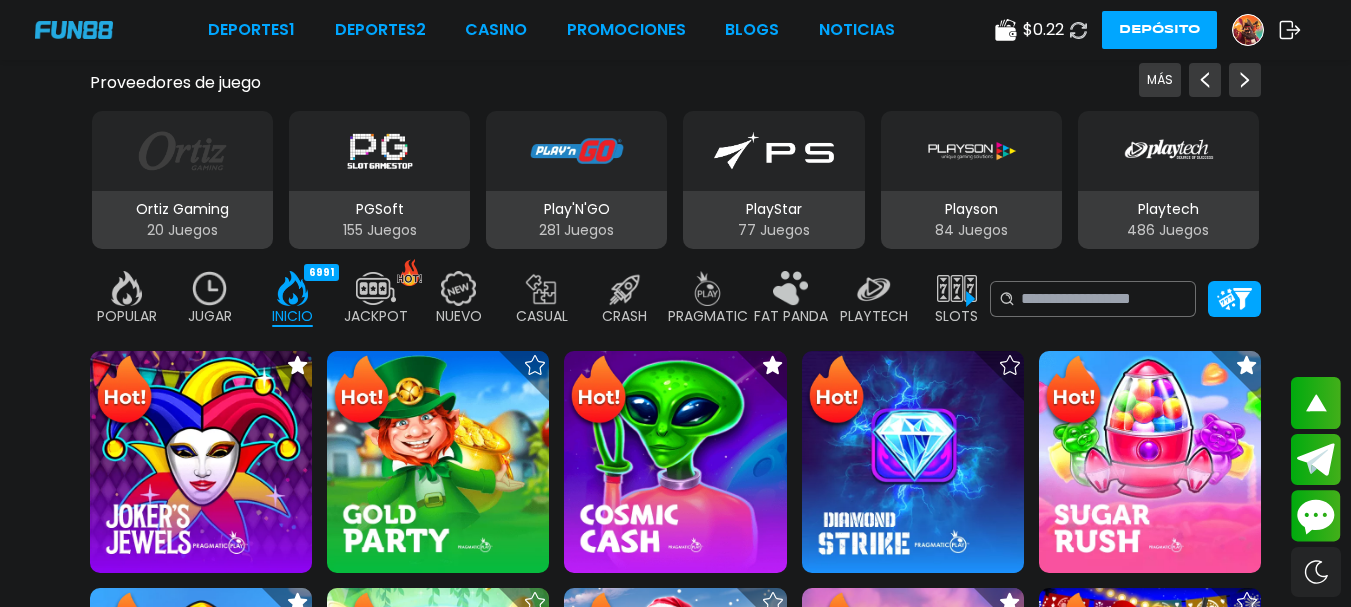 click 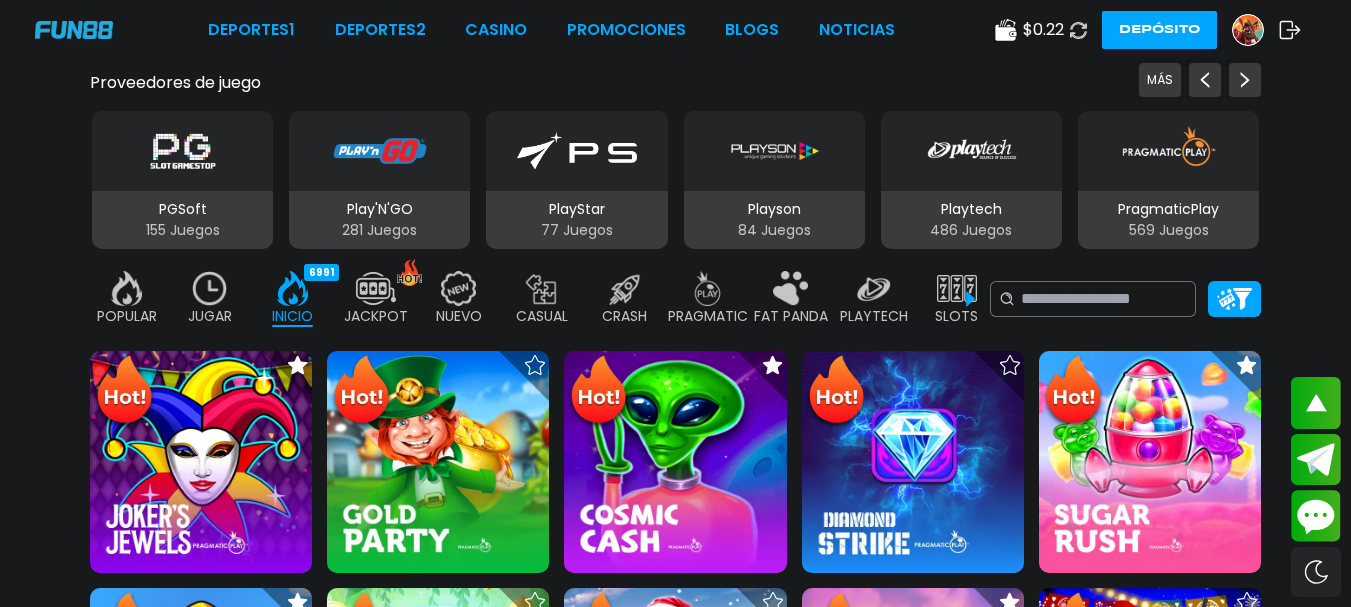 click 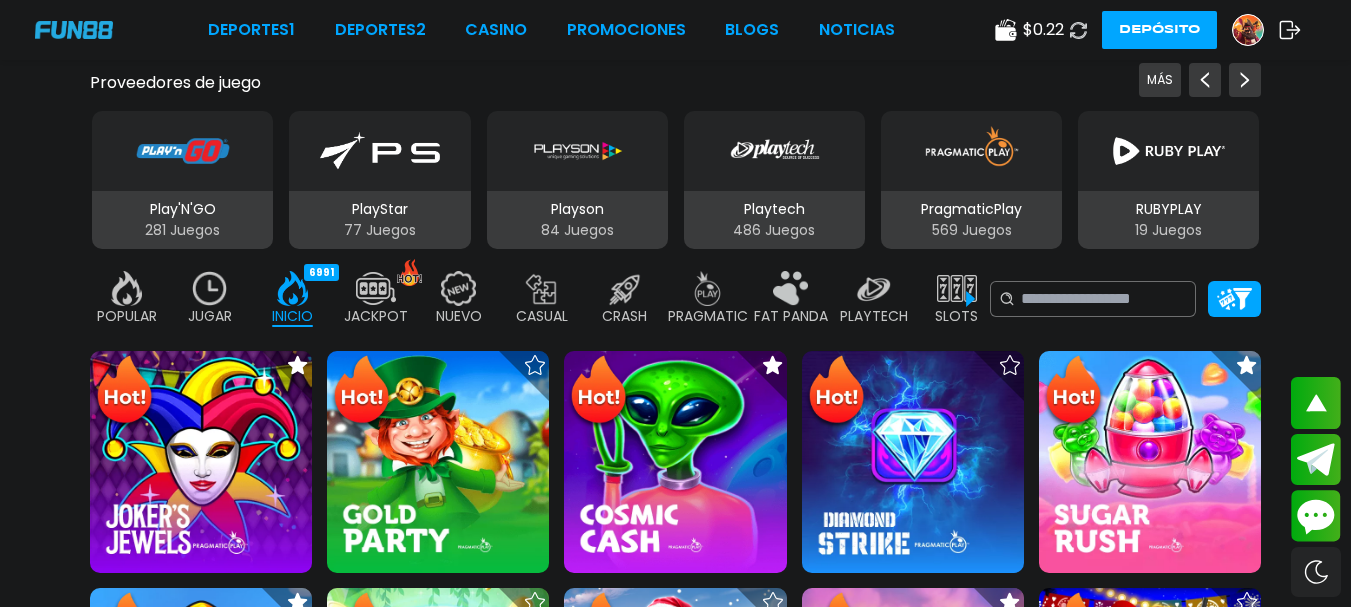 click 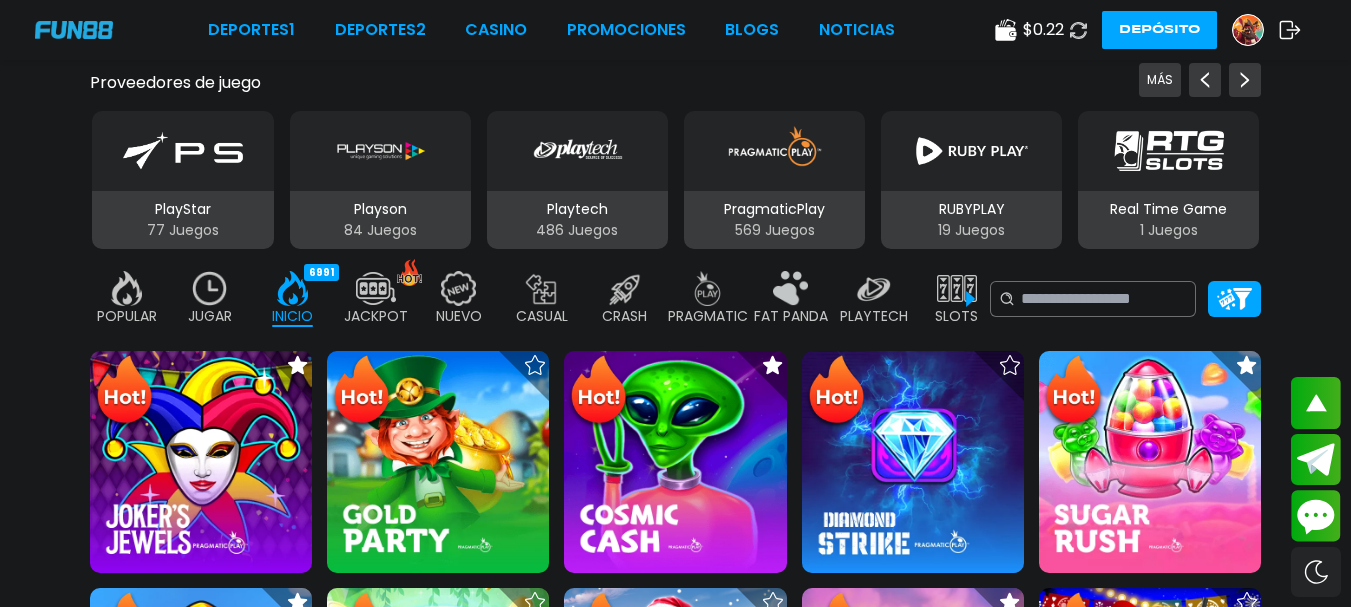 click 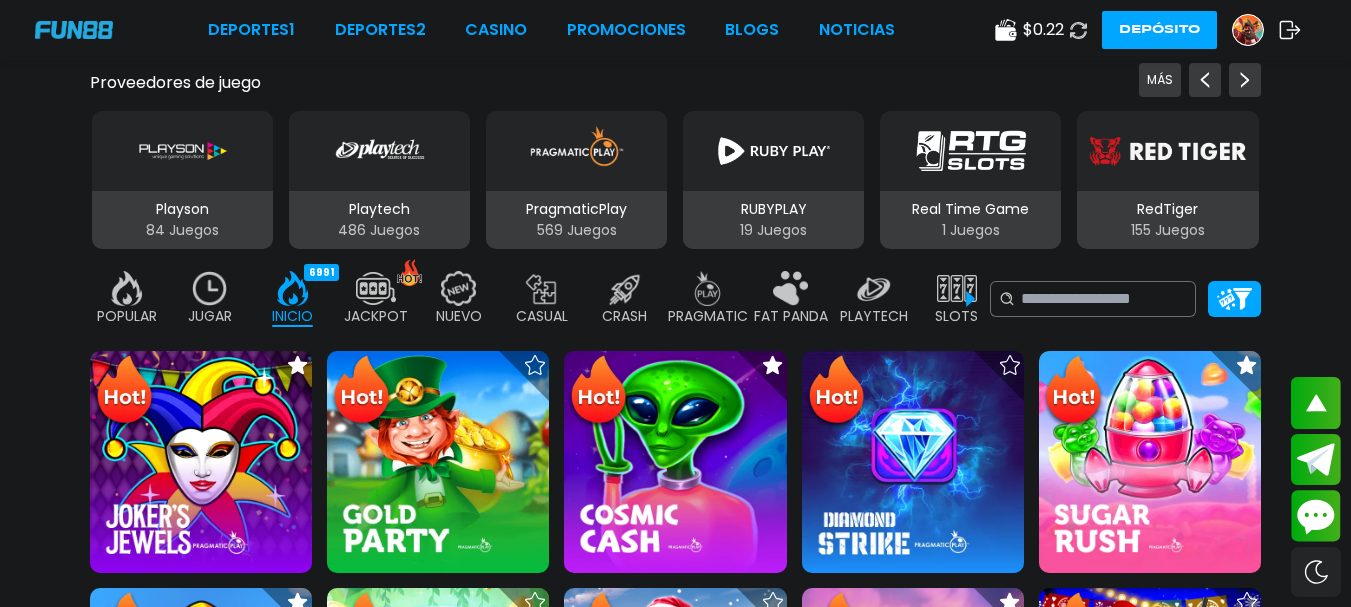 click 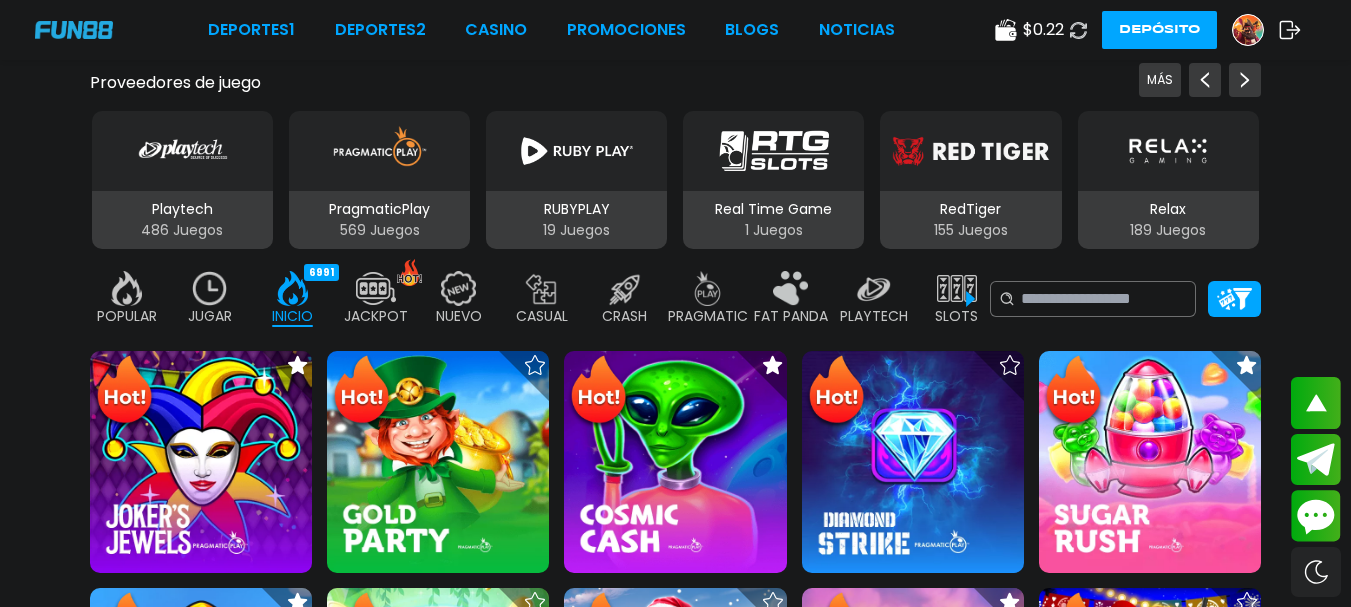 click 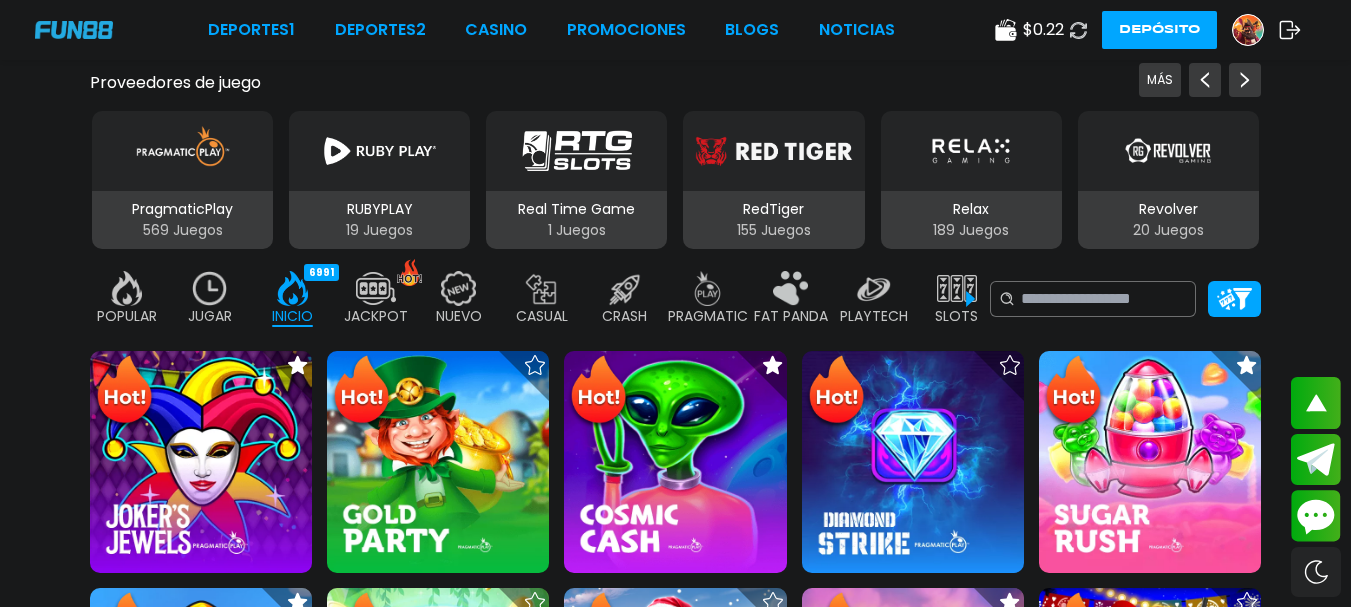 click 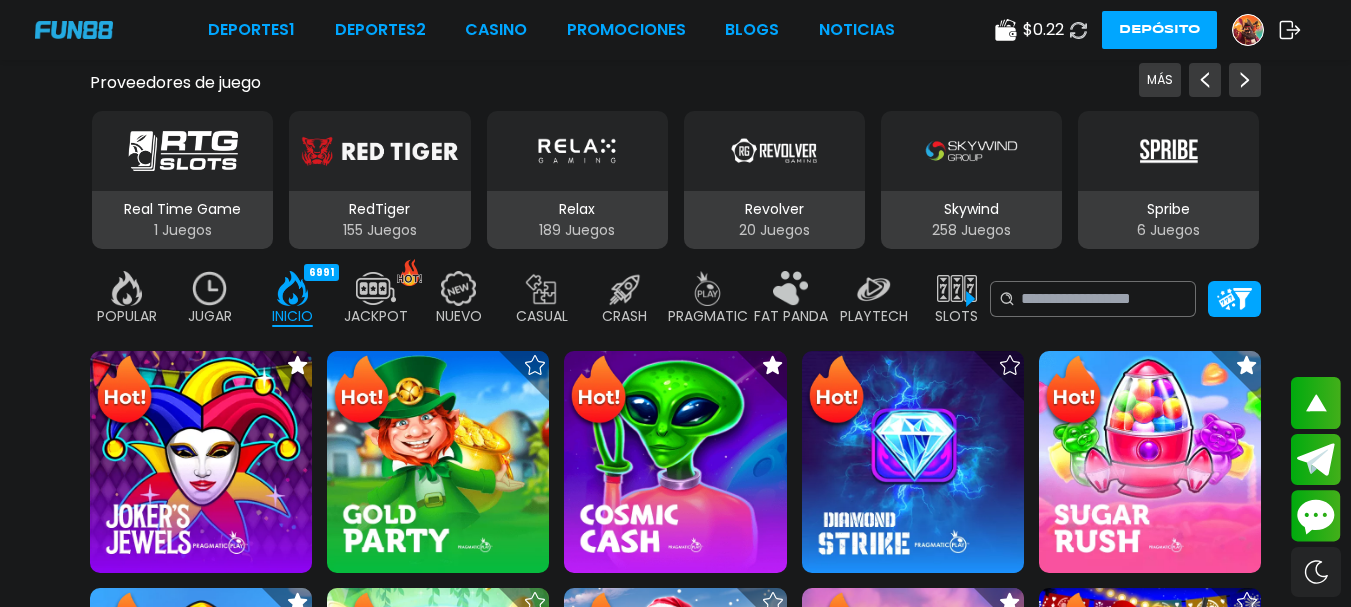 click 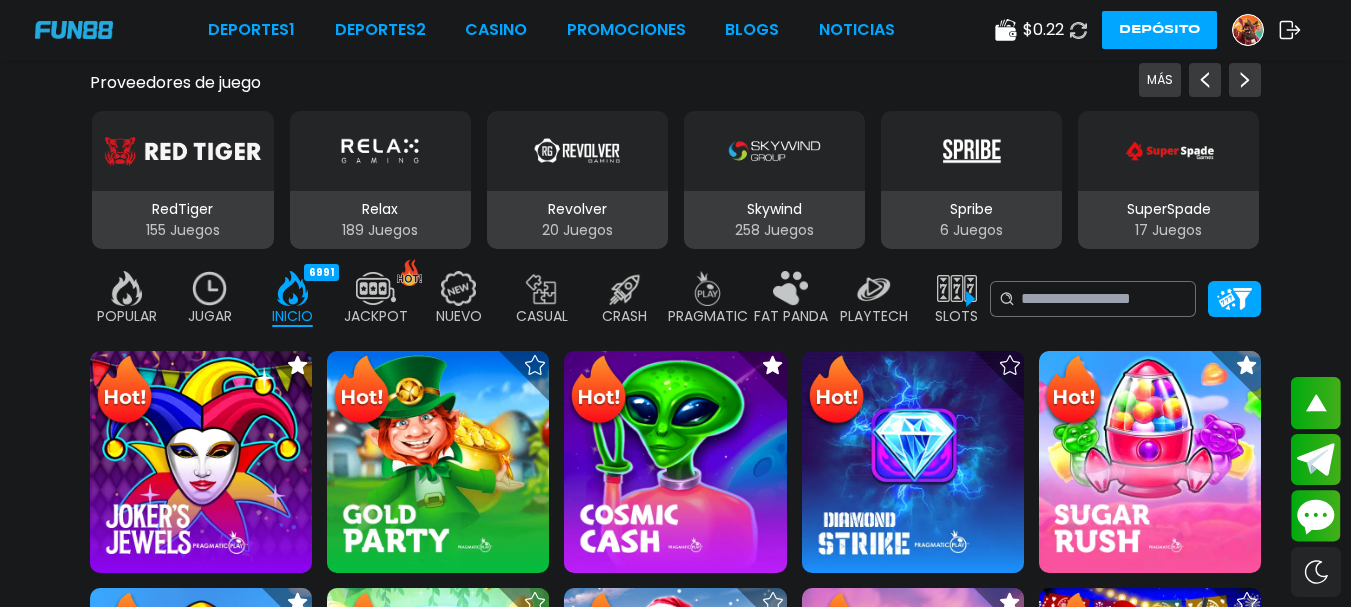 click 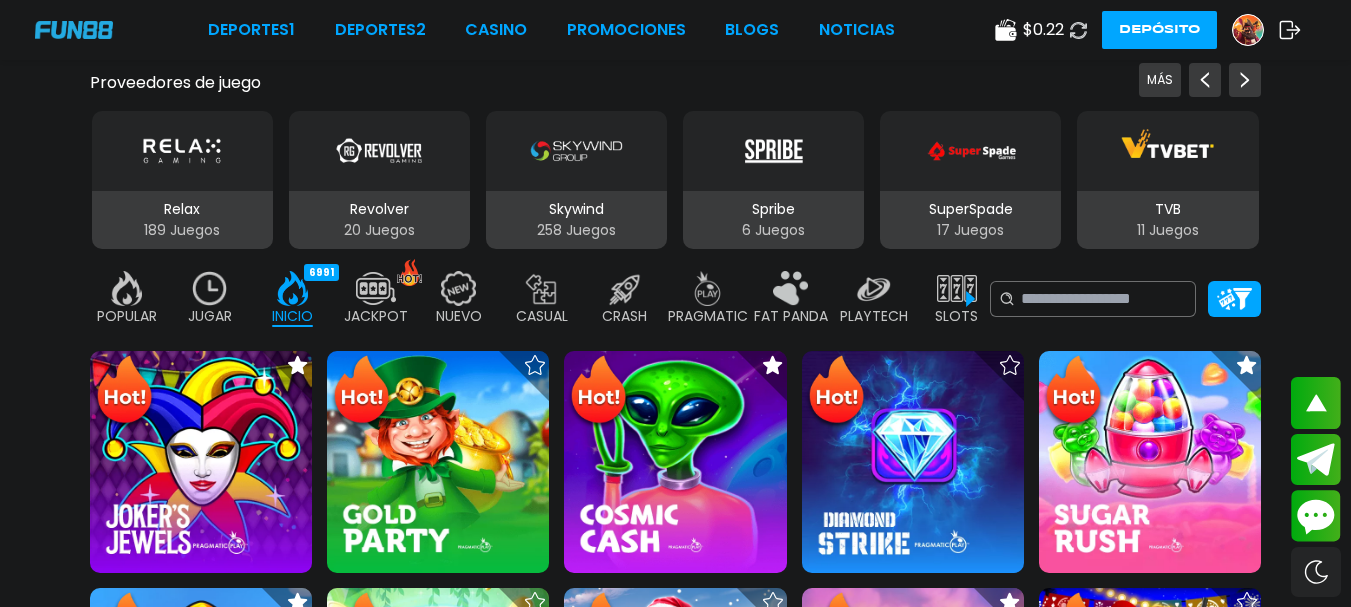 click 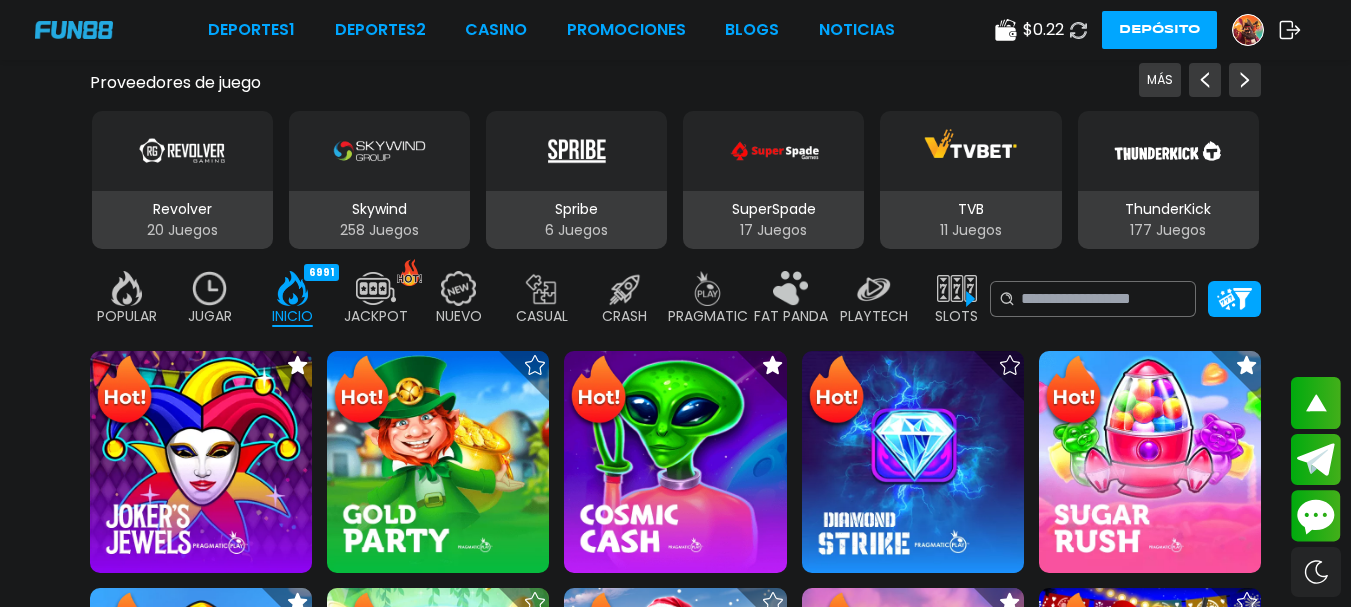 click 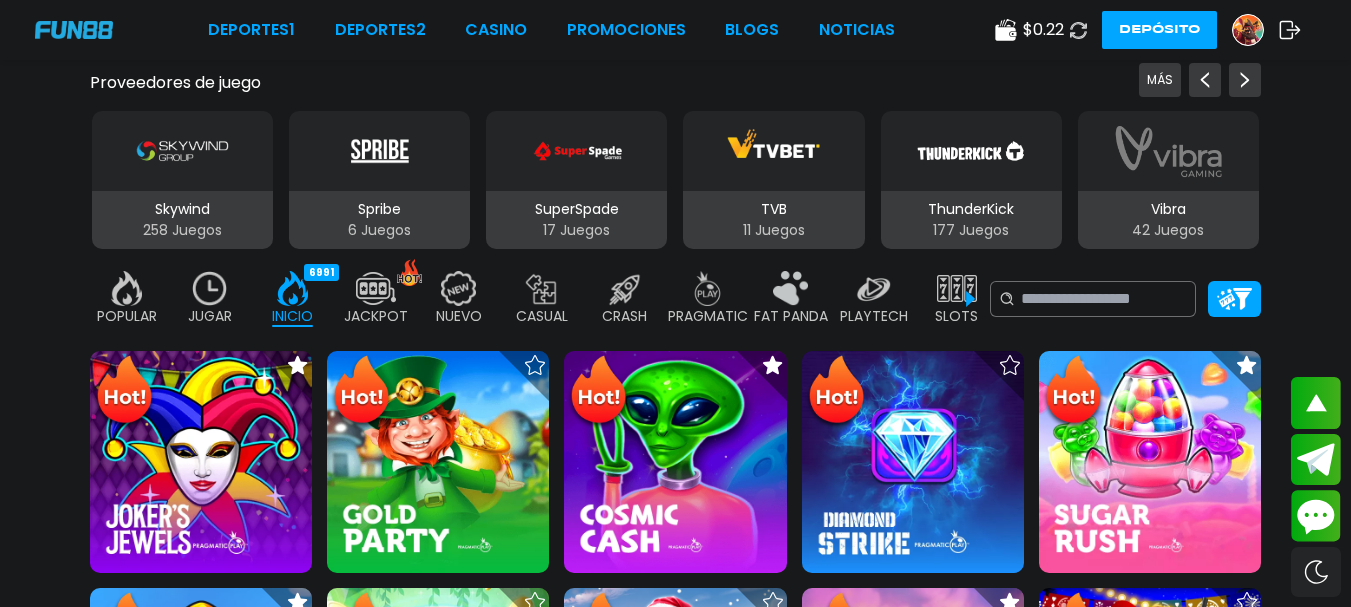 click 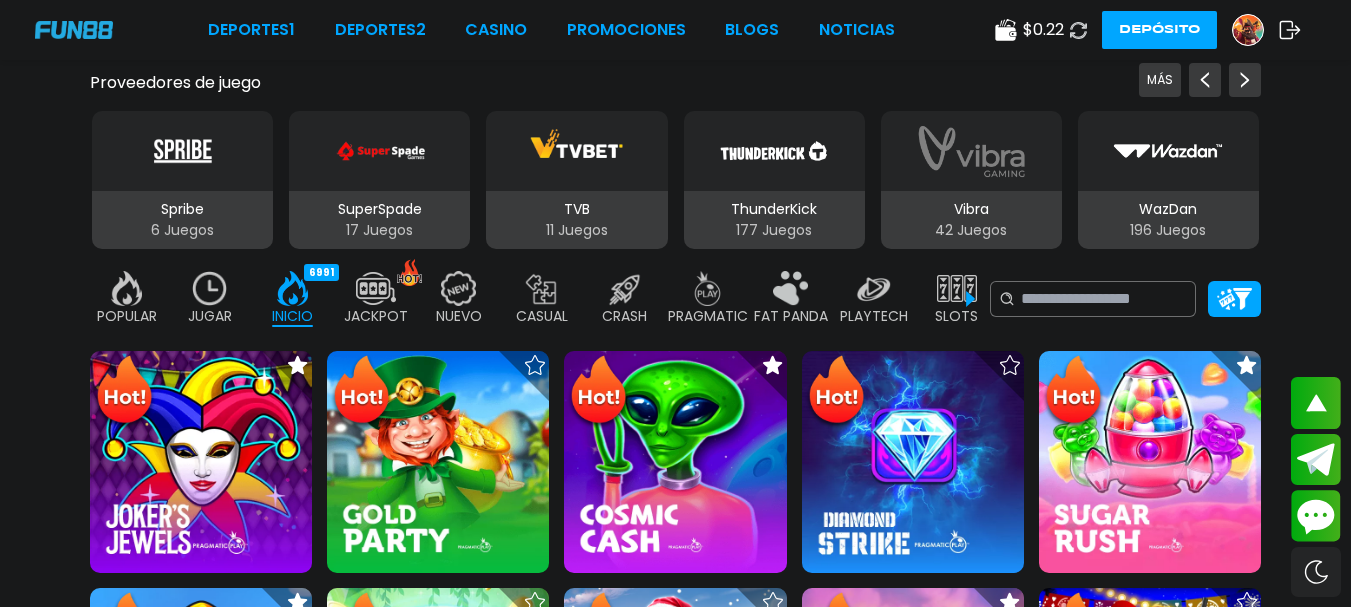click 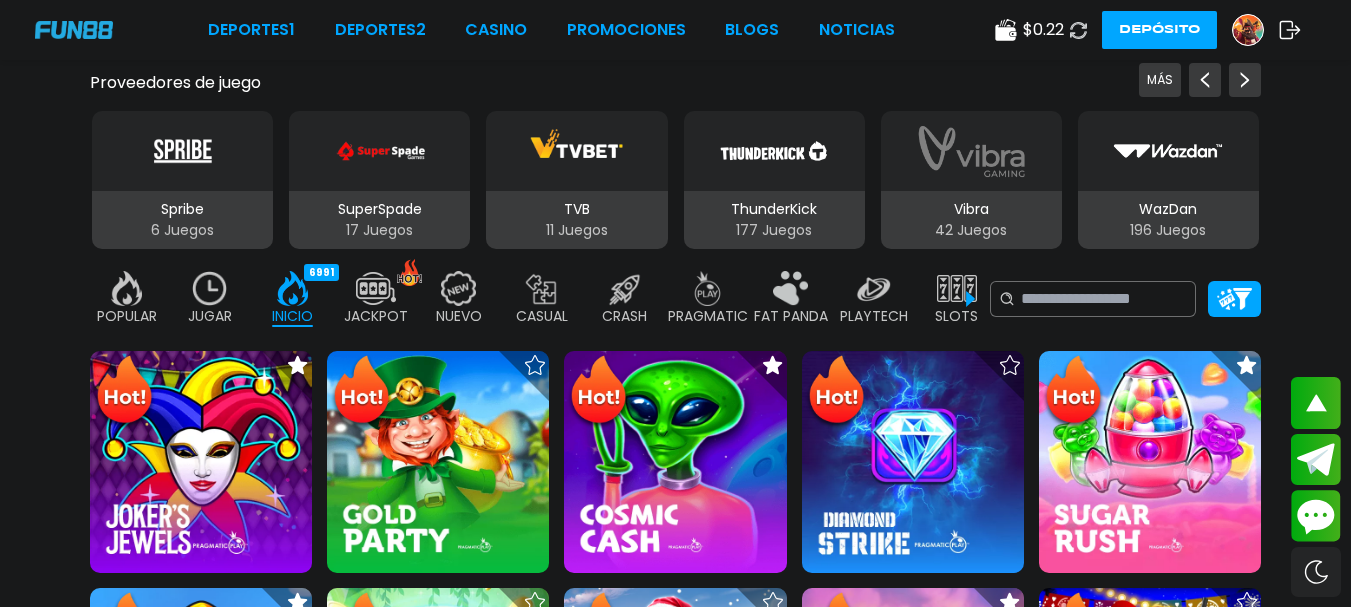 click 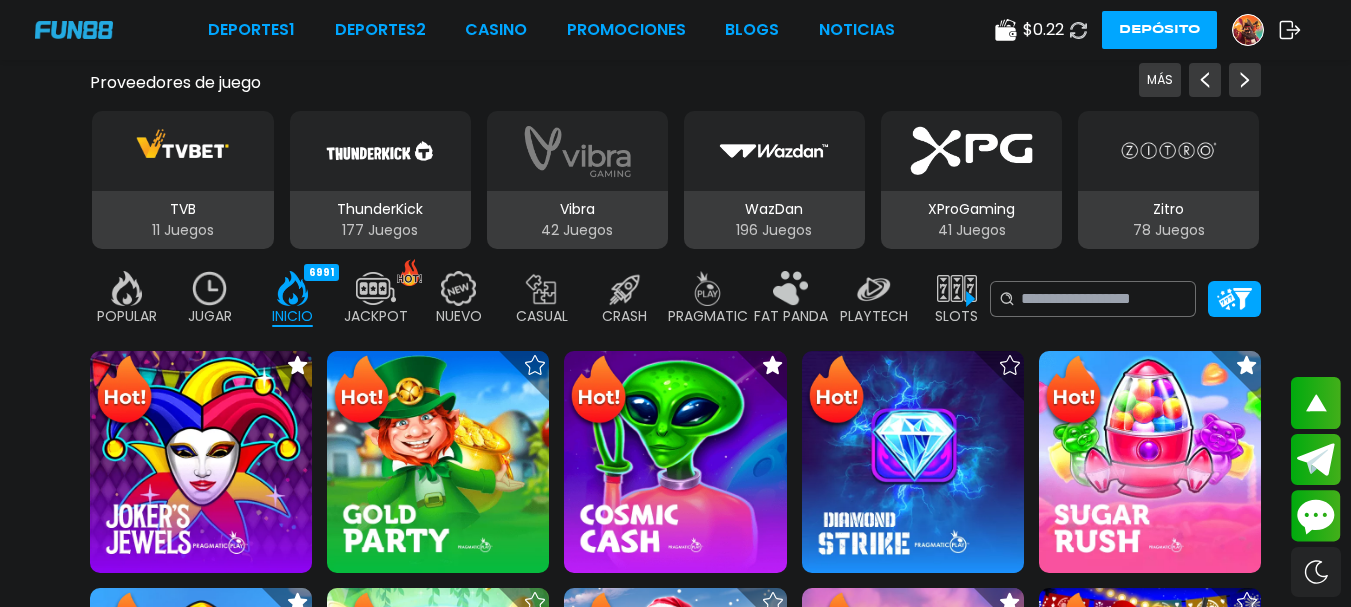 click 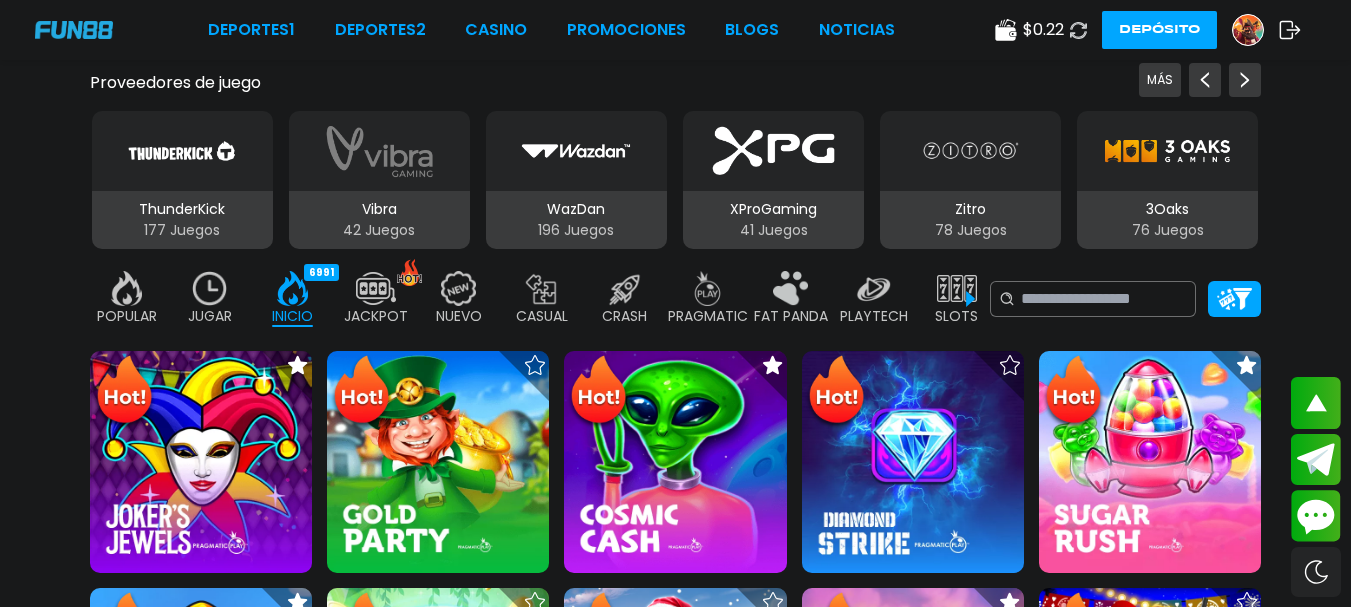 click 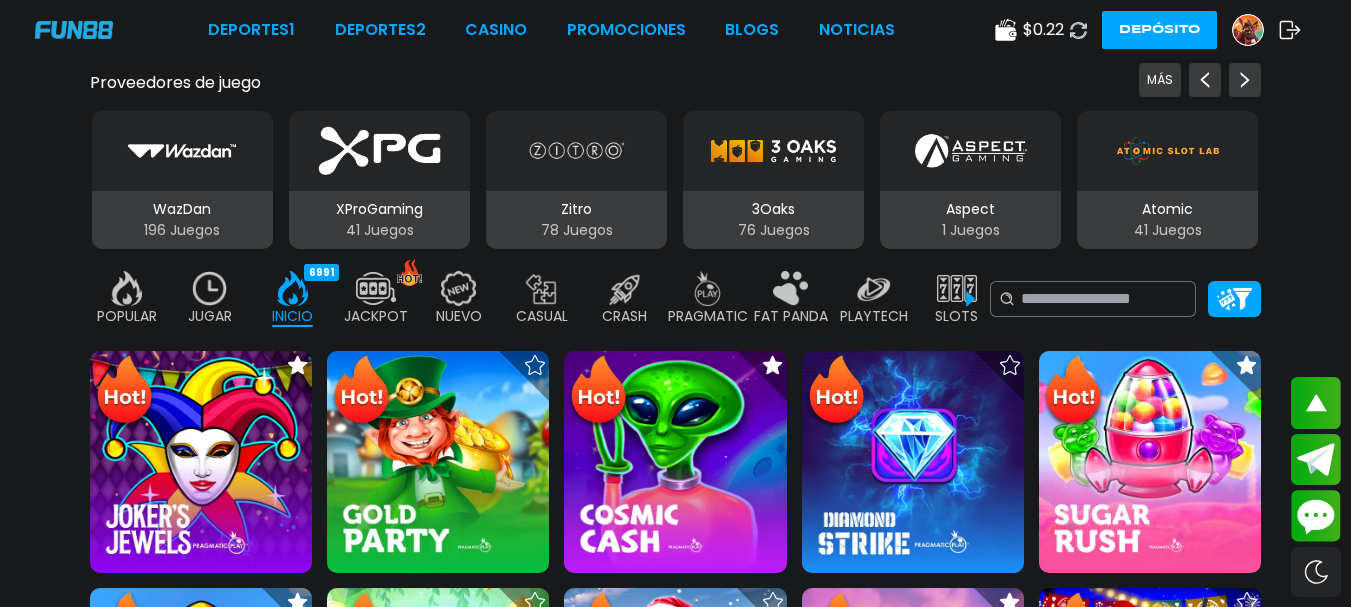 click 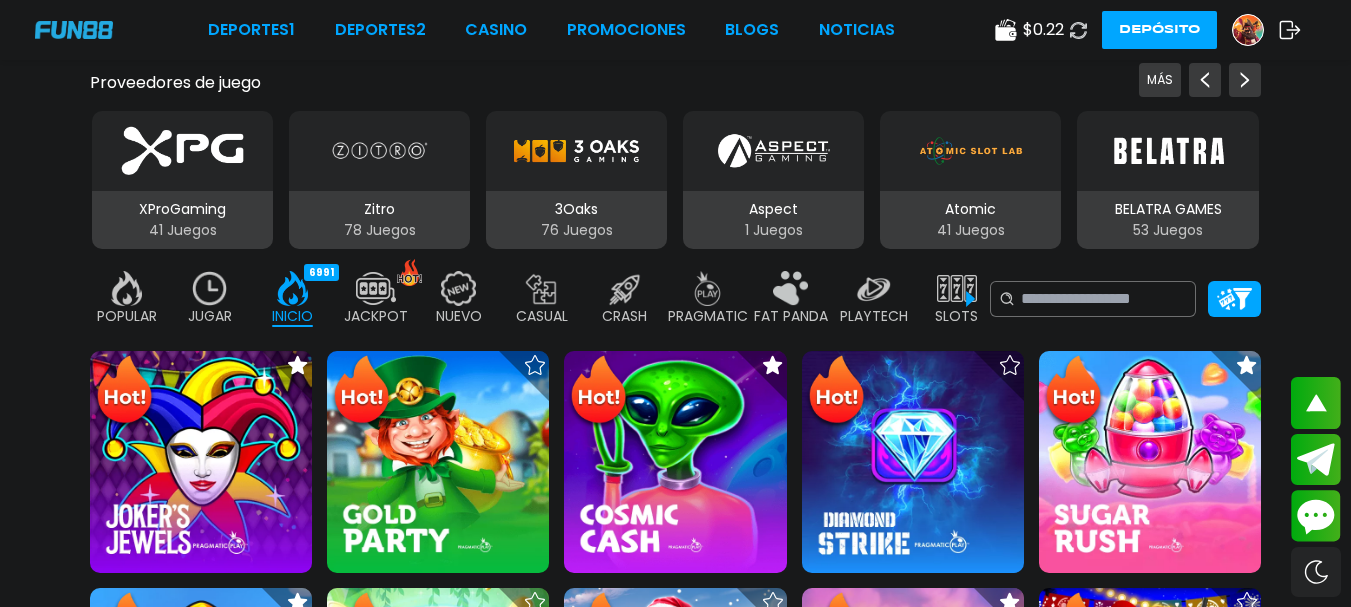 click 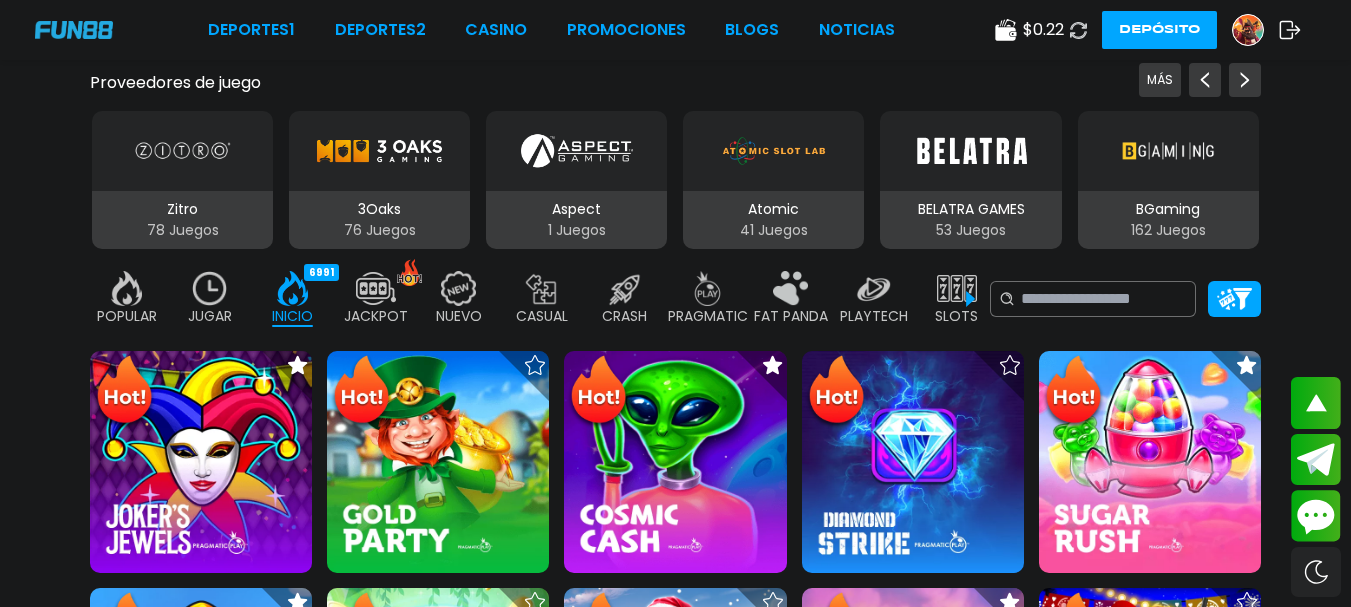 click 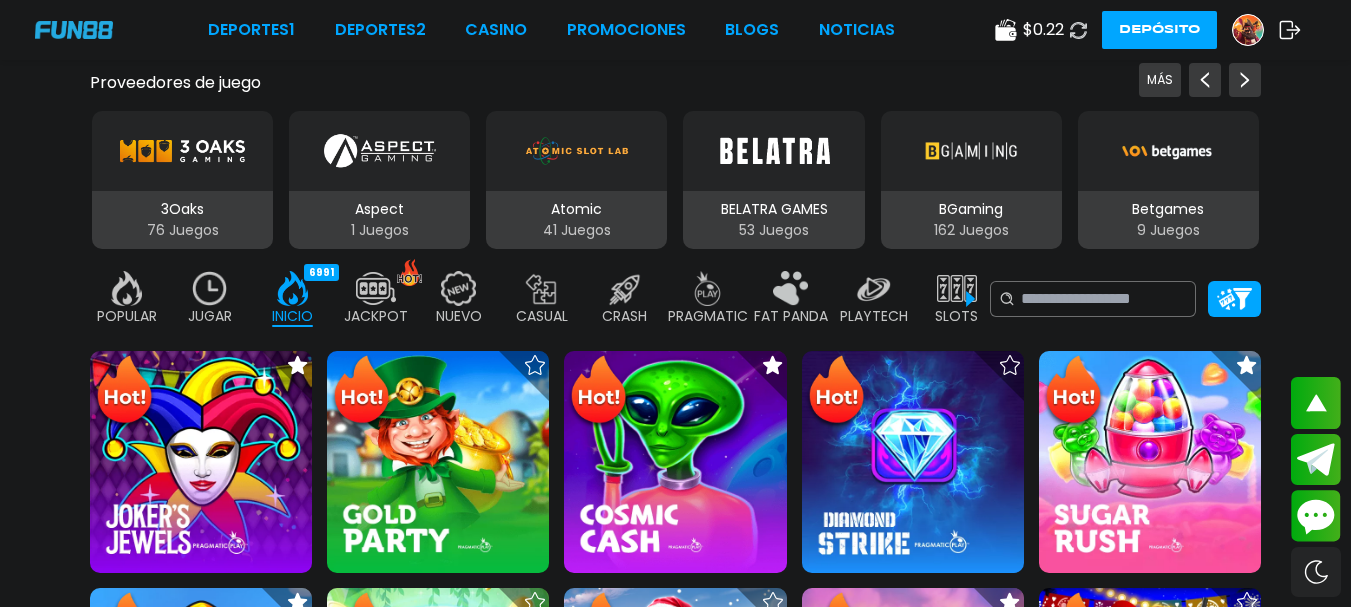 click 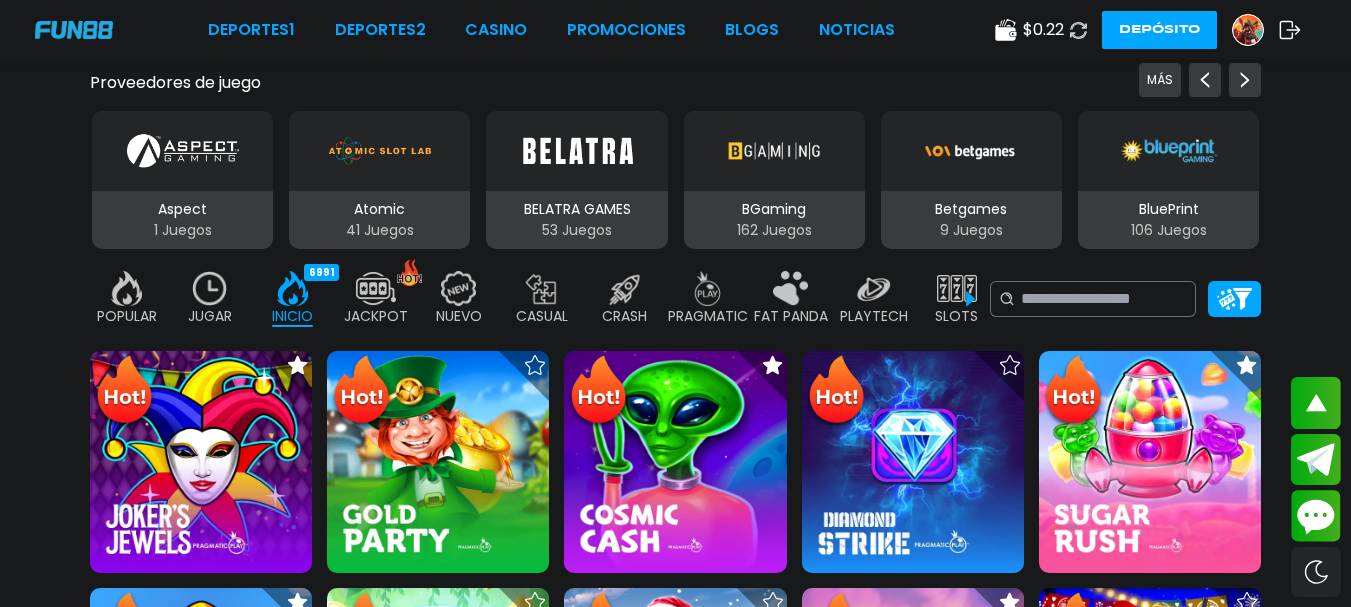 click 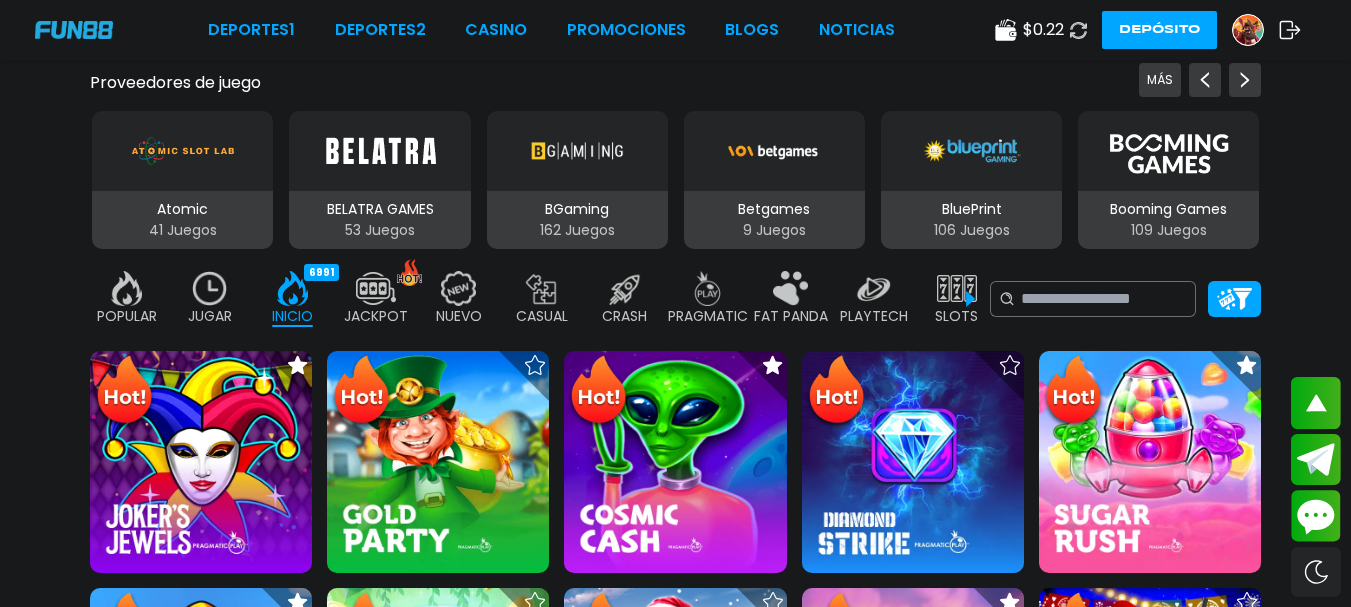 click 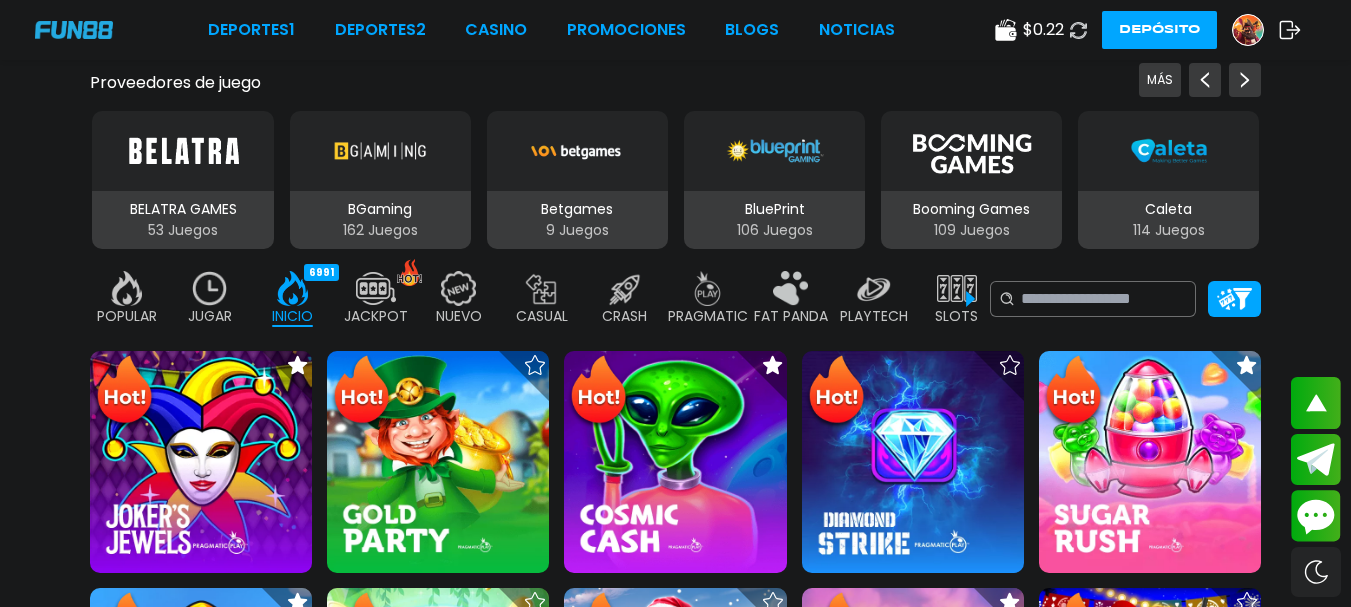 click 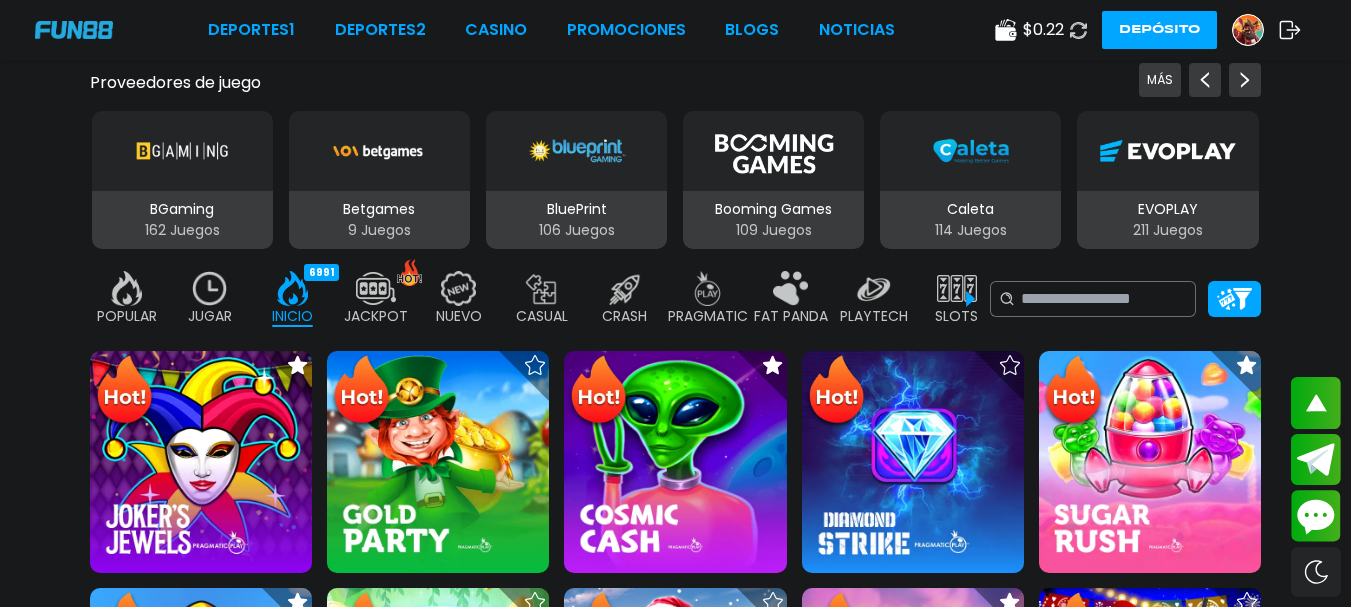 click 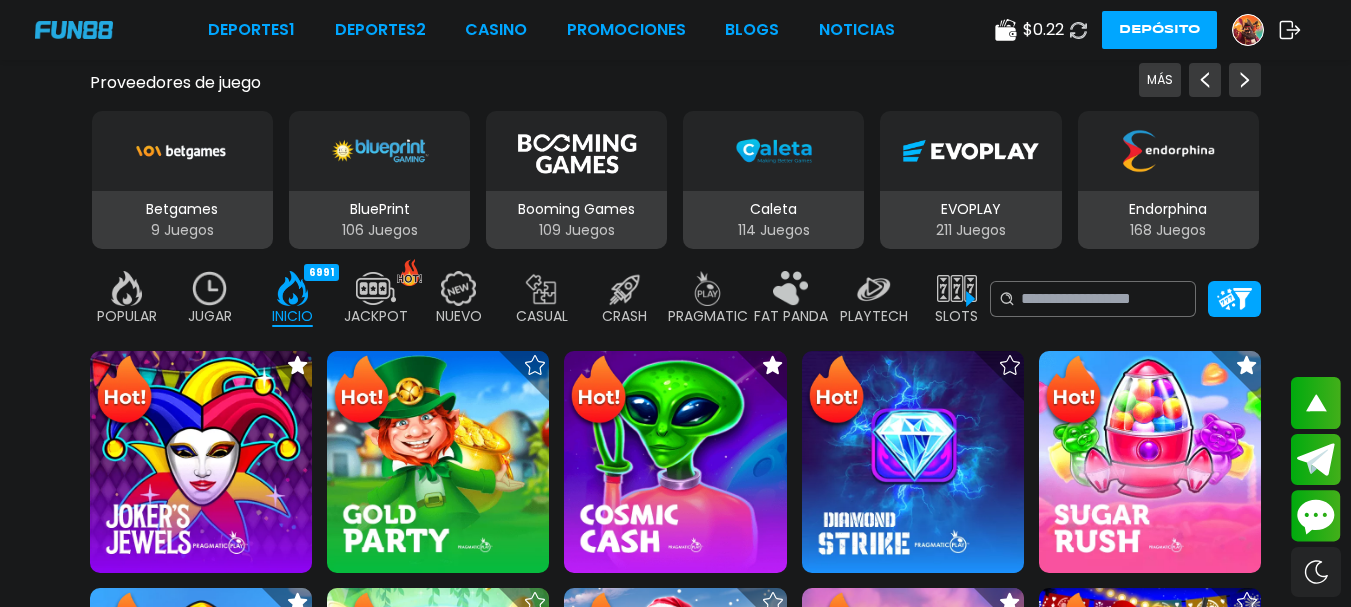 click 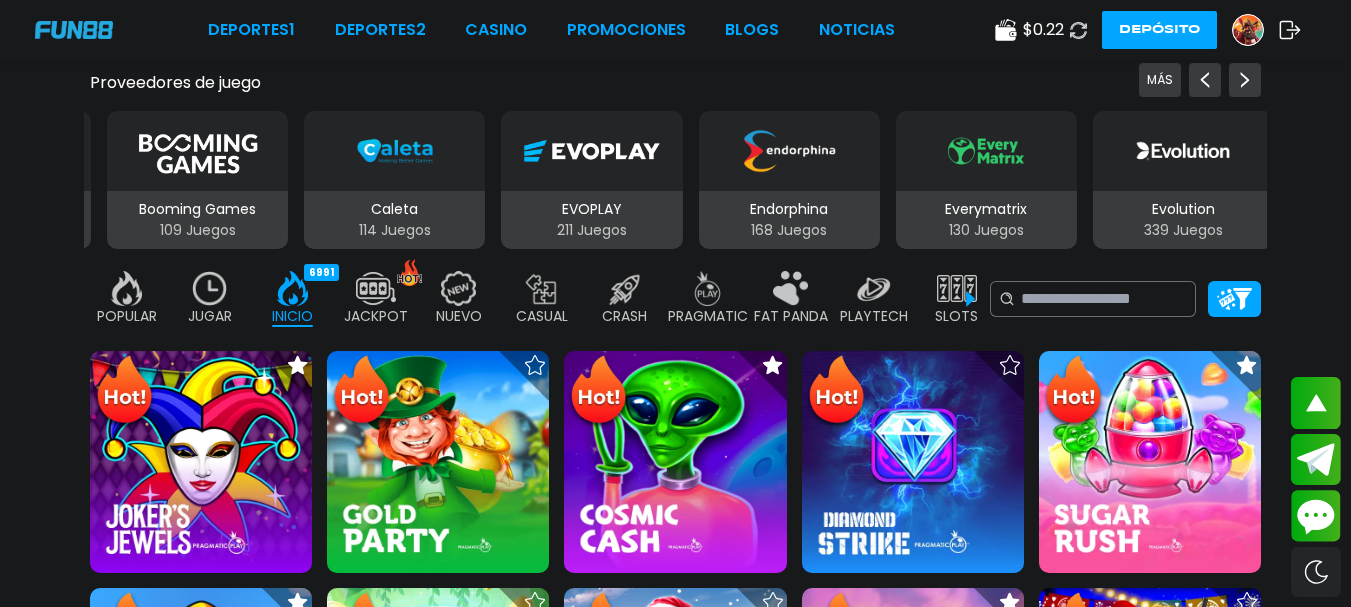 click 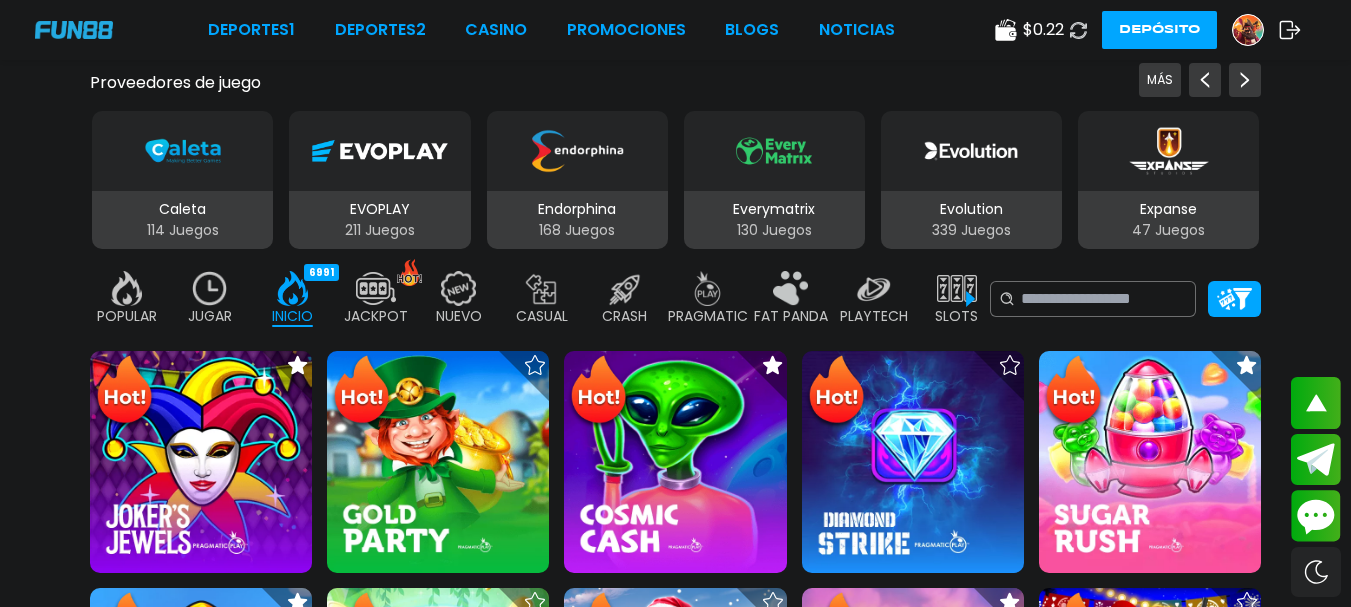 click 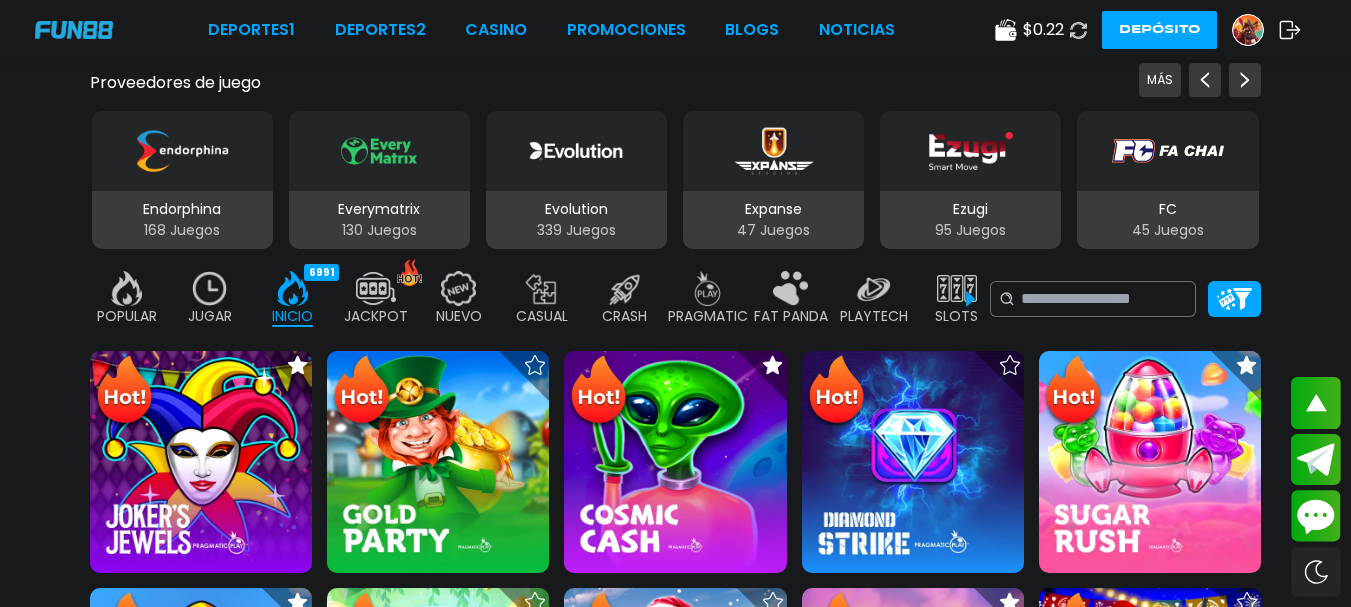 click 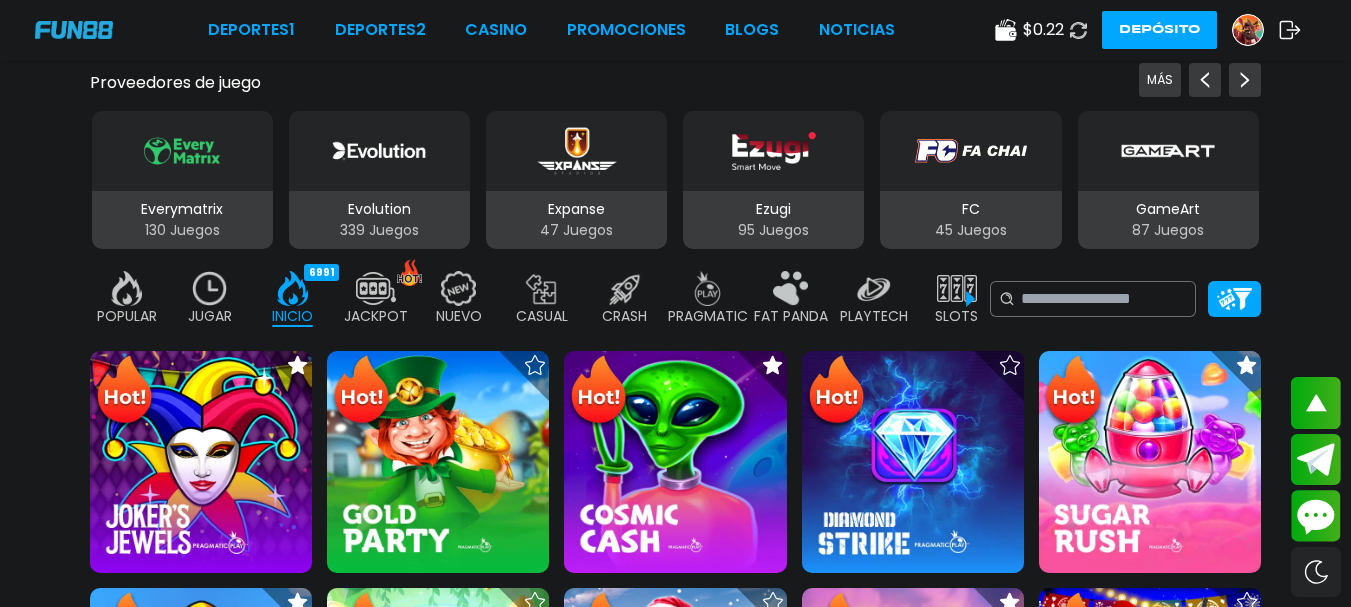 click on "$ 0.22" at bounding box center [1043, 30] 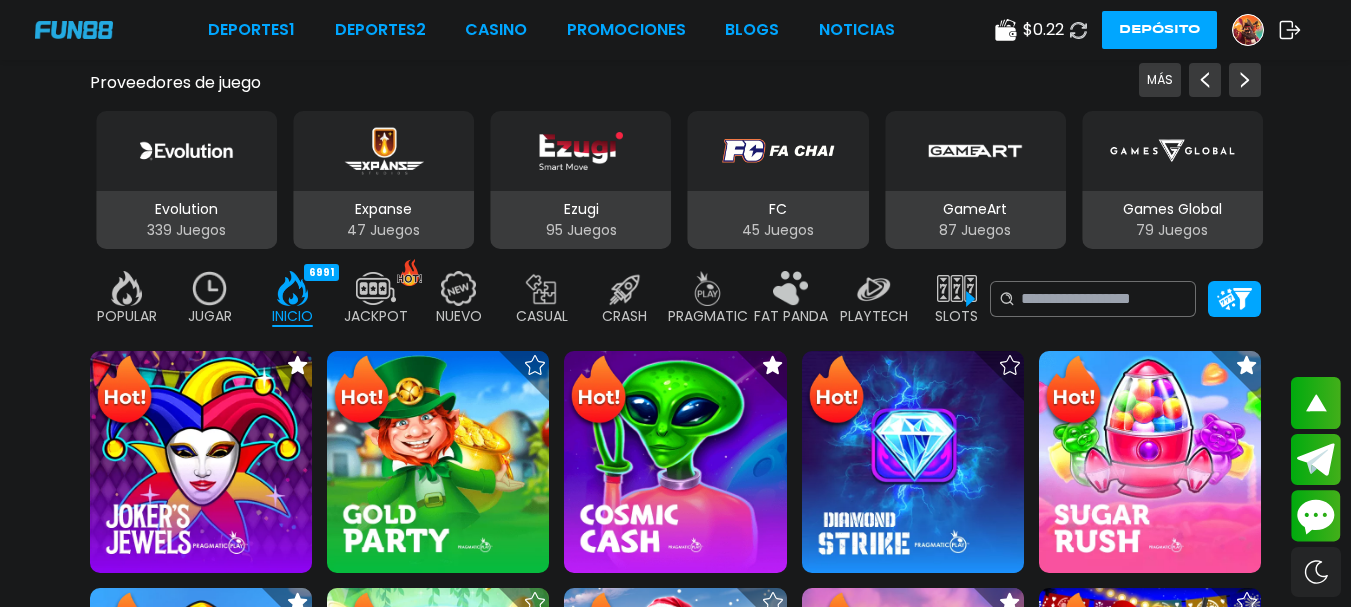 click 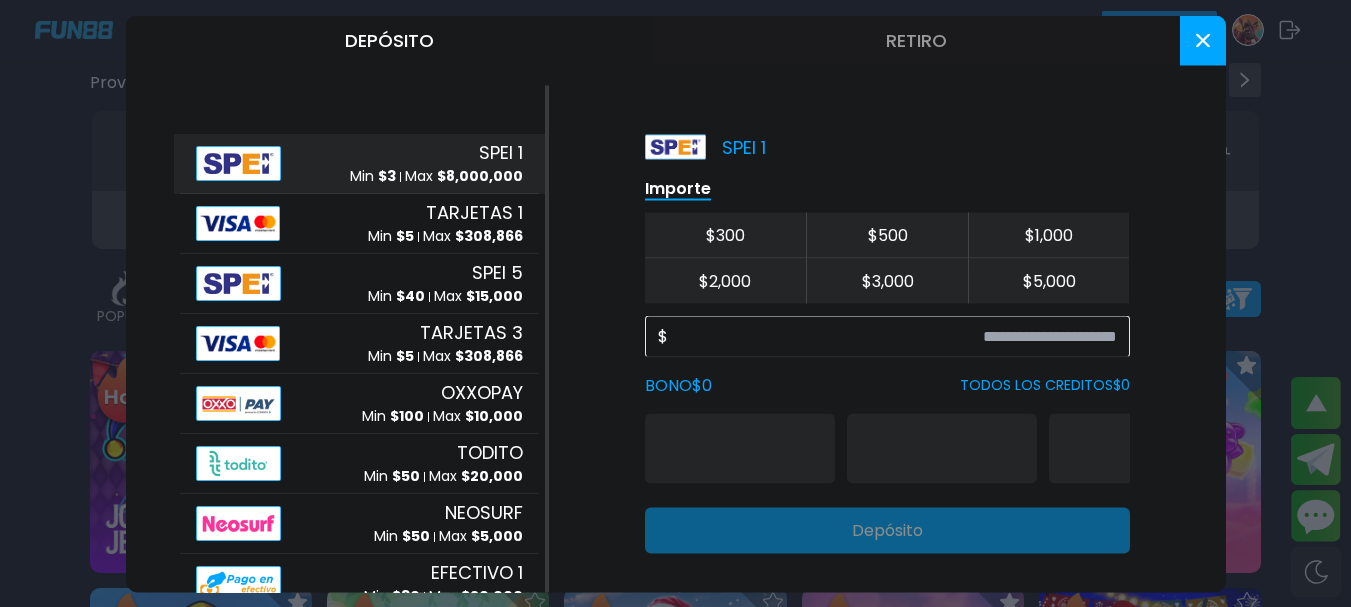 click on "Retiro" at bounding box center (916, 40) 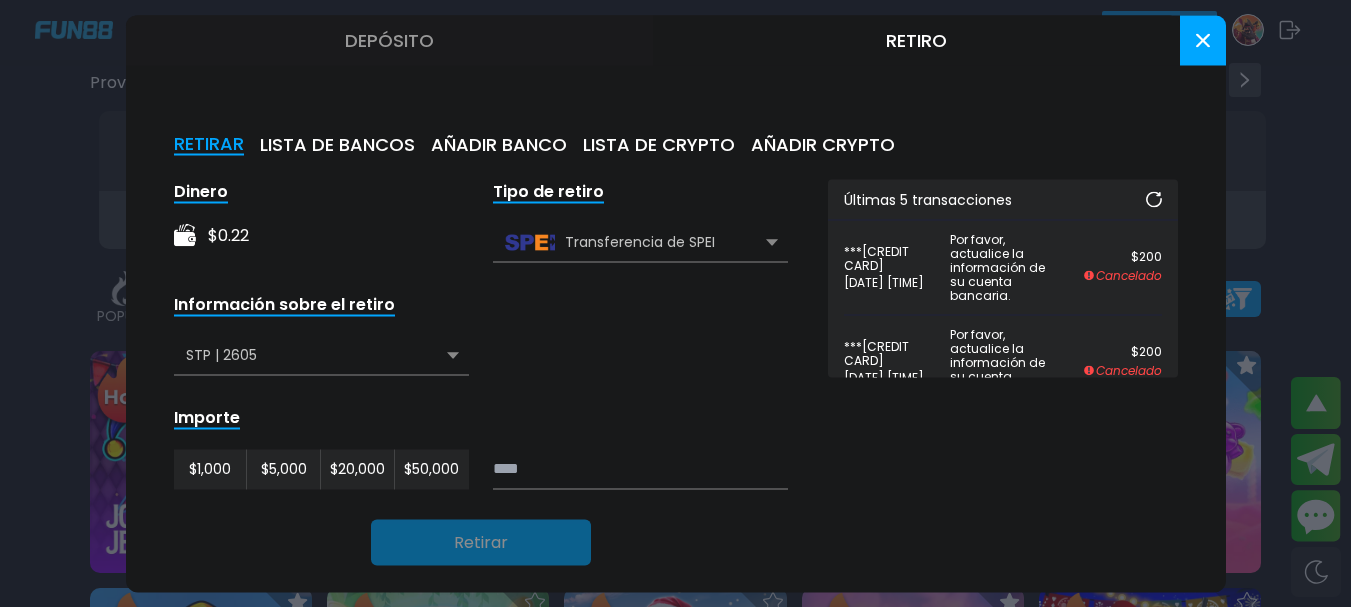 click 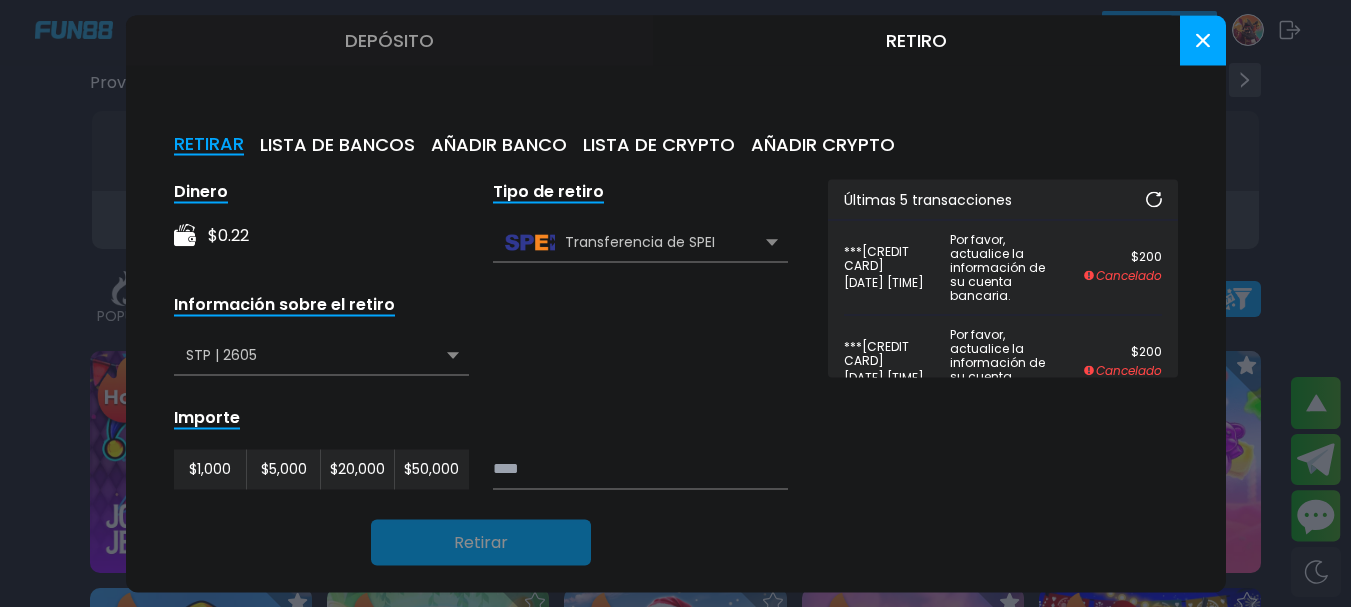 click 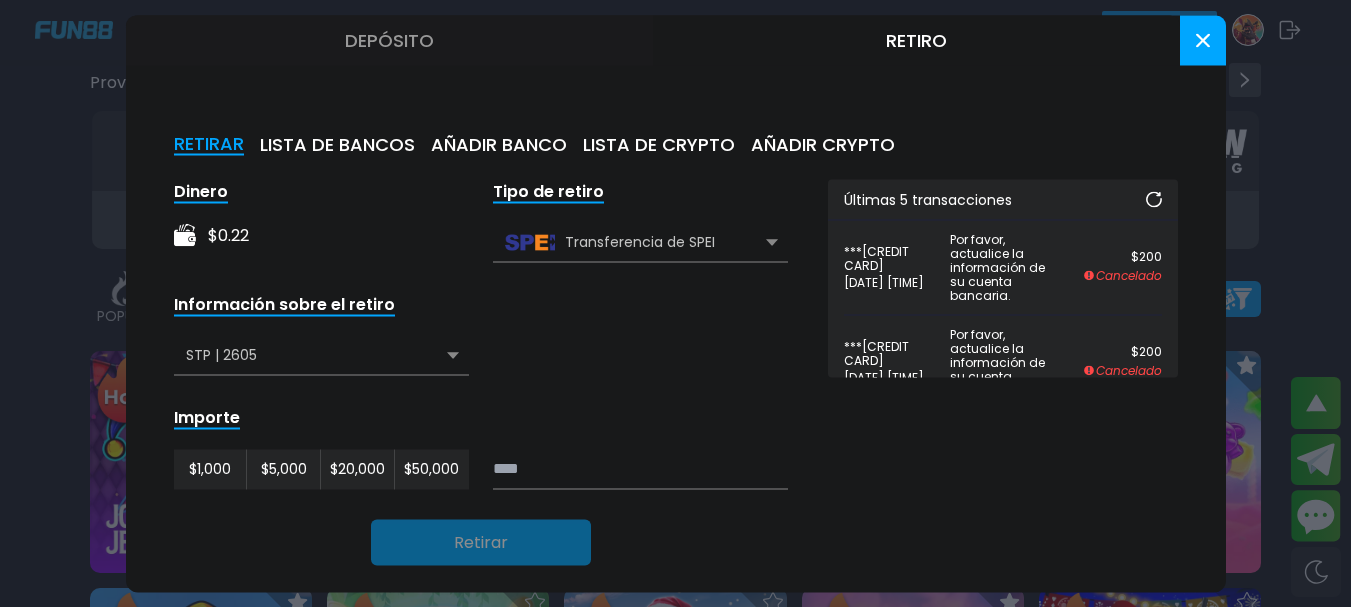 click 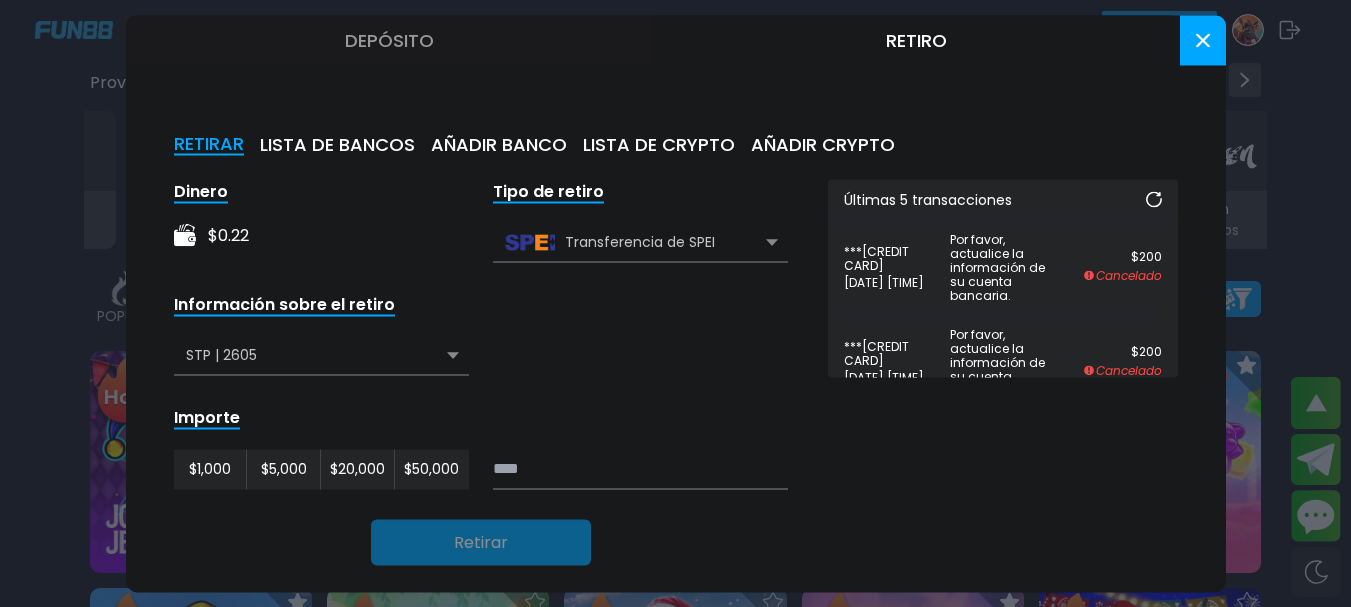 click at bounding box center (1203, 40) 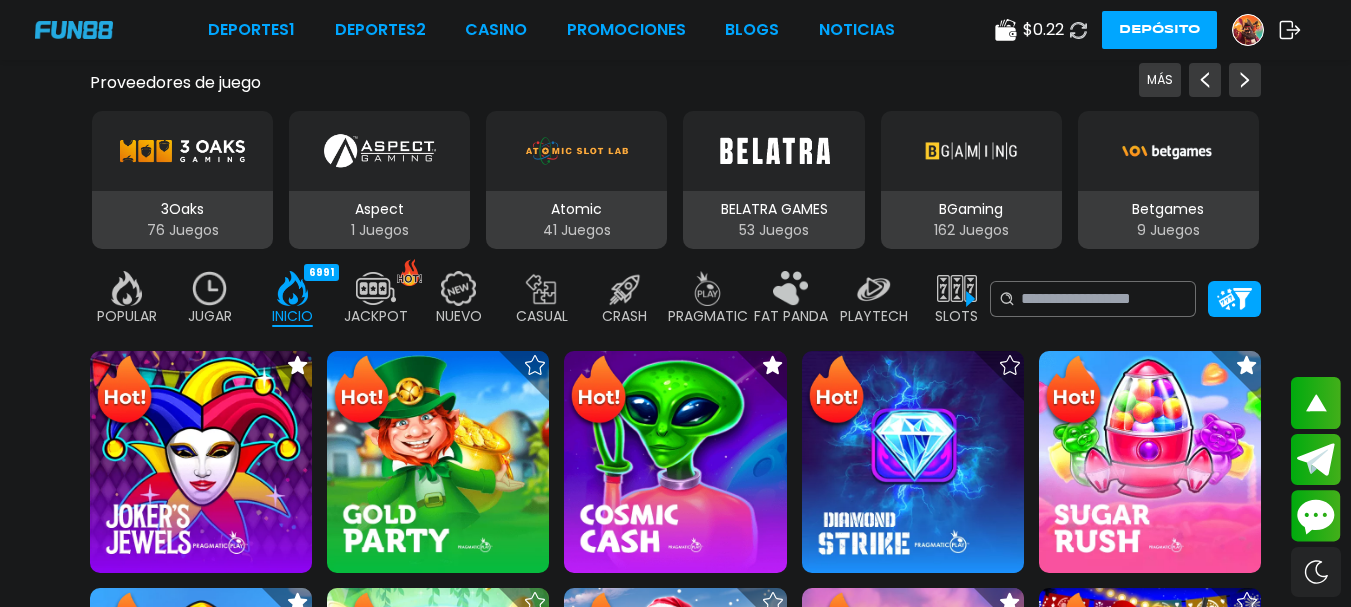scroll, scrollTop: 328, scrollLeft: 0, axis: vertical 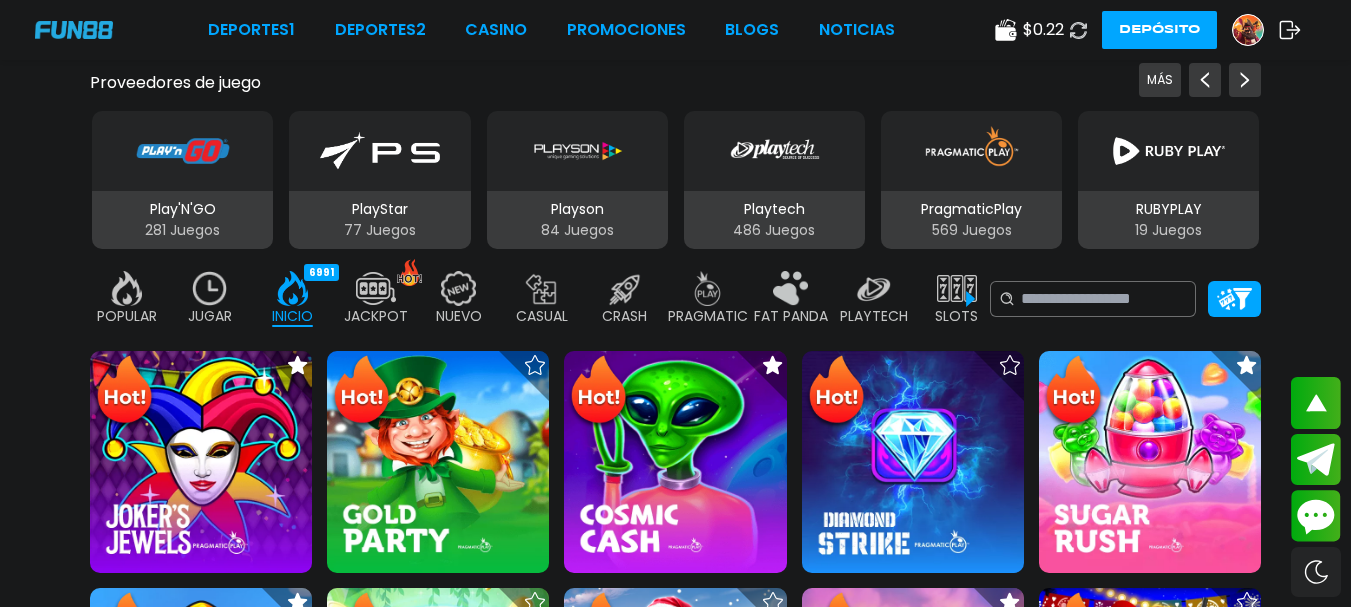 click 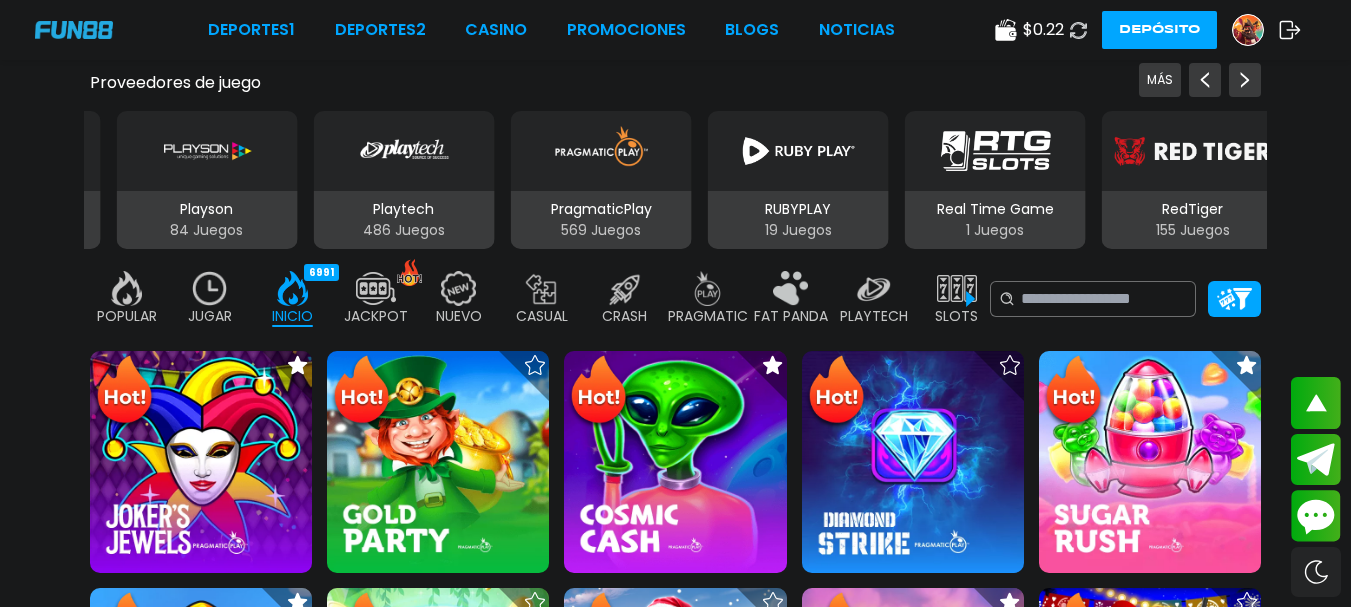 click 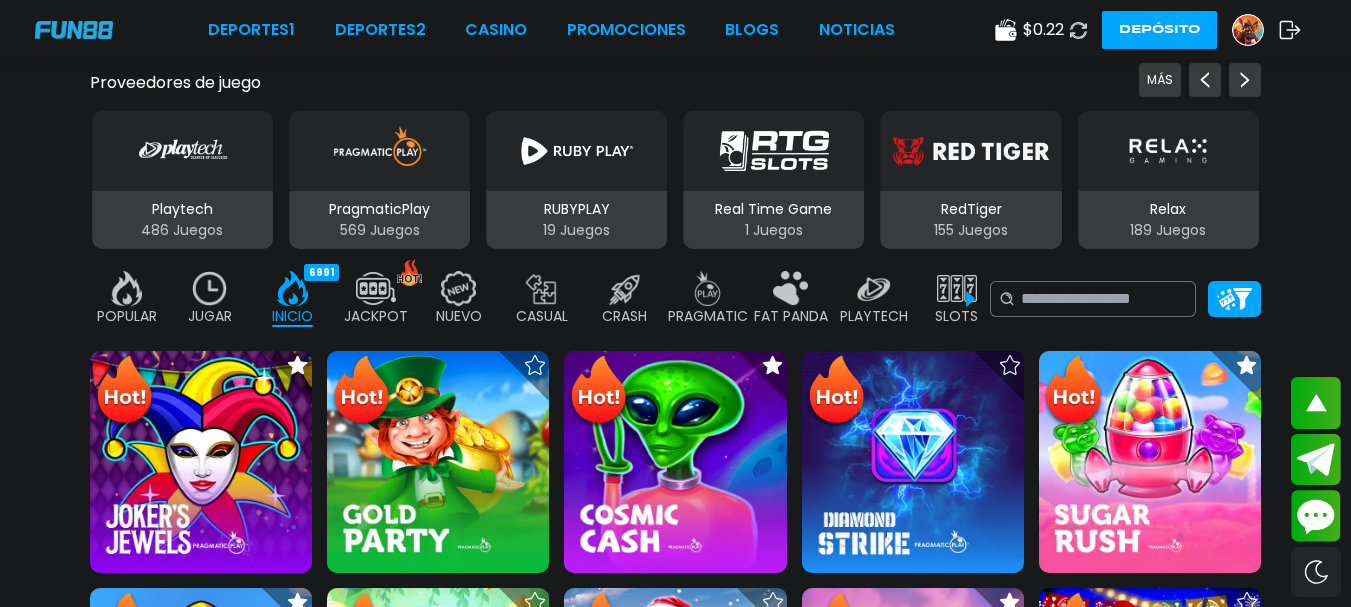 click 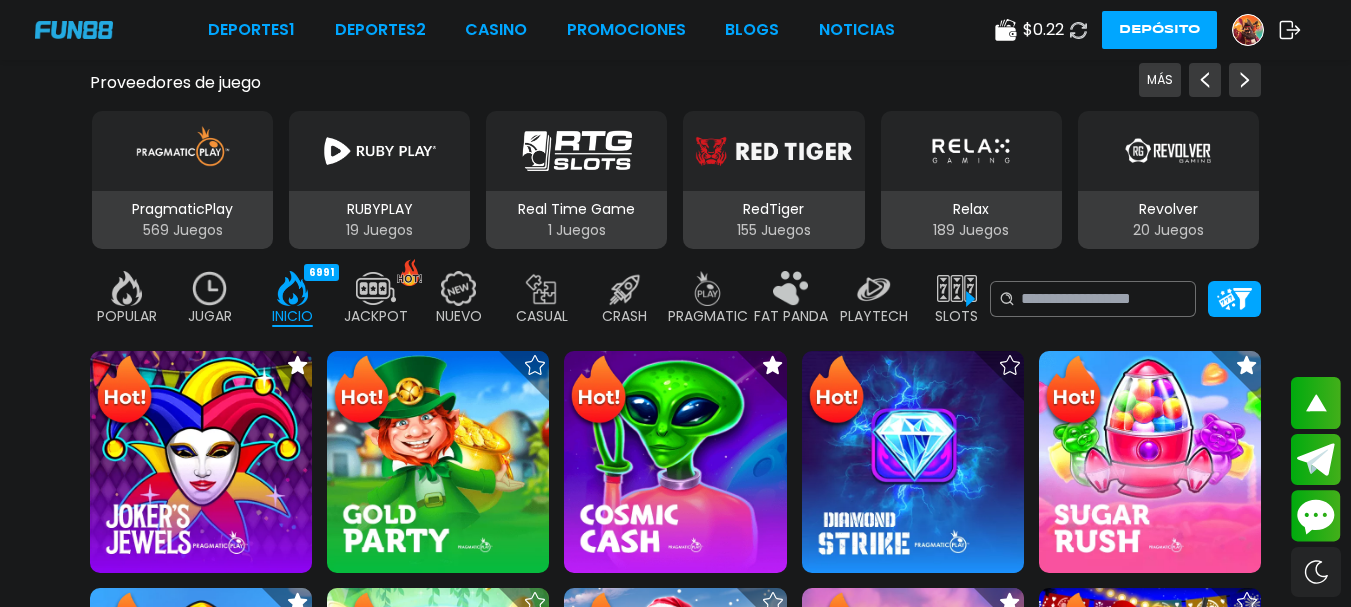 click 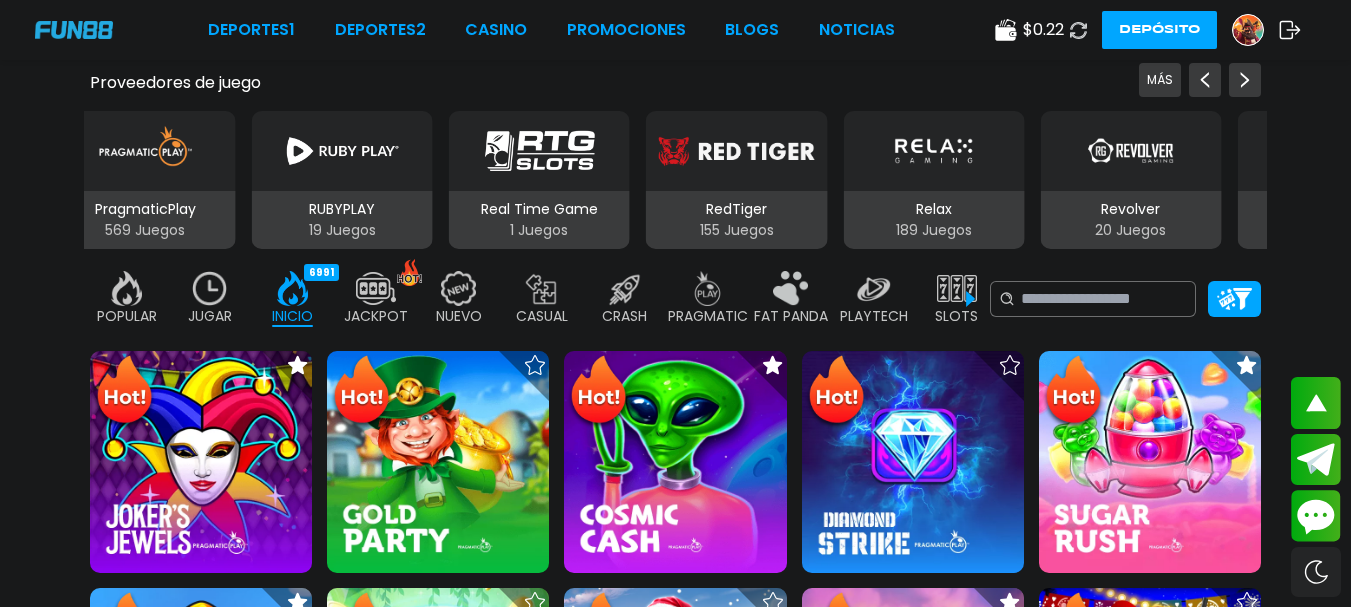 click at bounding box center (1078, 30) 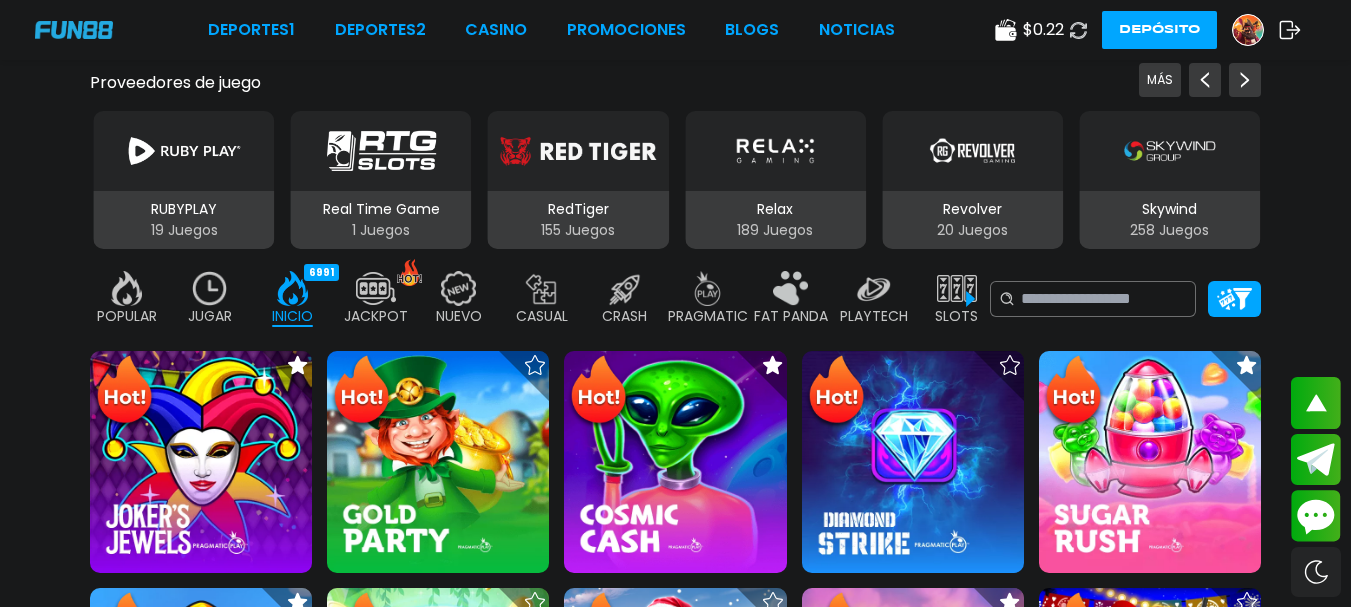 click 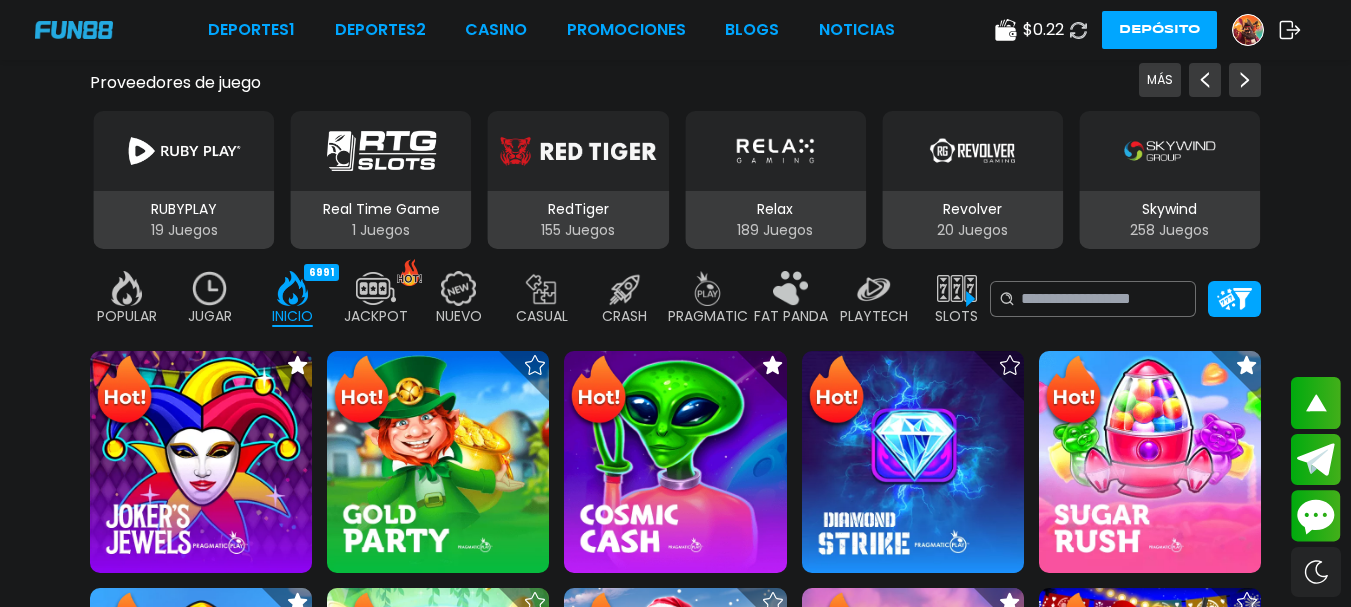 click 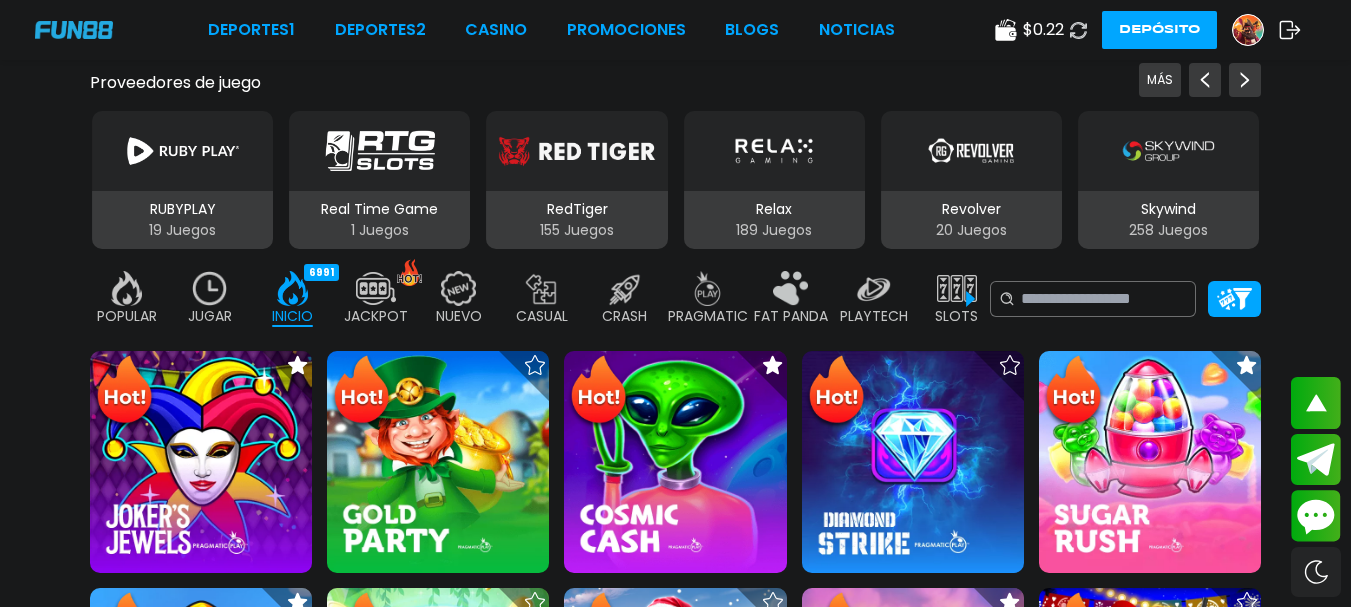 click 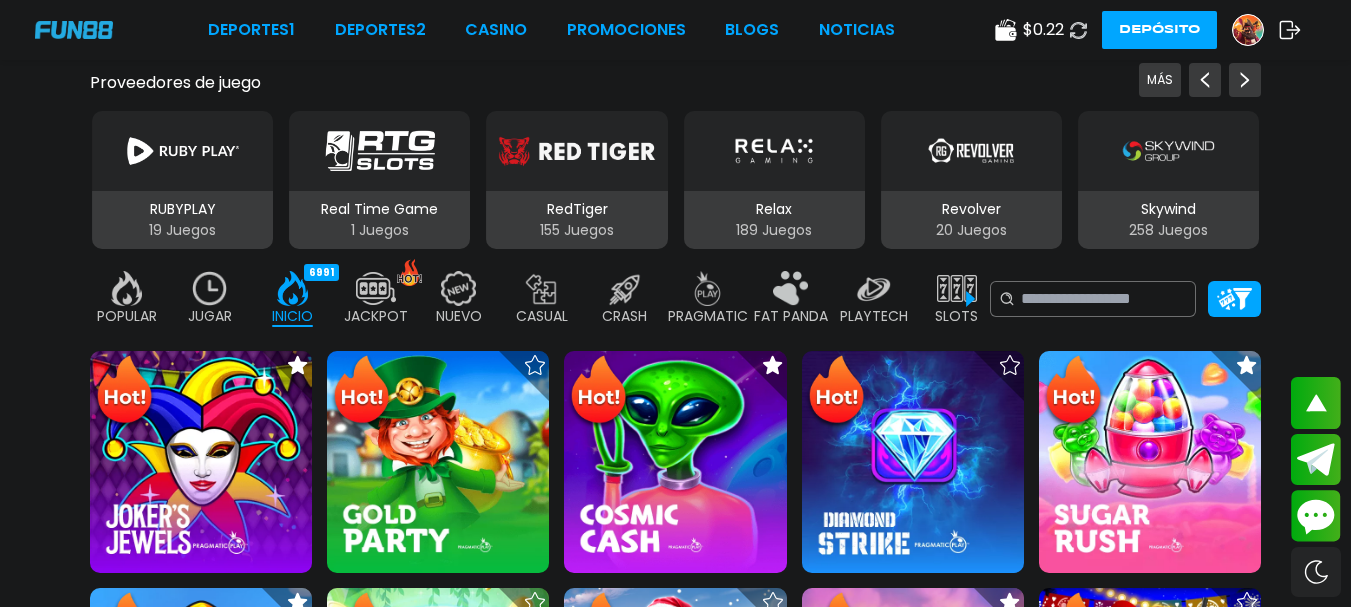 click at bounding box center [1078, 30] 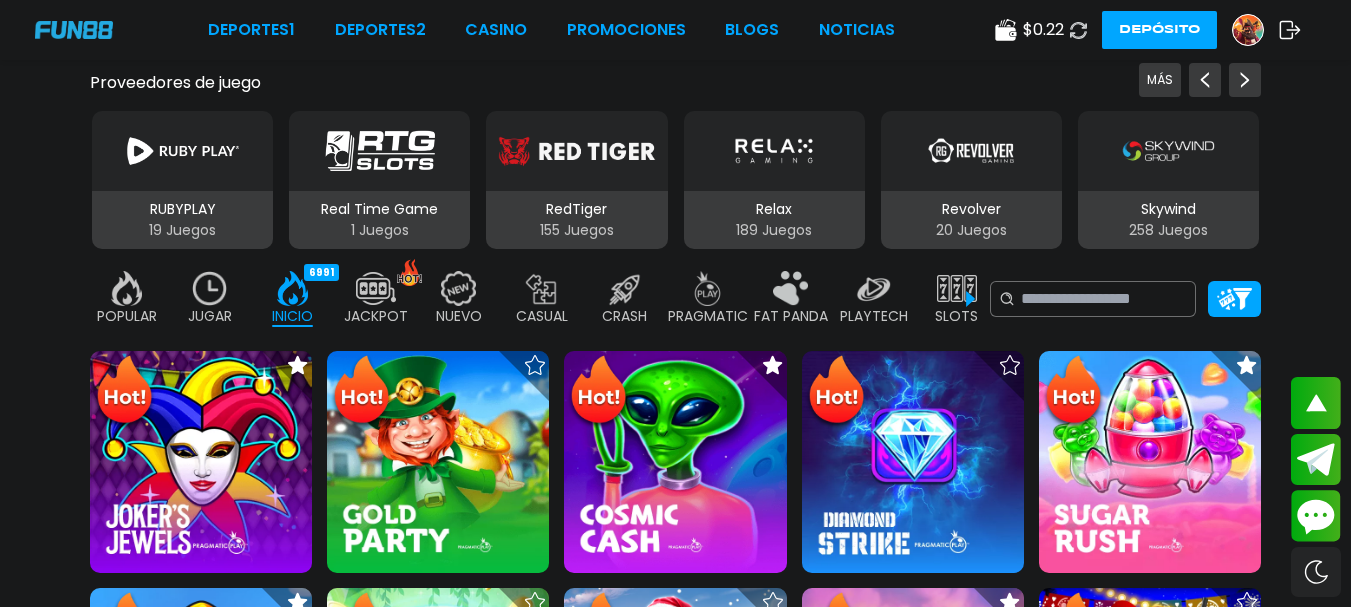 click at bounding box center [1078, 30] 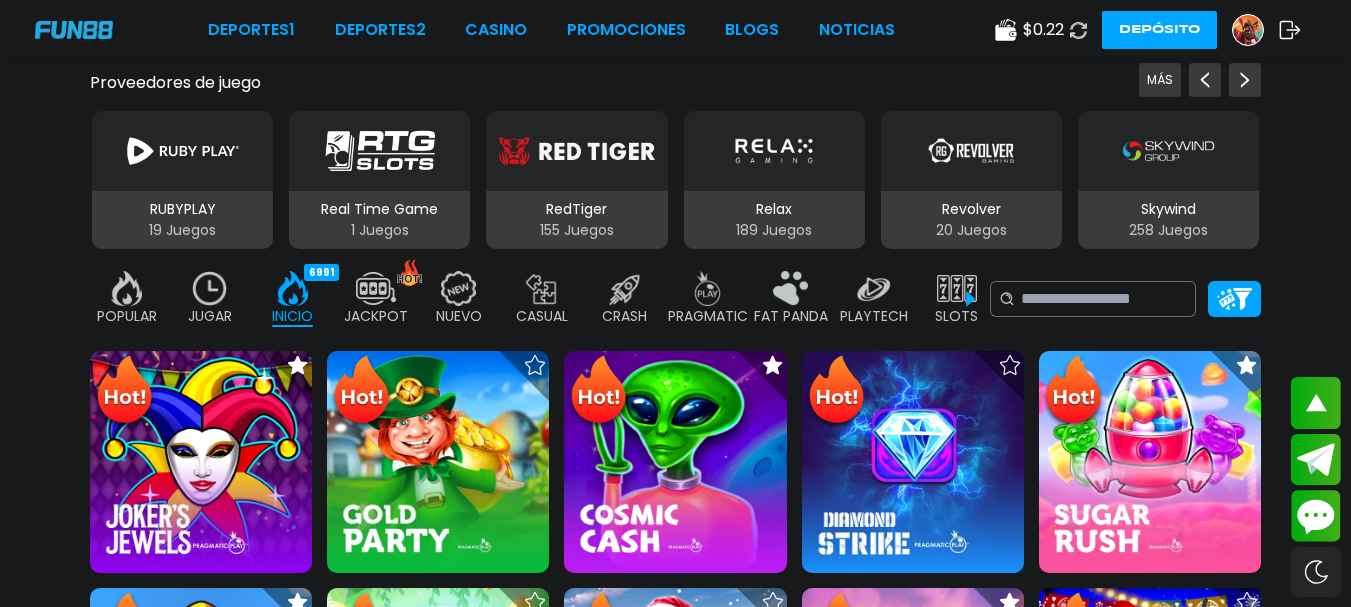 click 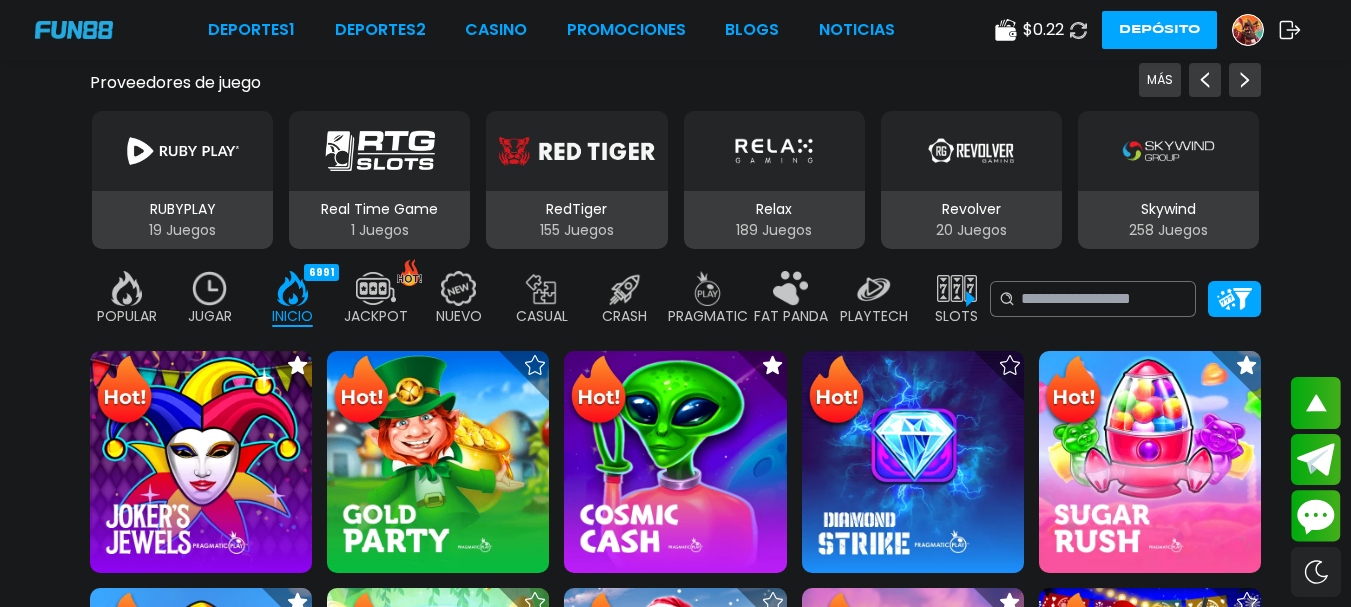 click at bounding box center (1078, 30) 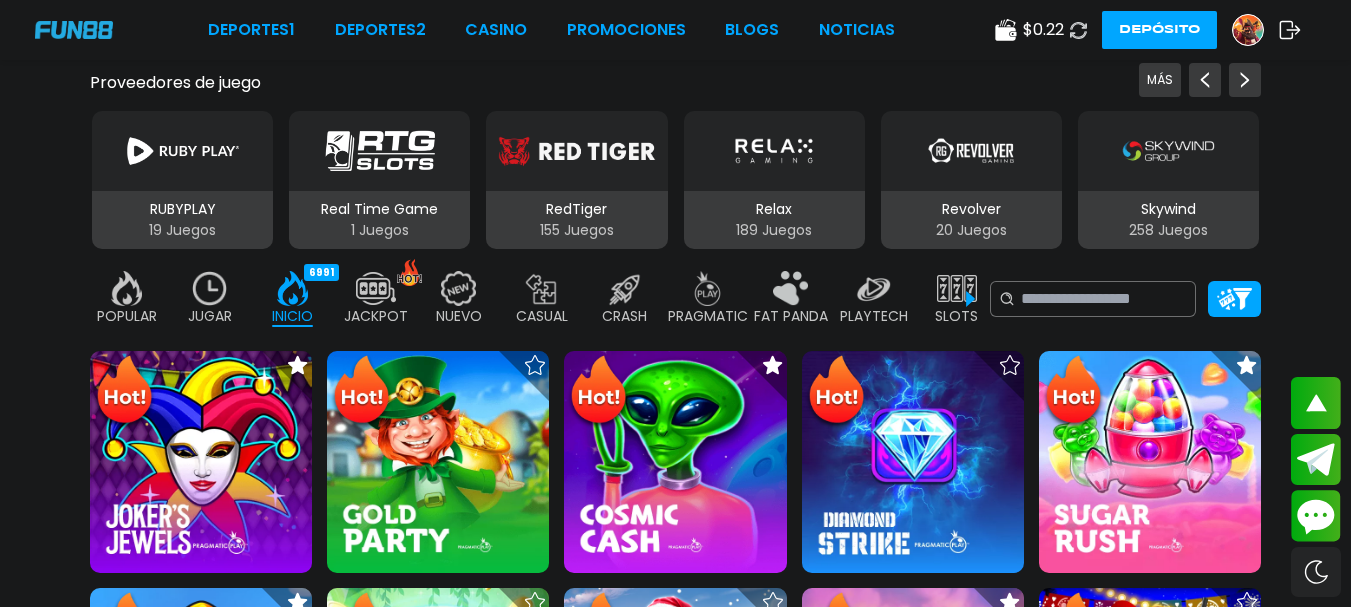 click at bounding box center (1078, 30) 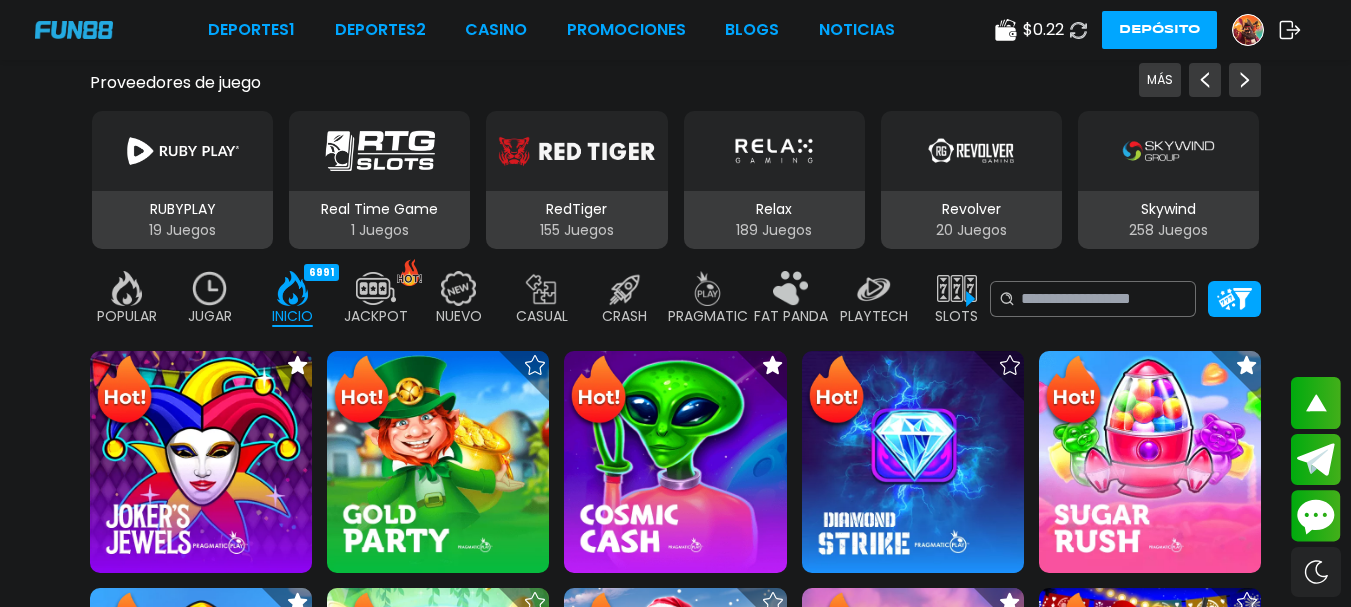 click 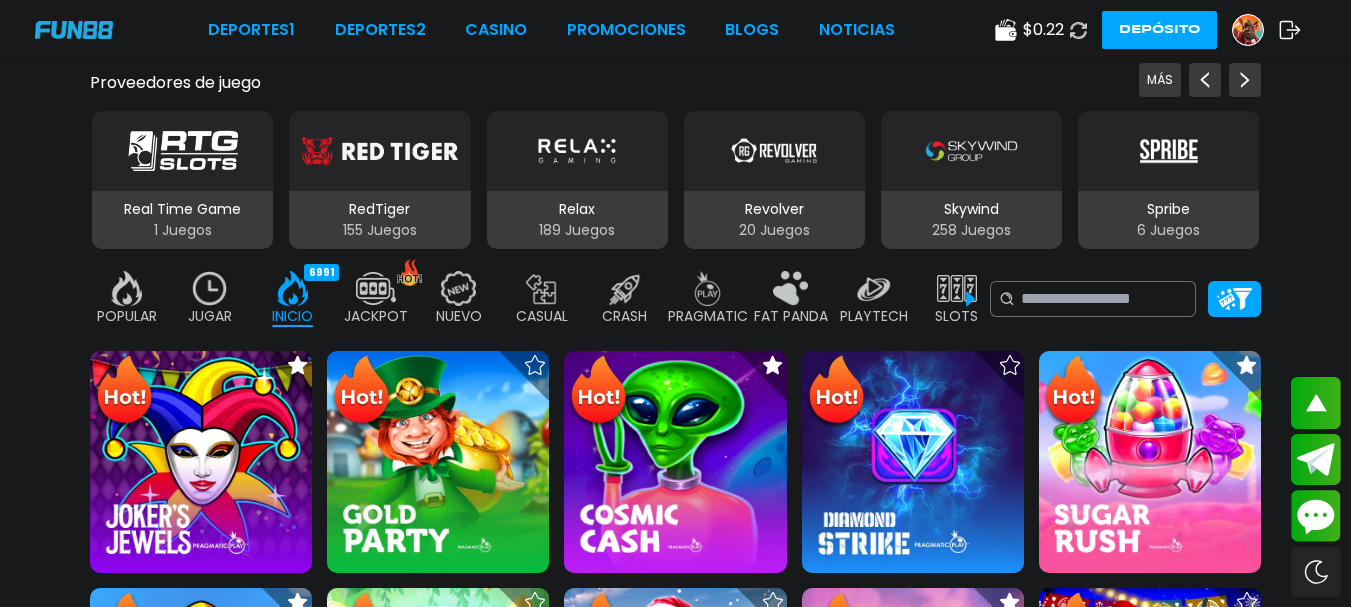click 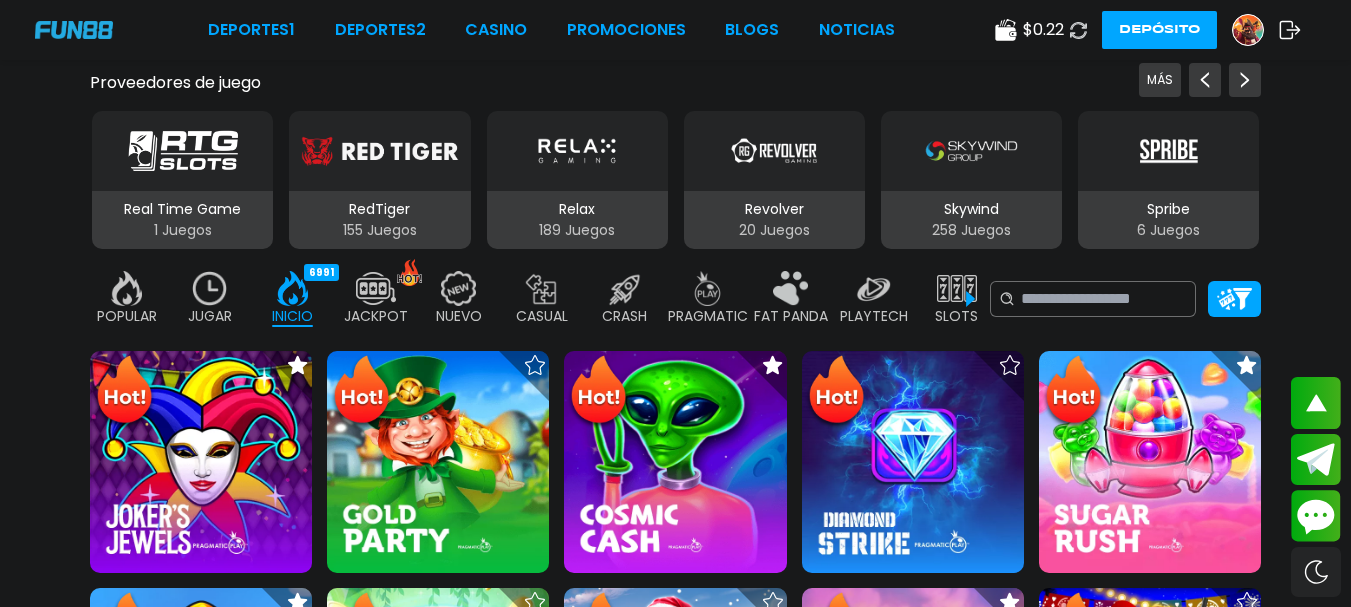 click at bounding box center [1078, 30] 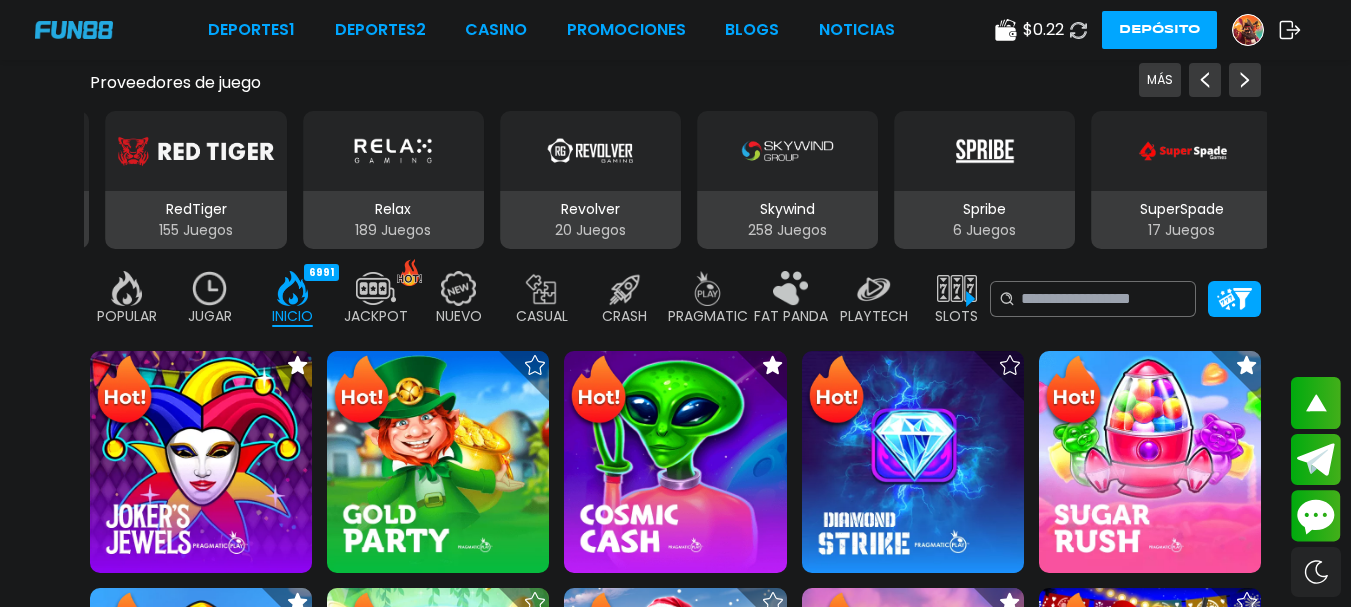 click at bounding box center (1079, 30) 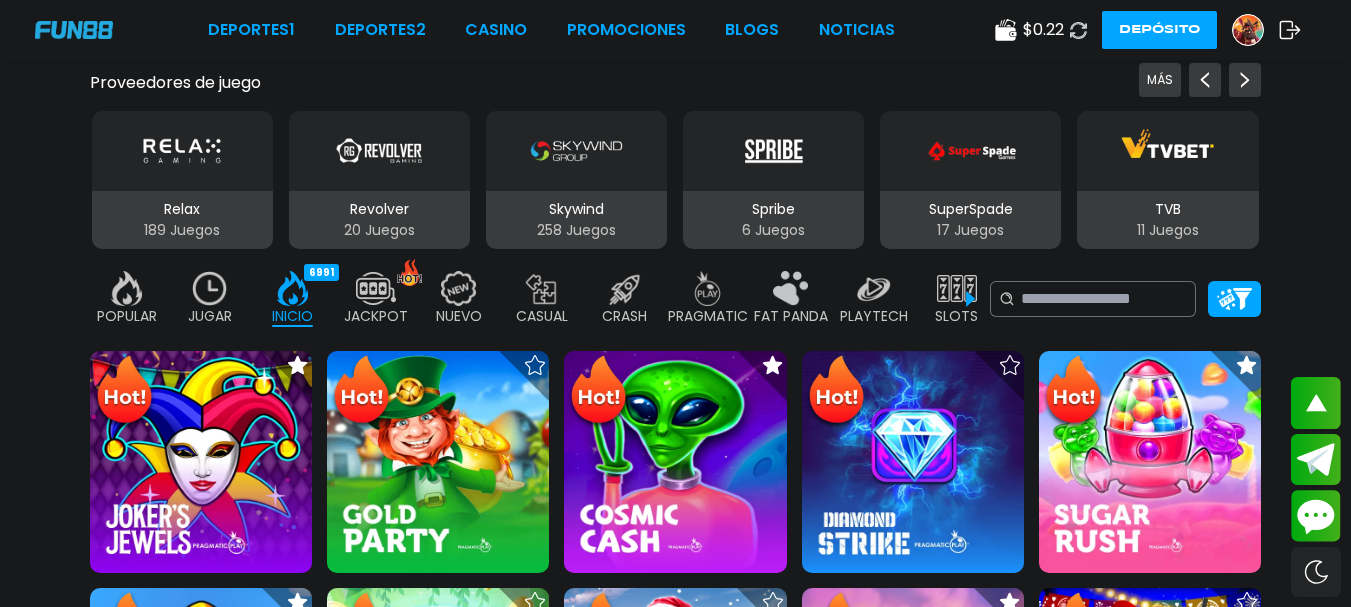 click 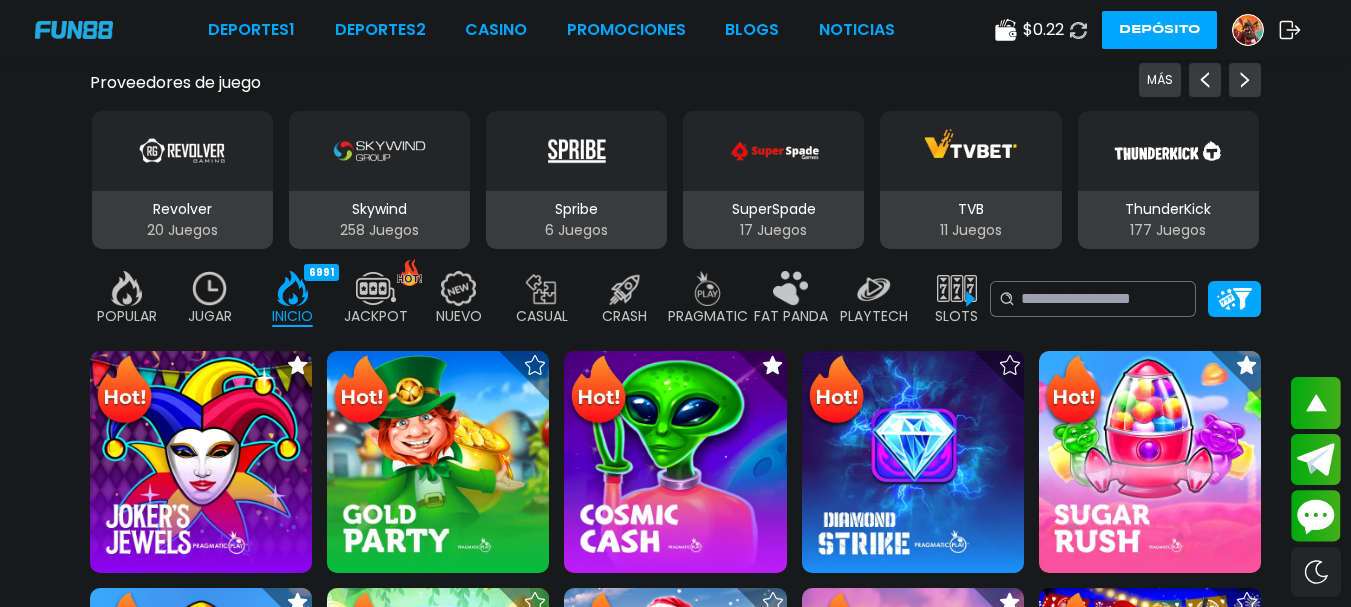 click 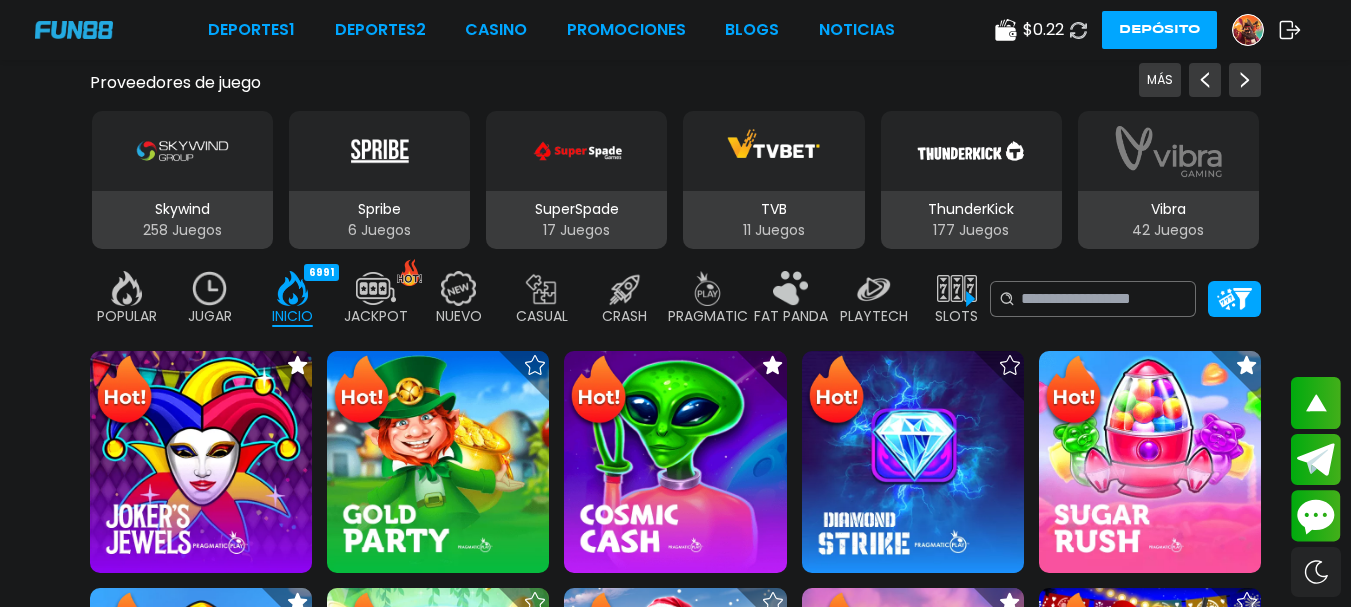 click 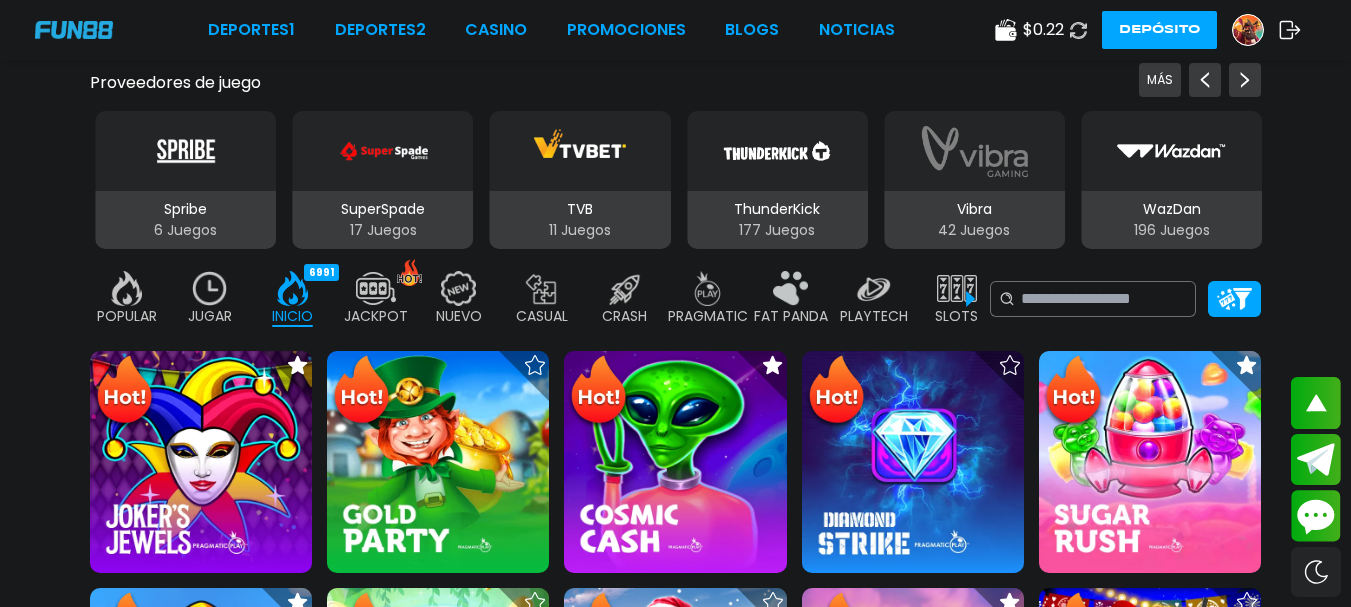 click 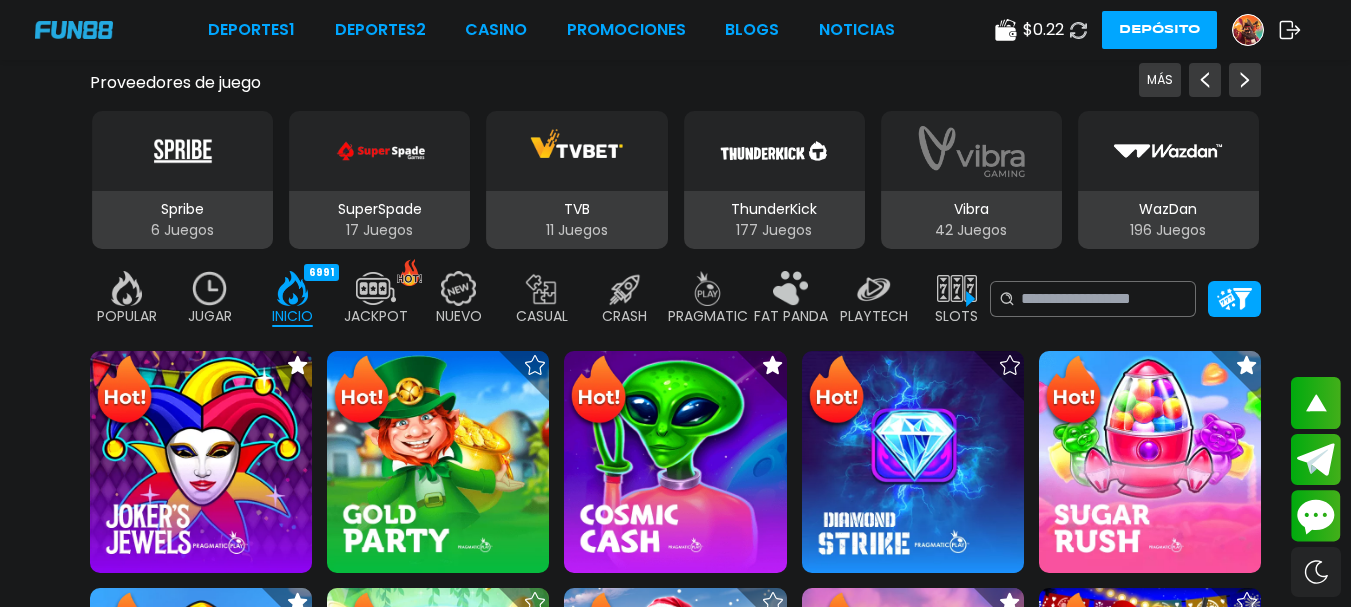 click 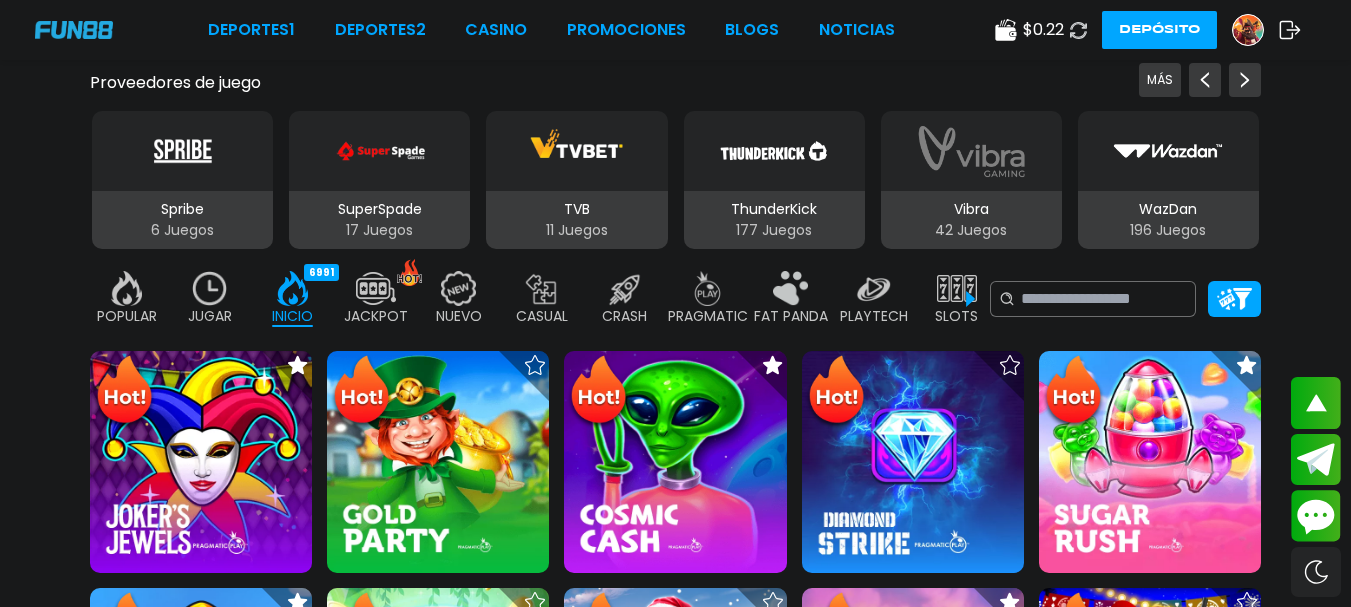 click 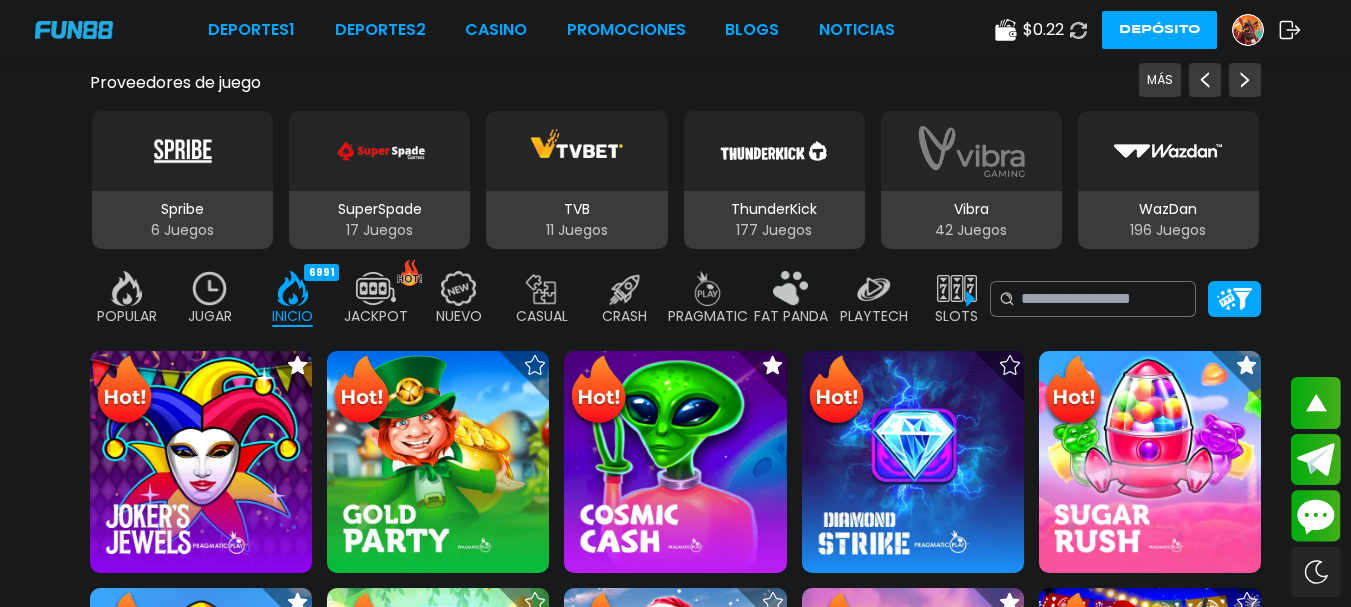 click 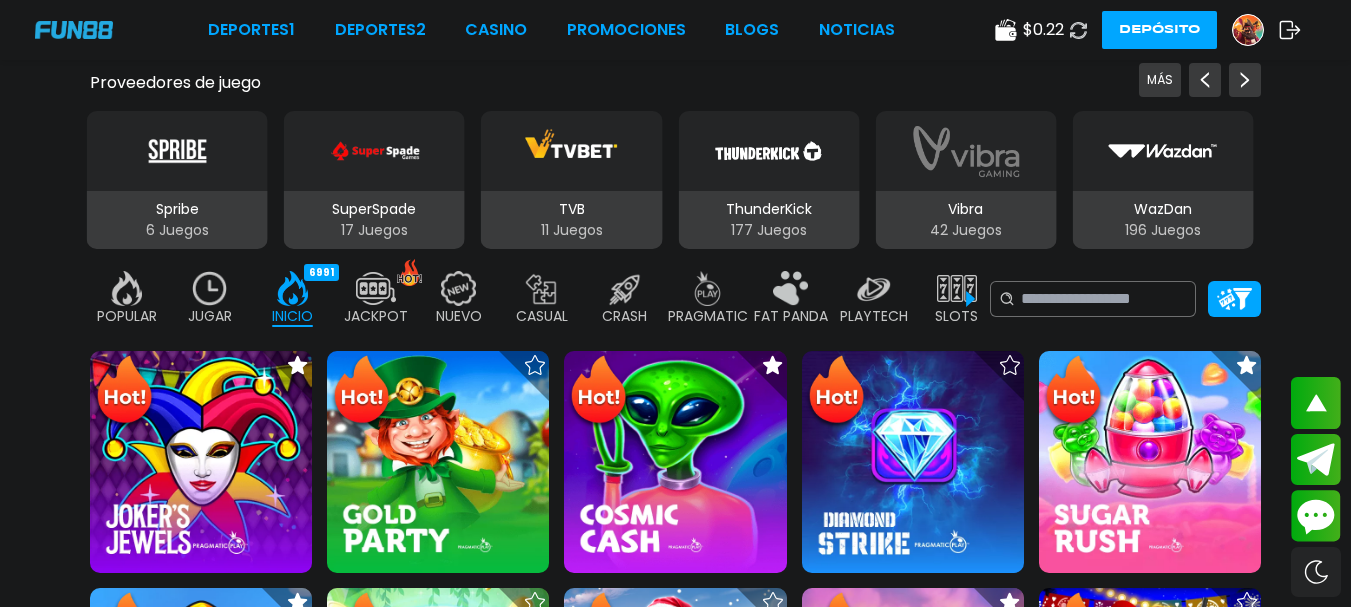 click at bounding box center (1078, 30) 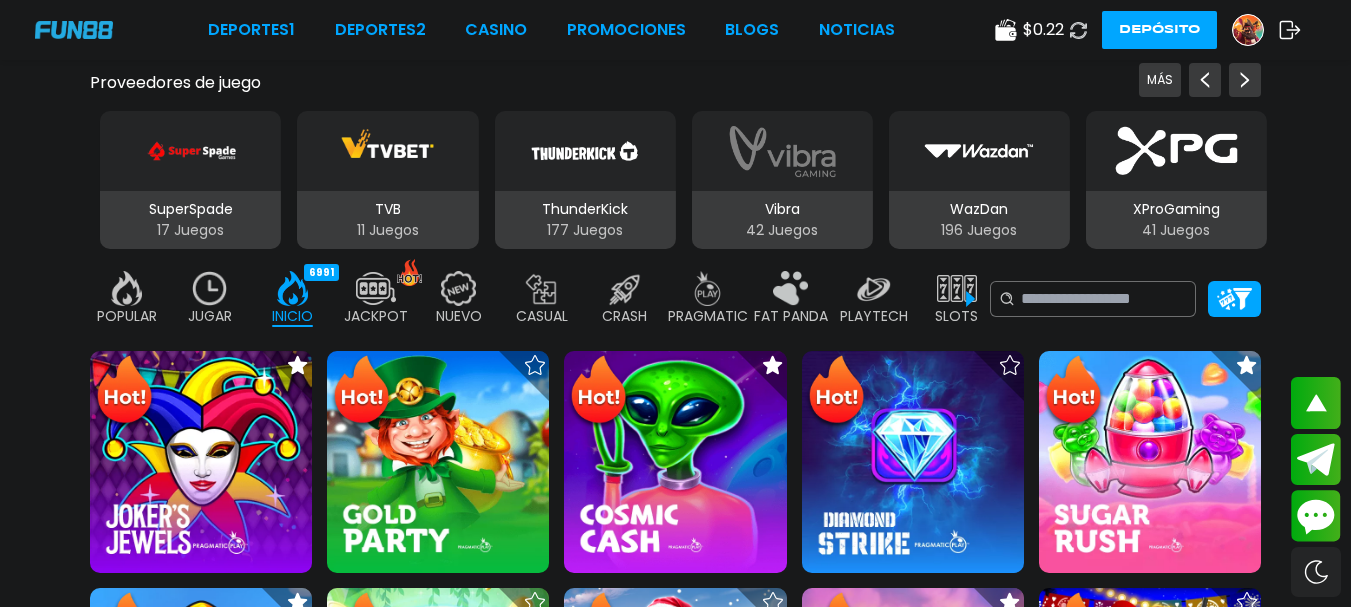 click at bounding box center [1078, 30] 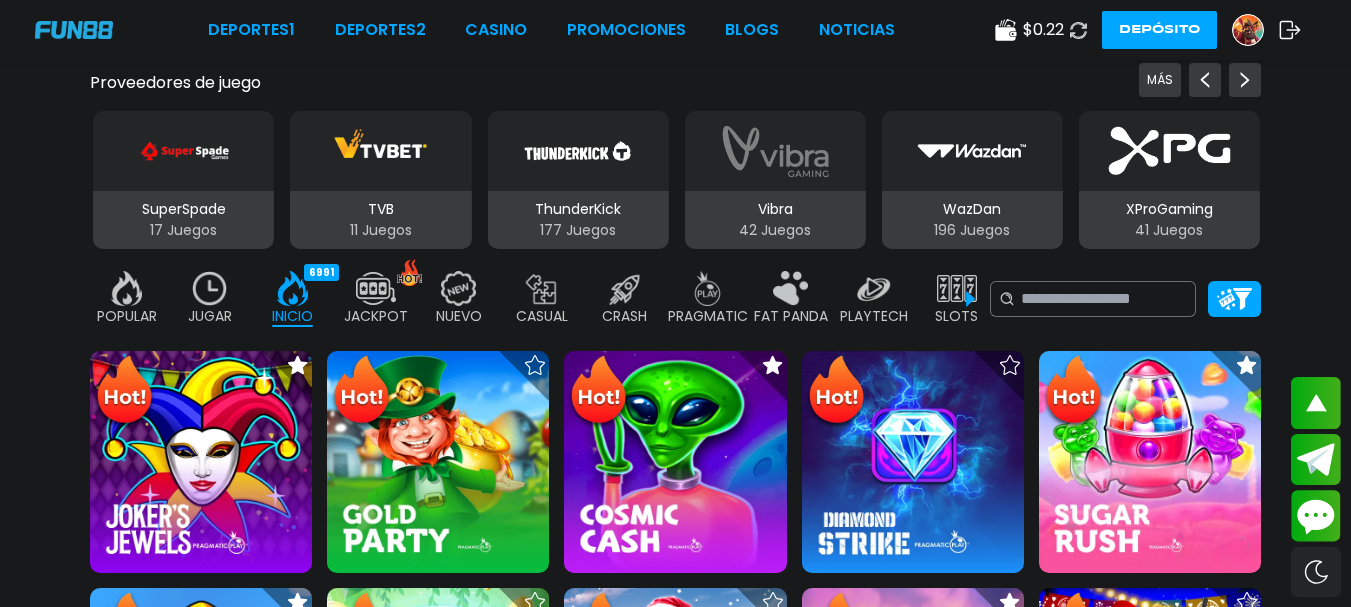 click 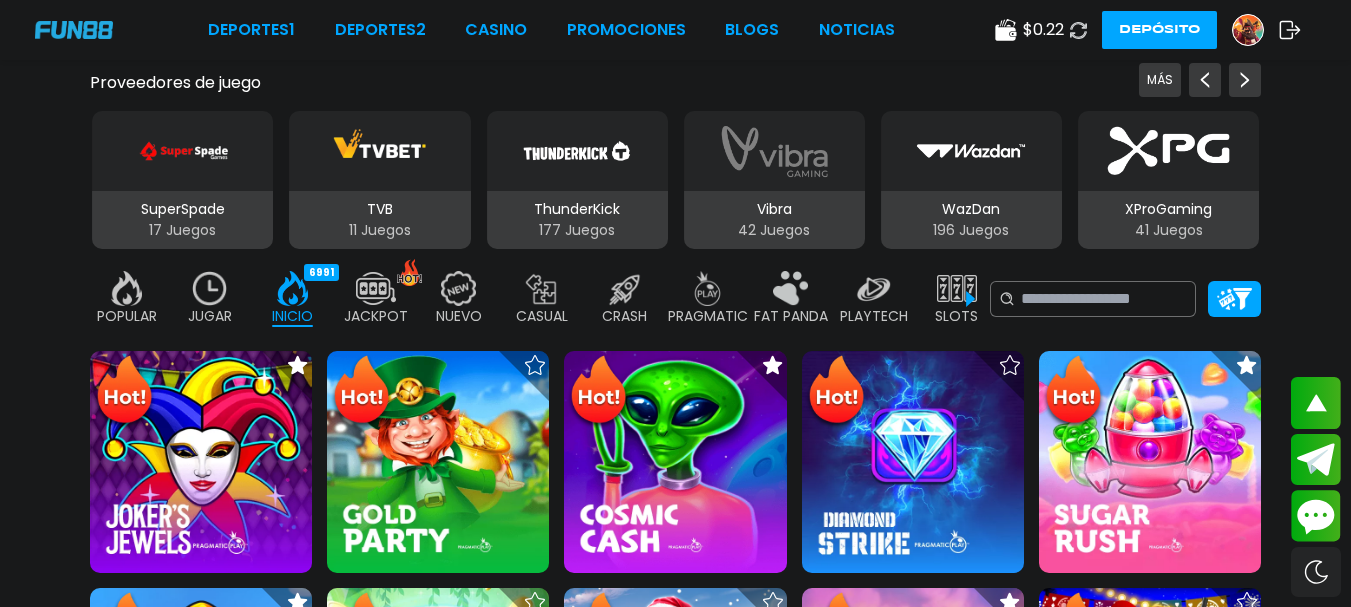 click at bounding box center [1078, 30] 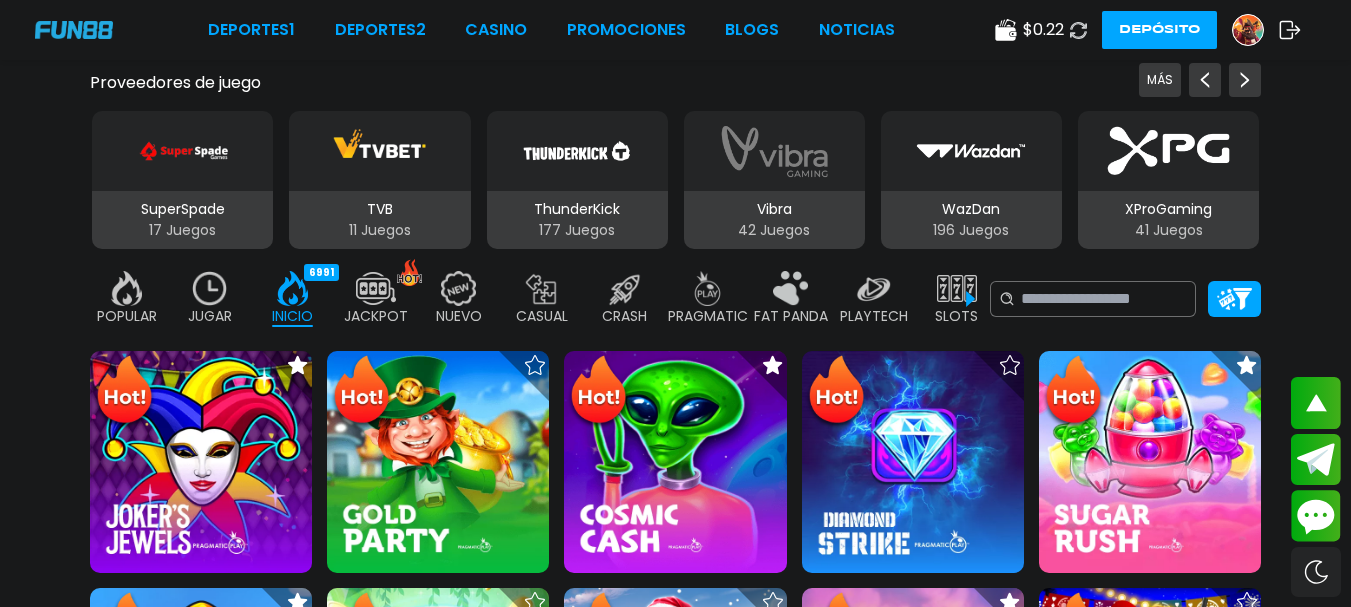 click 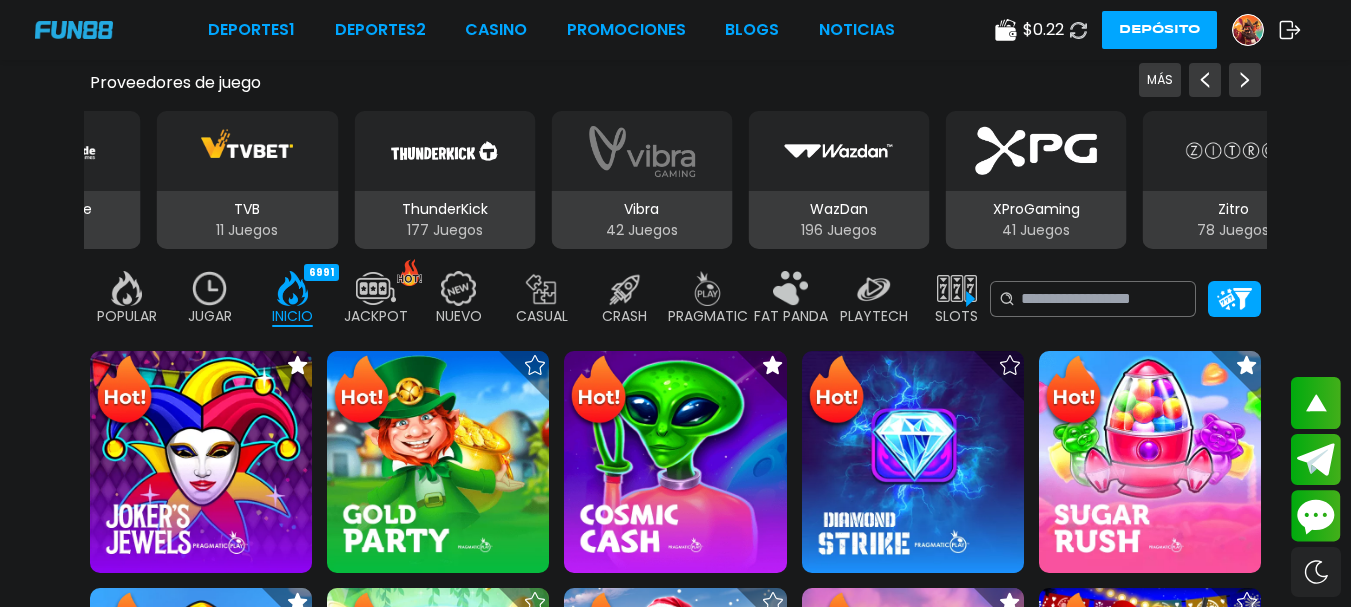 click 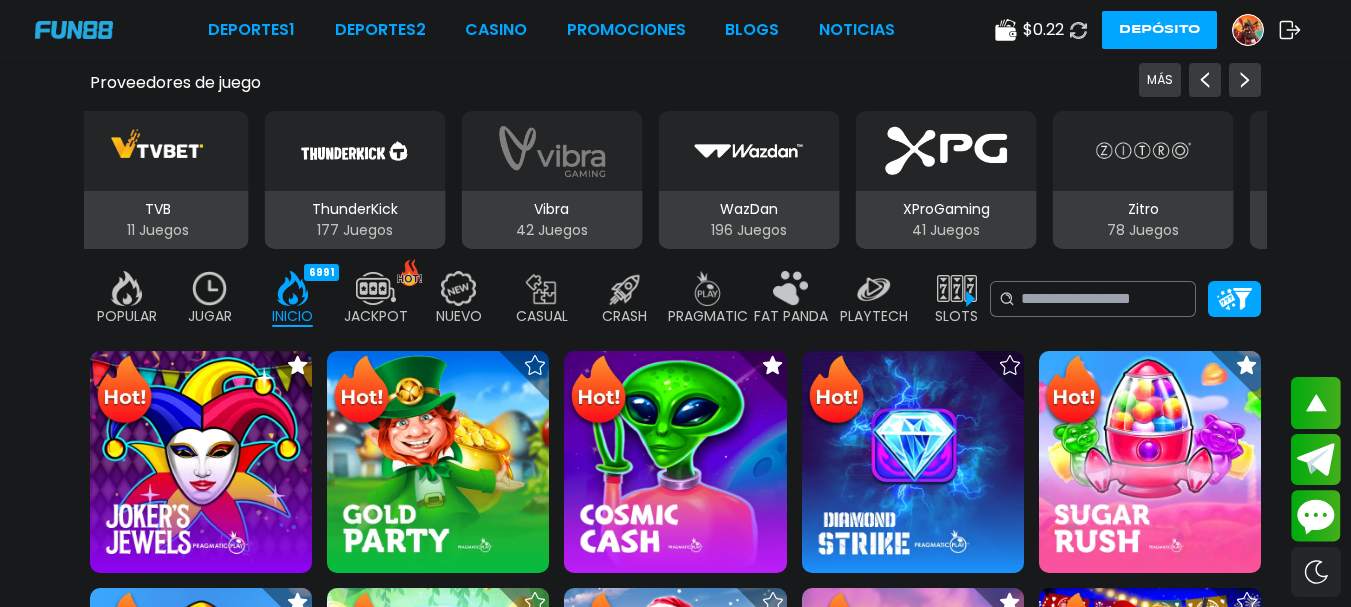 click 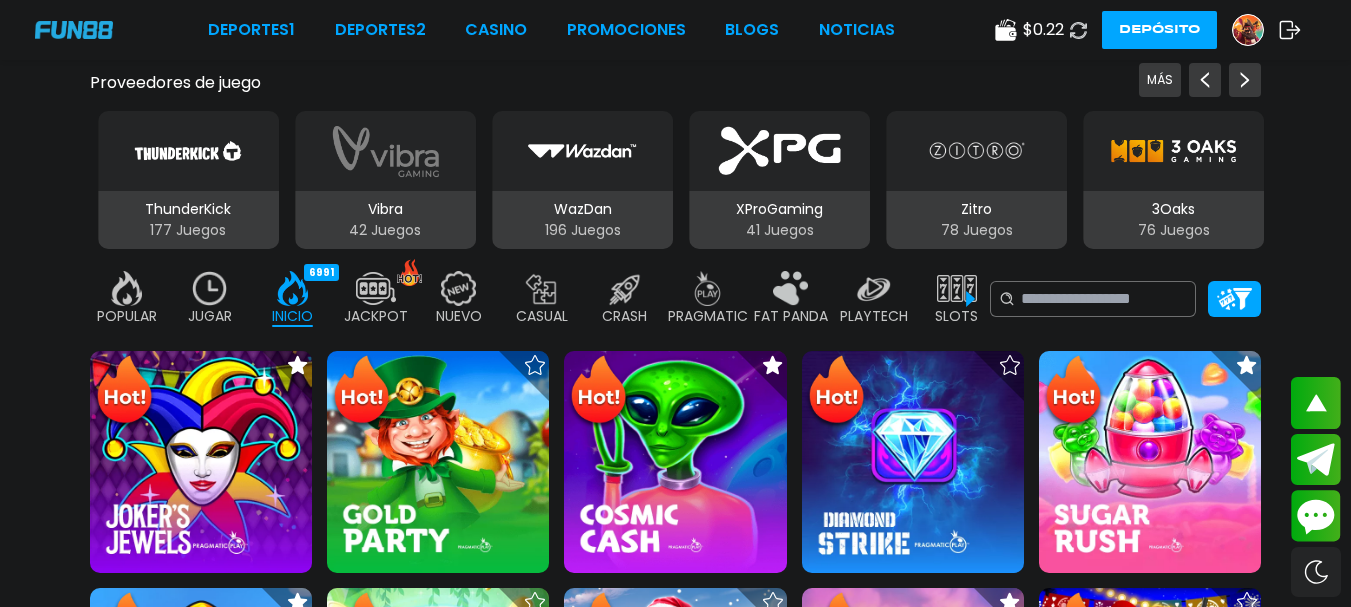 click at bounding box center (1078, 30) 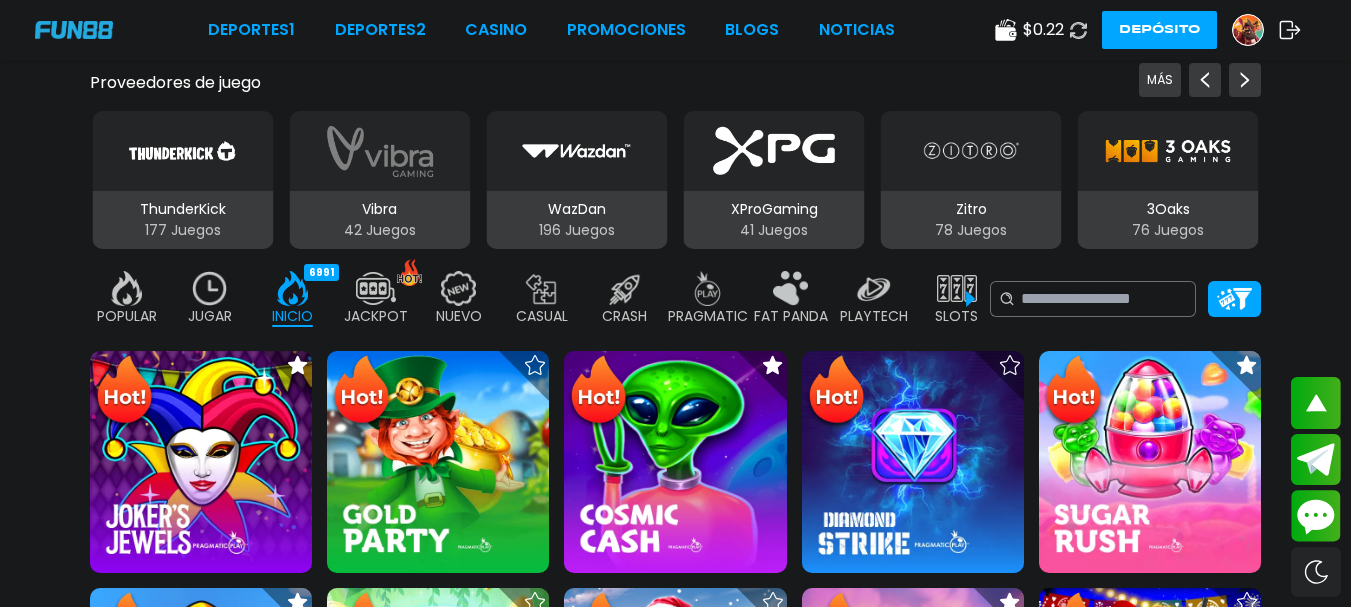 click 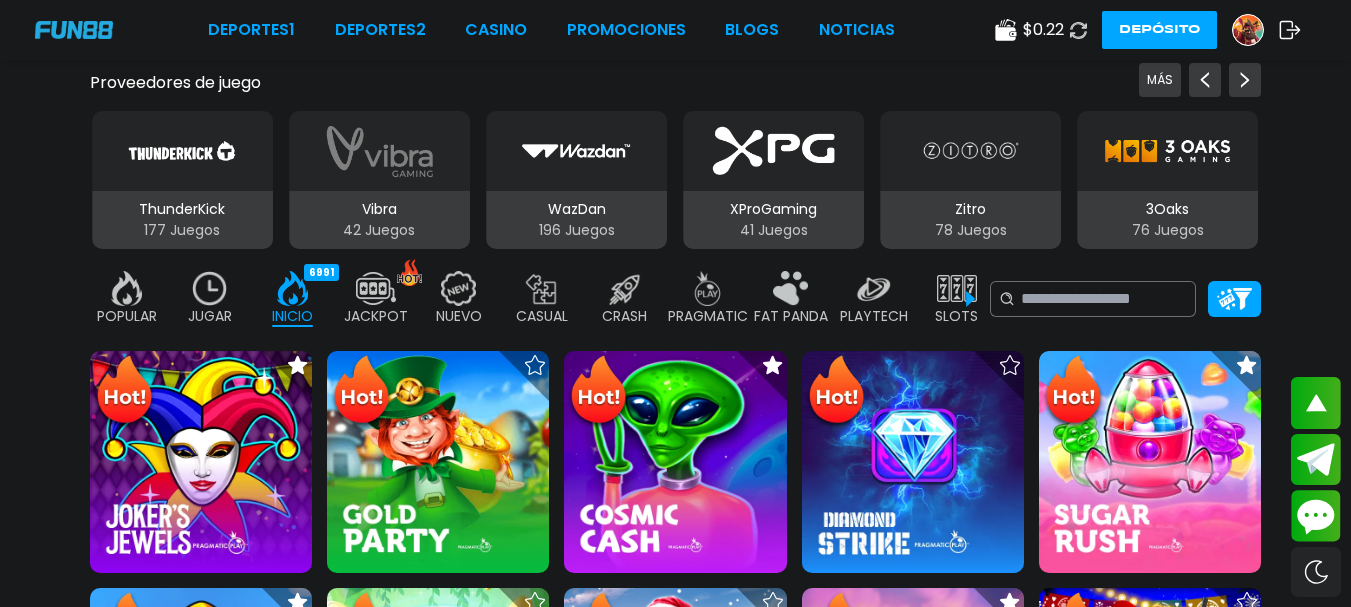click 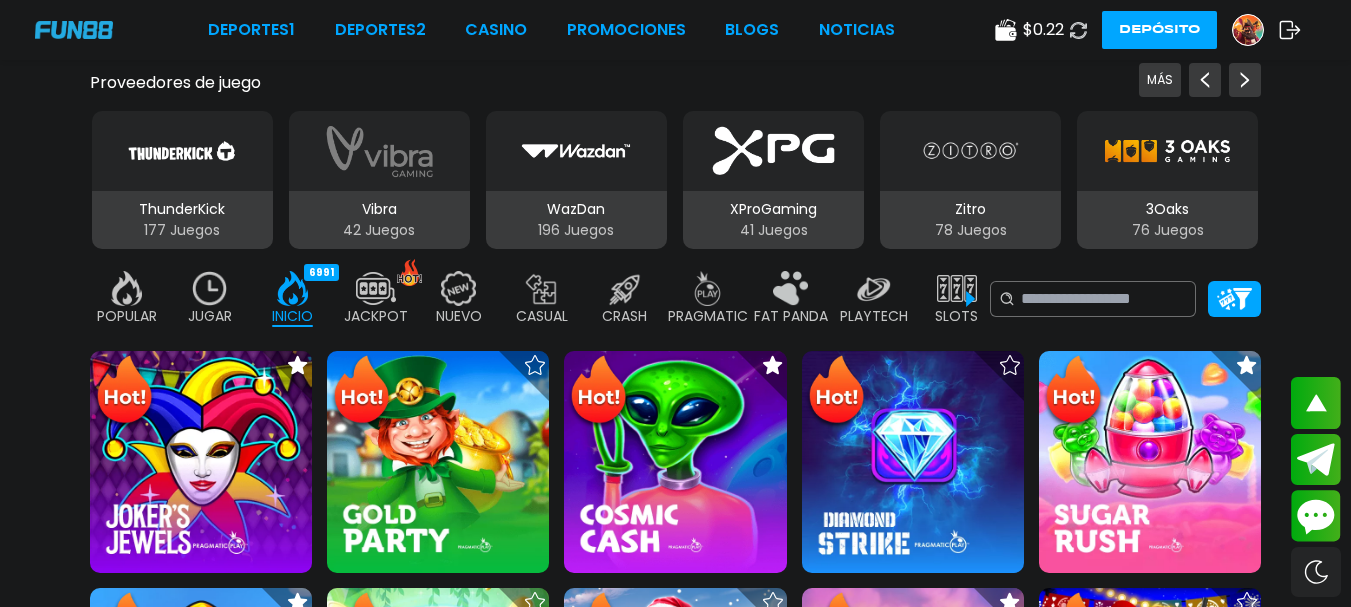 click 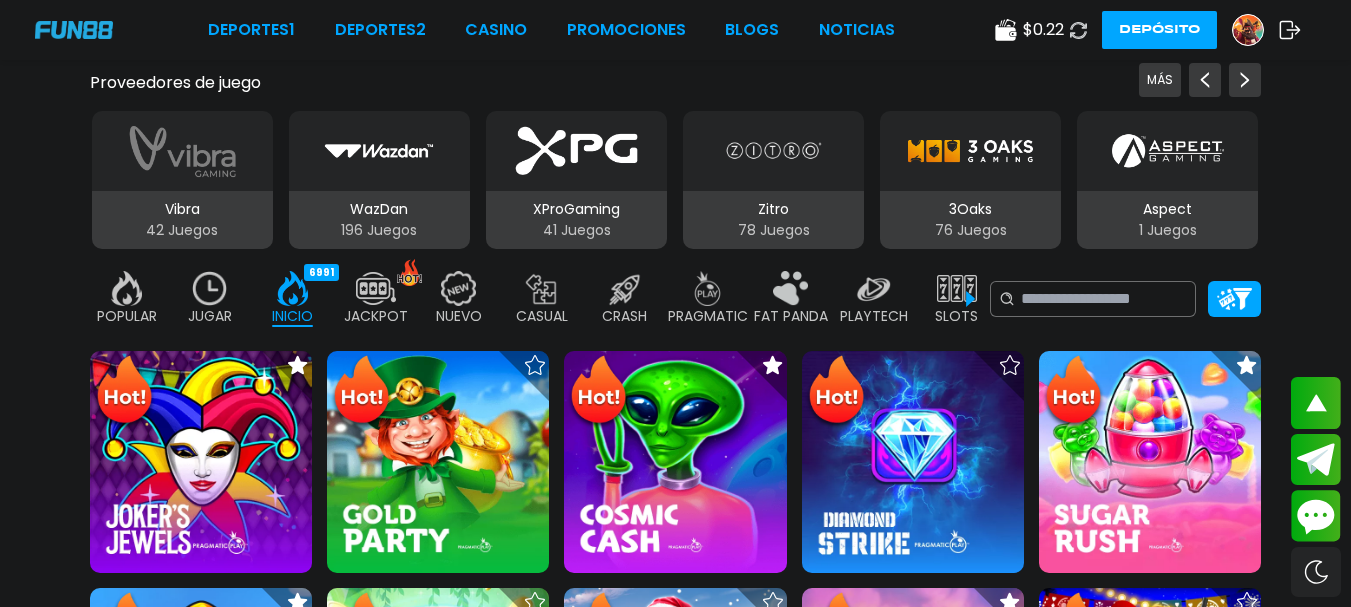 click 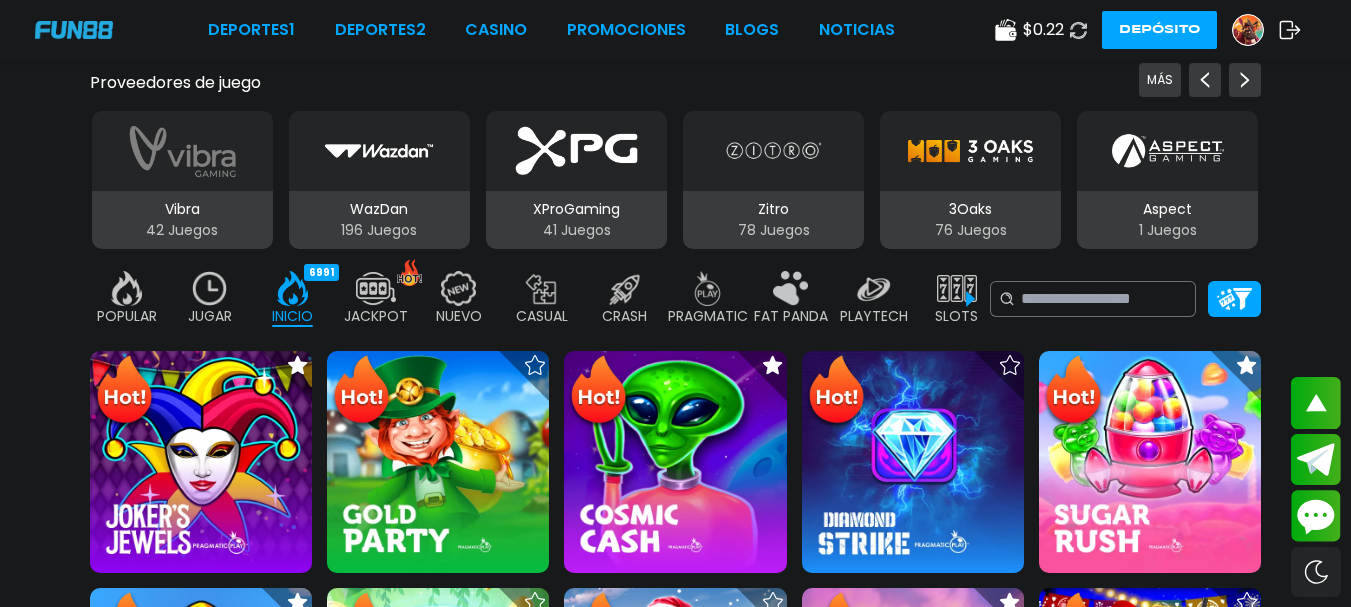 click 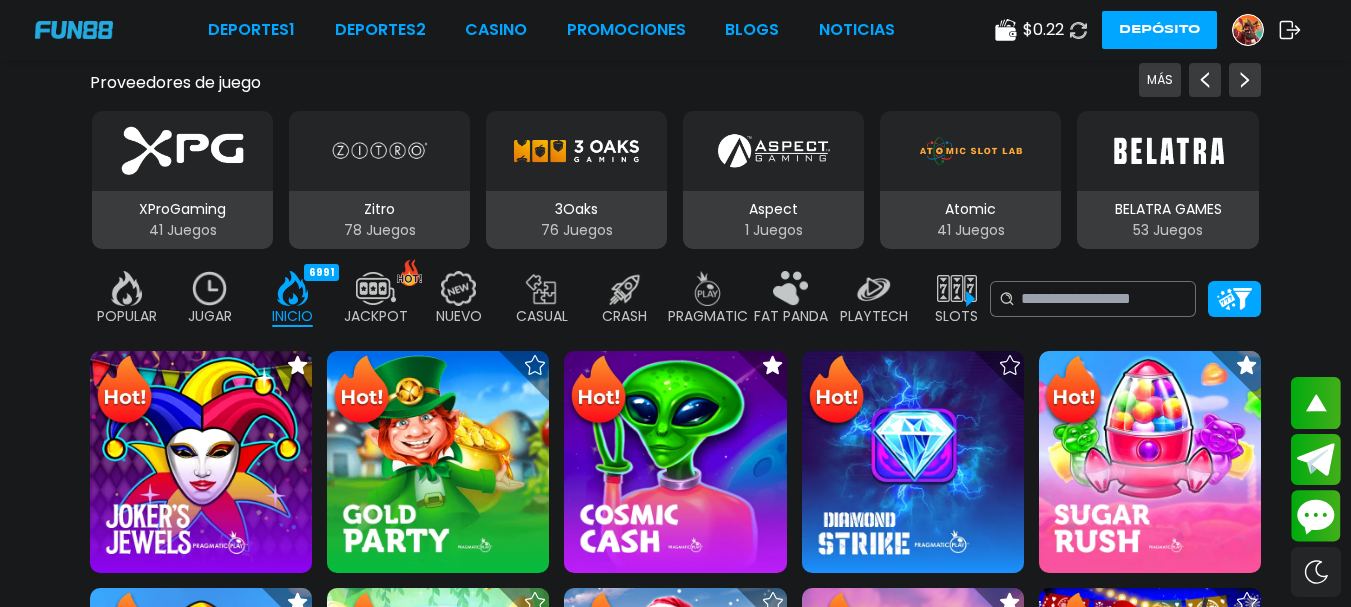 click 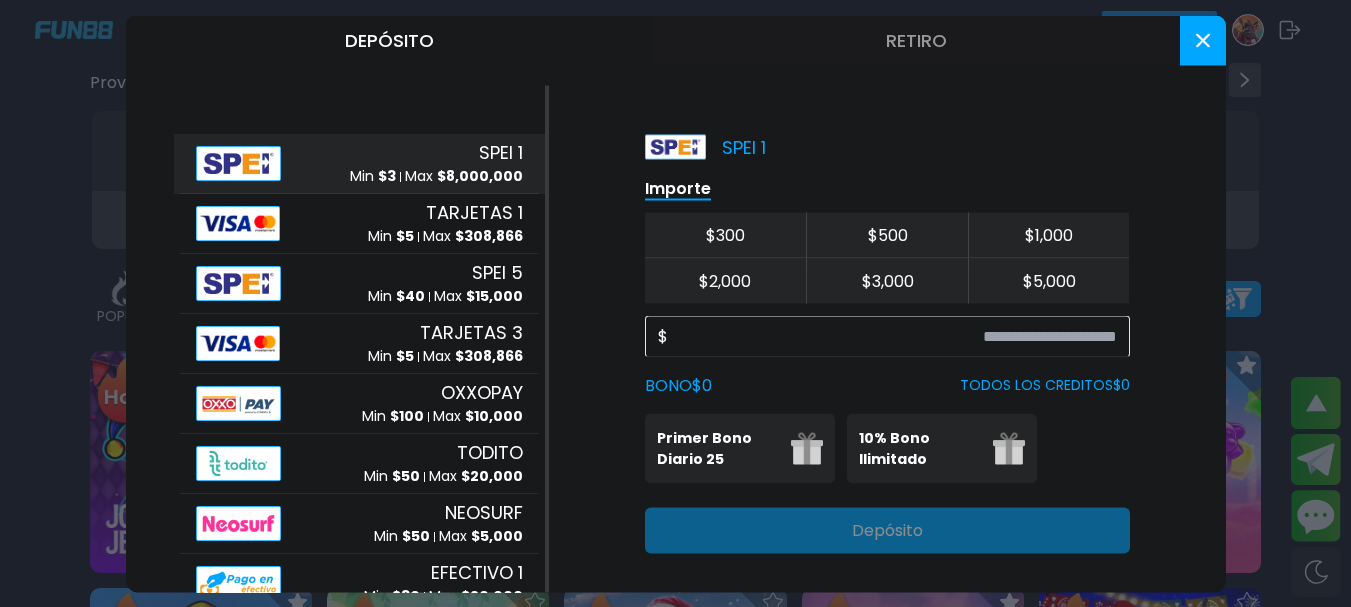 click on "Retiro" at bounding box center [916, 40] 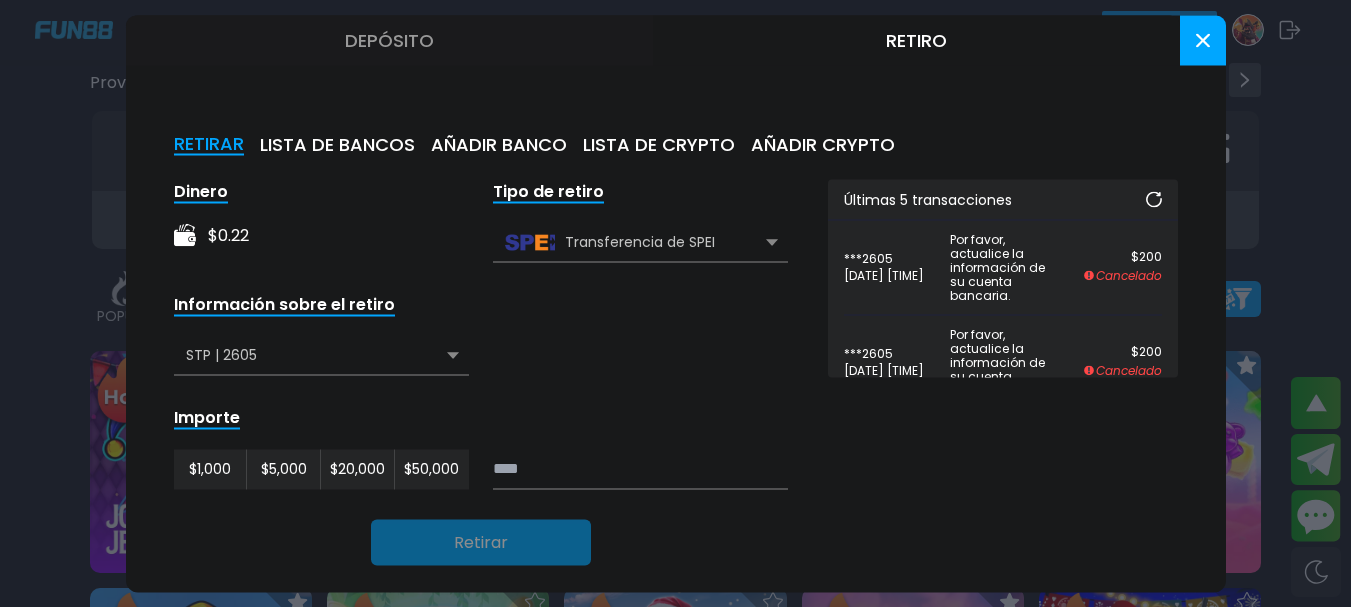click 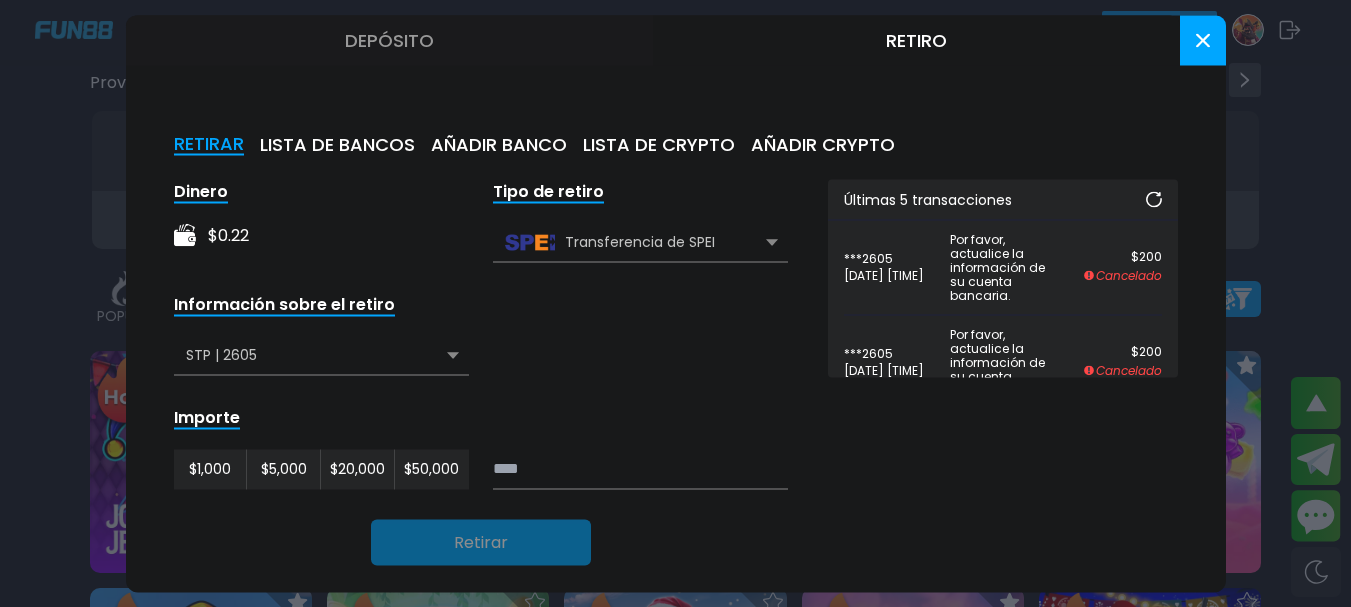 click 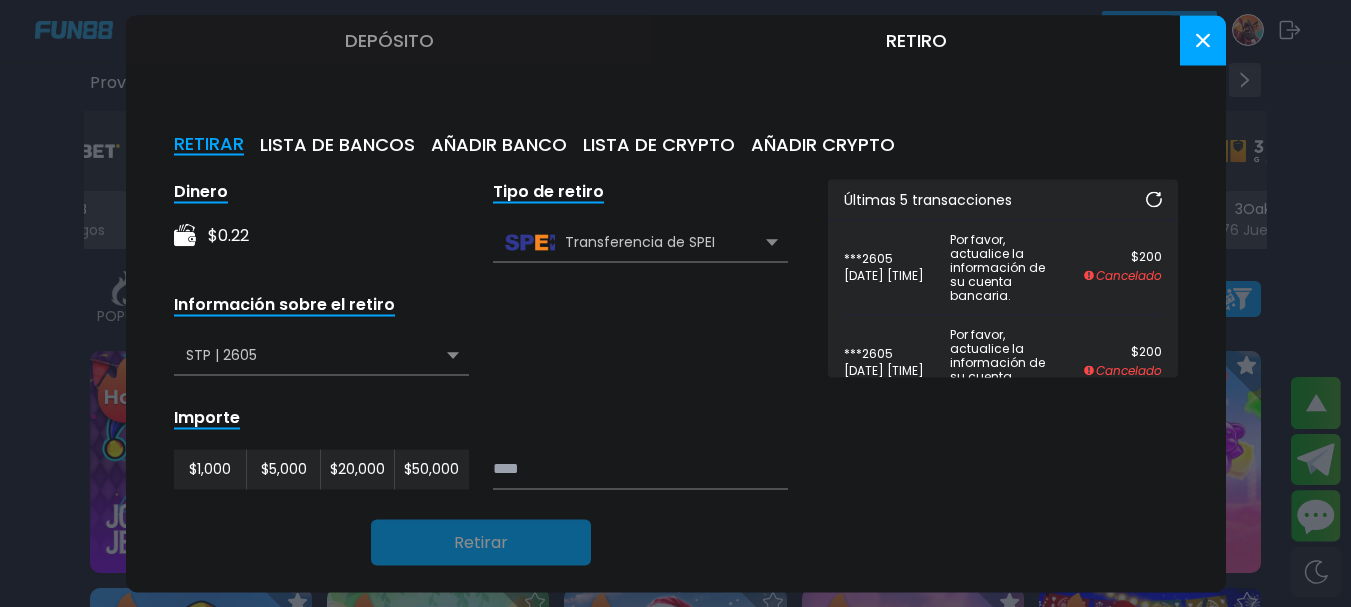 click 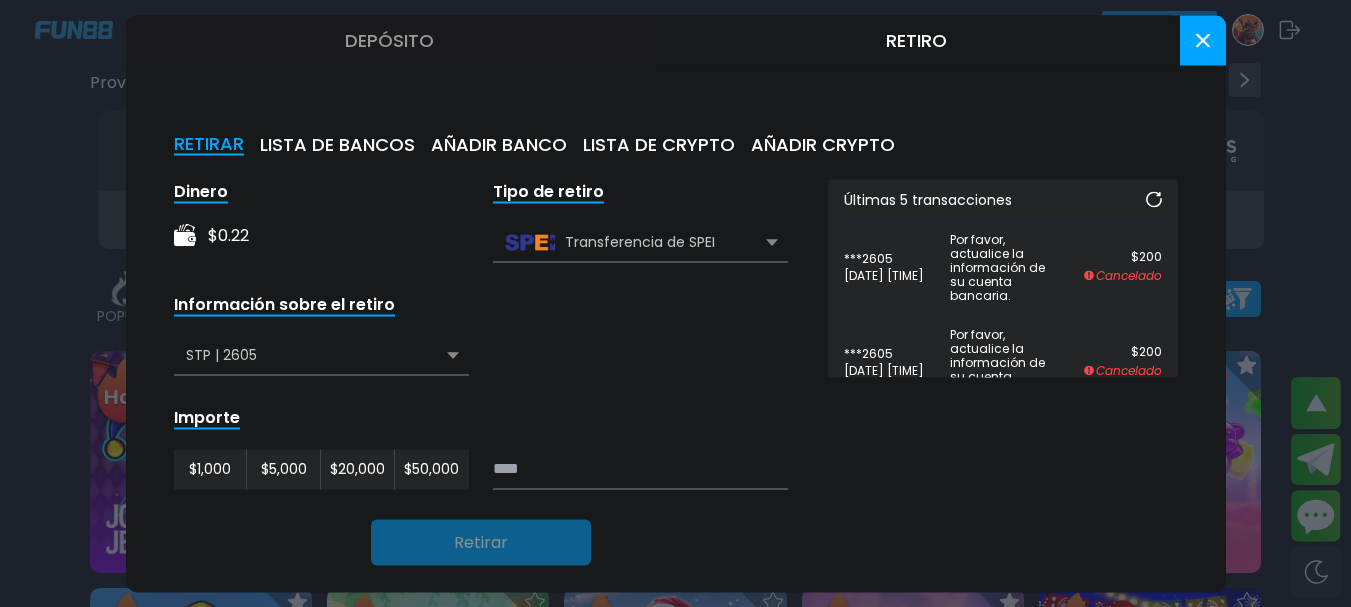 click 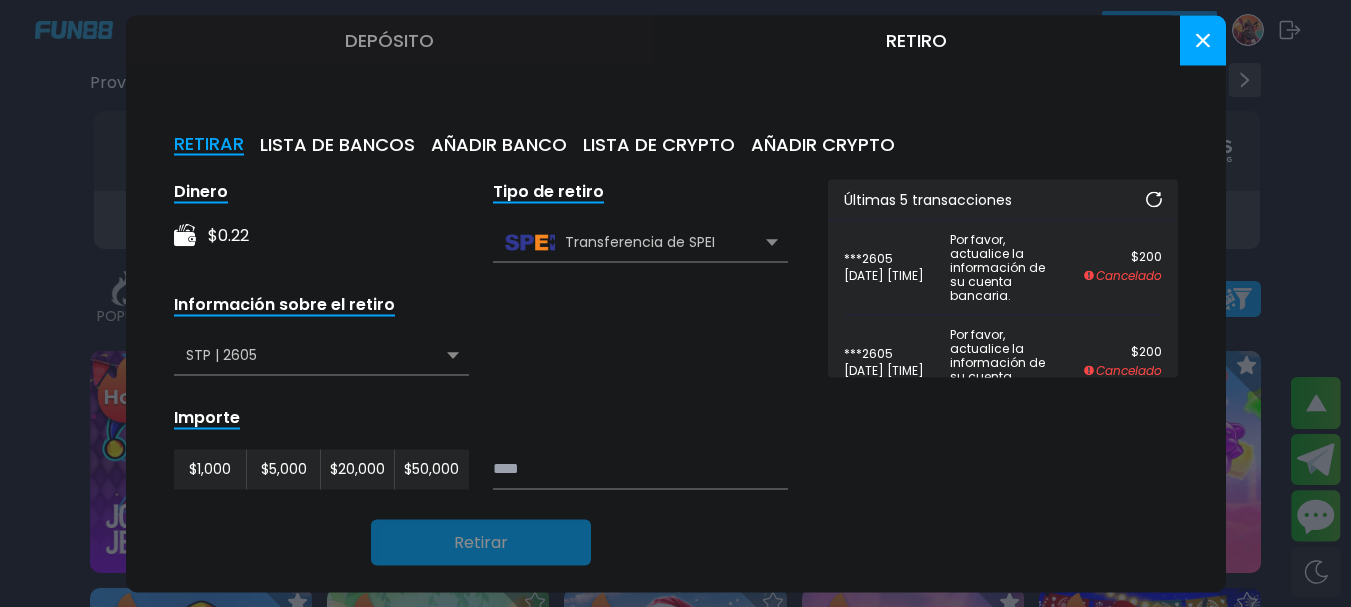 click 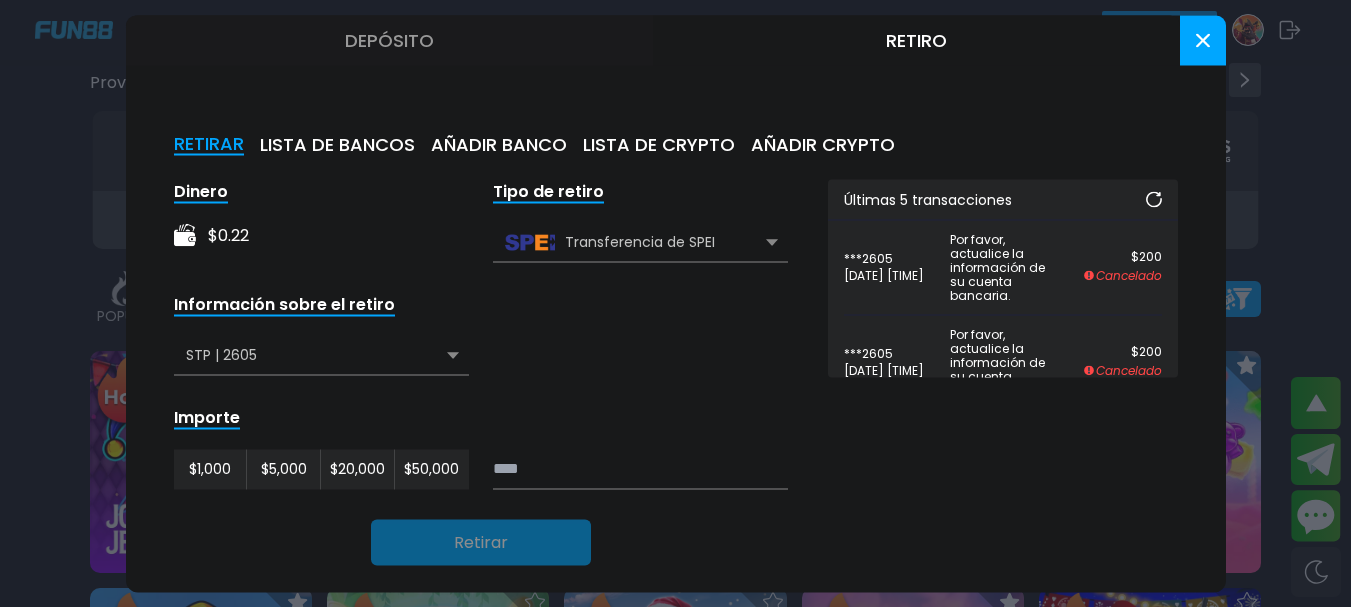 click 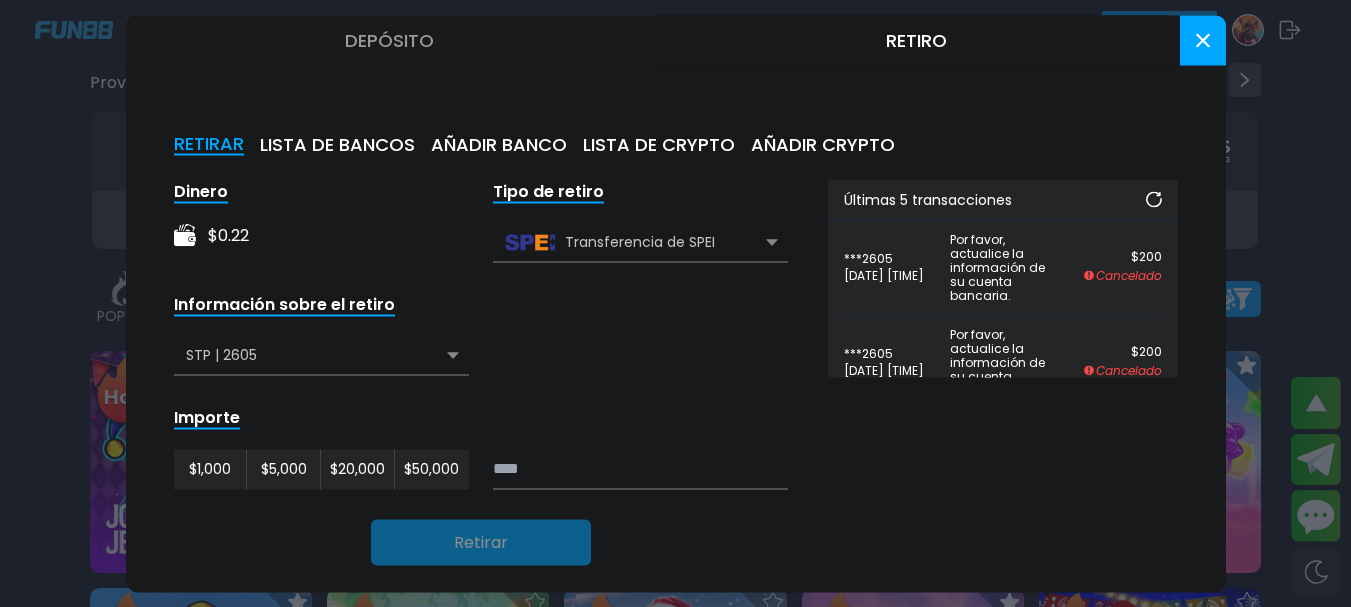 click 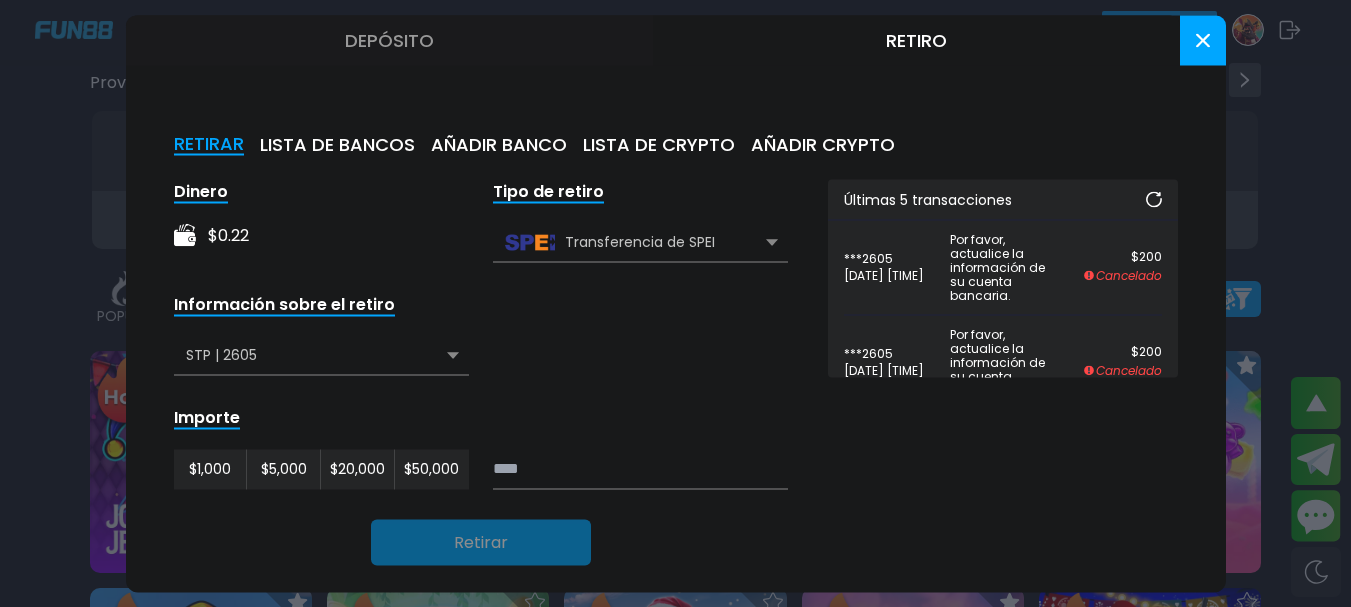 click at bounding box center (1203, 40) 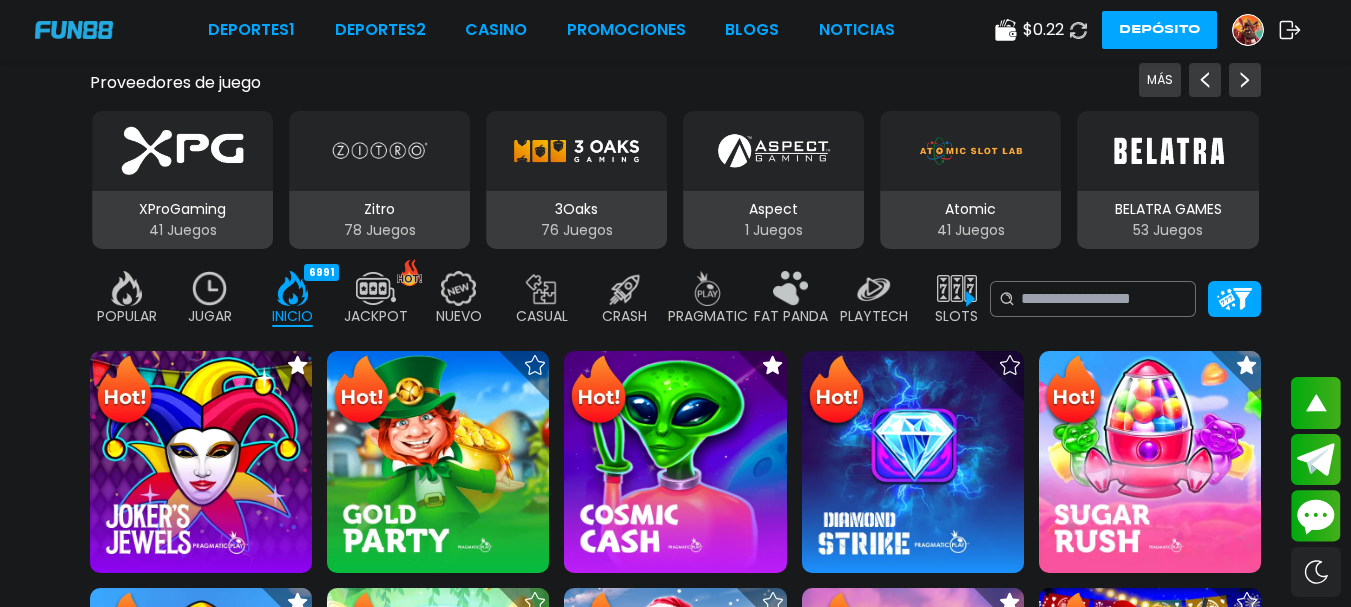 drag, startPoint x: 443, startPoint y: 32, endPoint x: 252, endPoint y: 12, distance: 192.04427 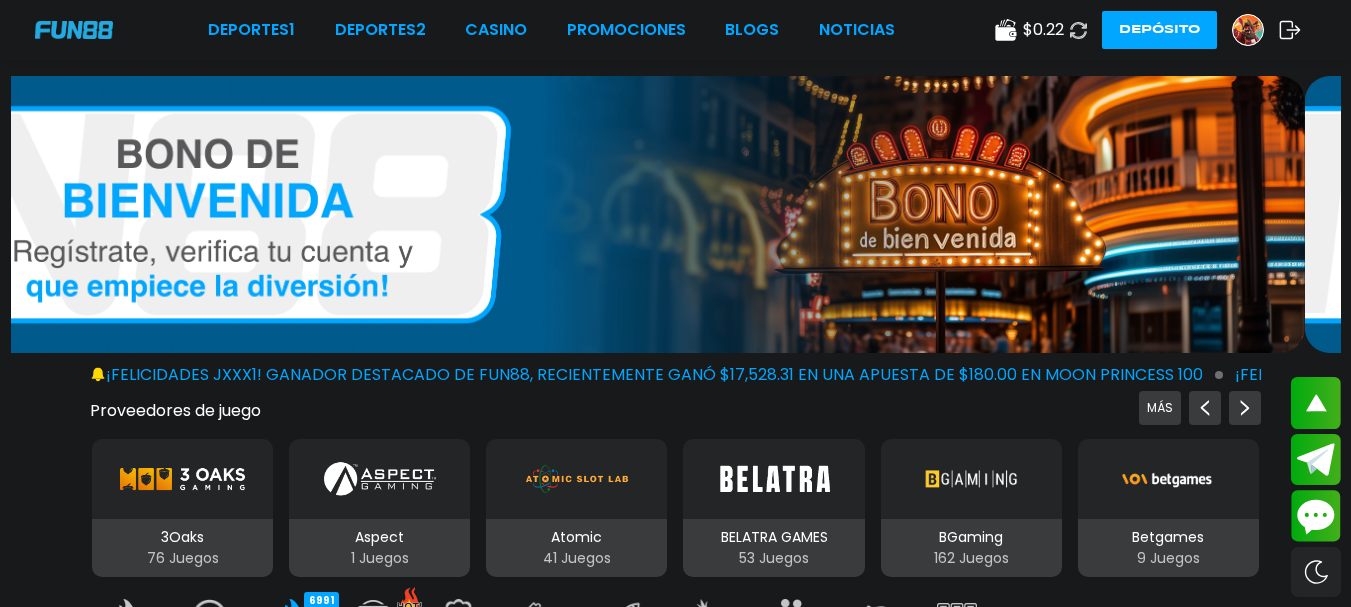 scroll, scrollTop: 328, scrollLeft: 0, axis: vertical 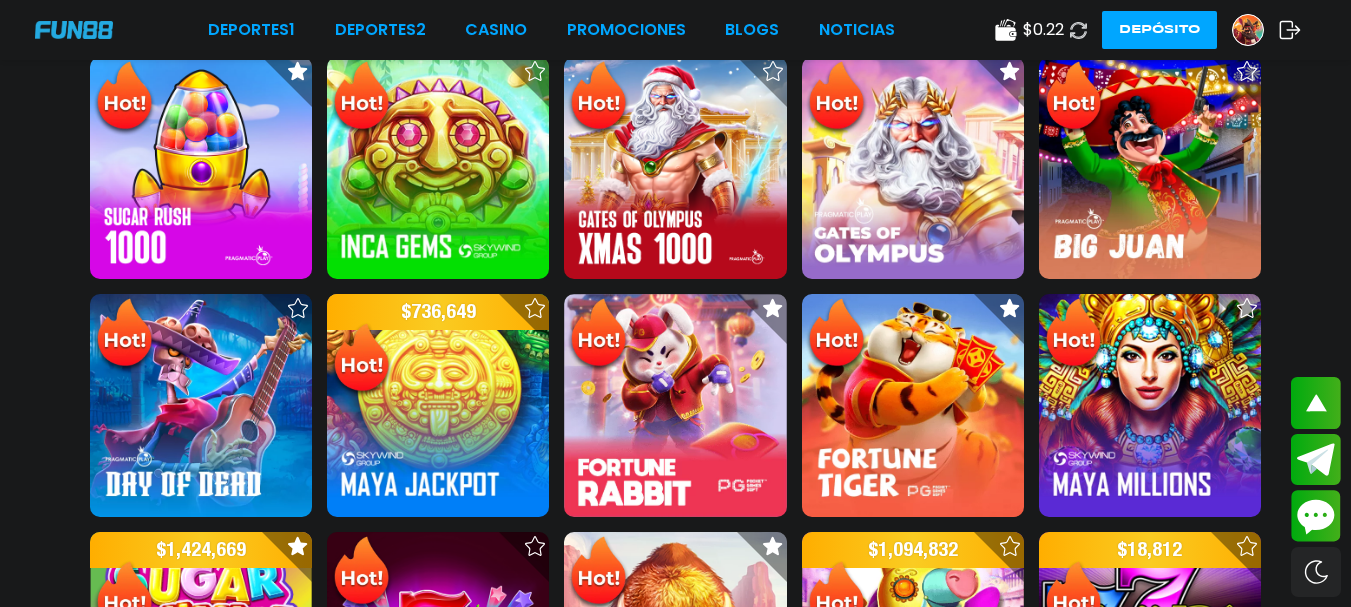 click 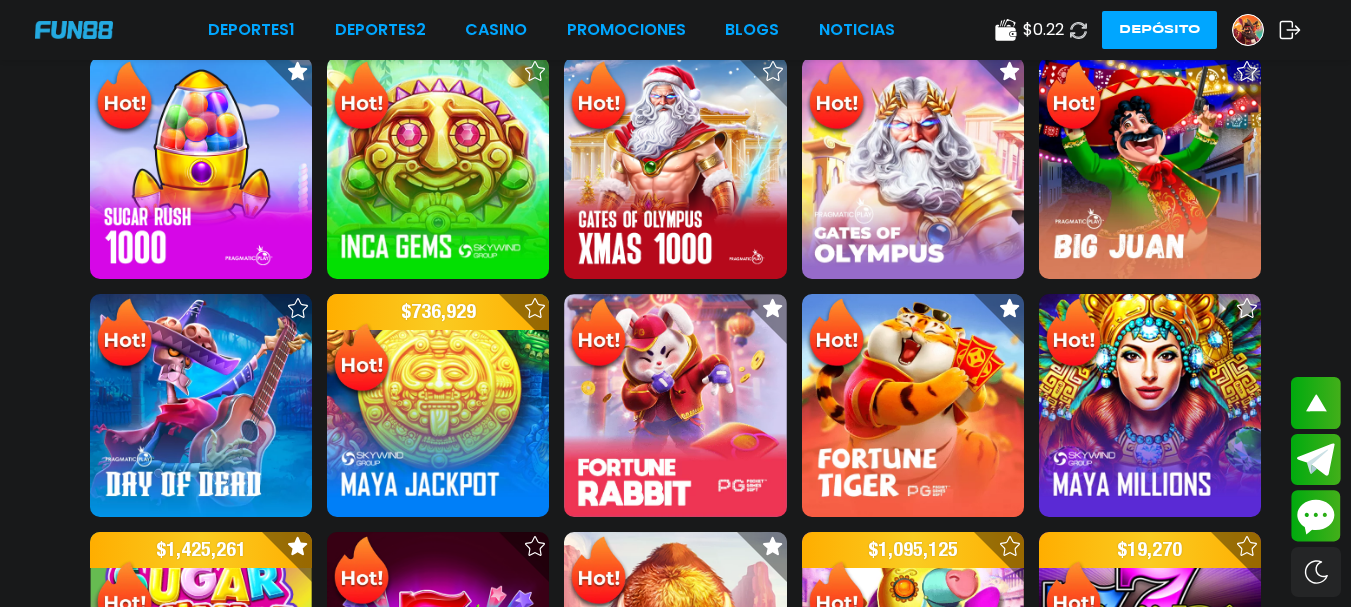 click 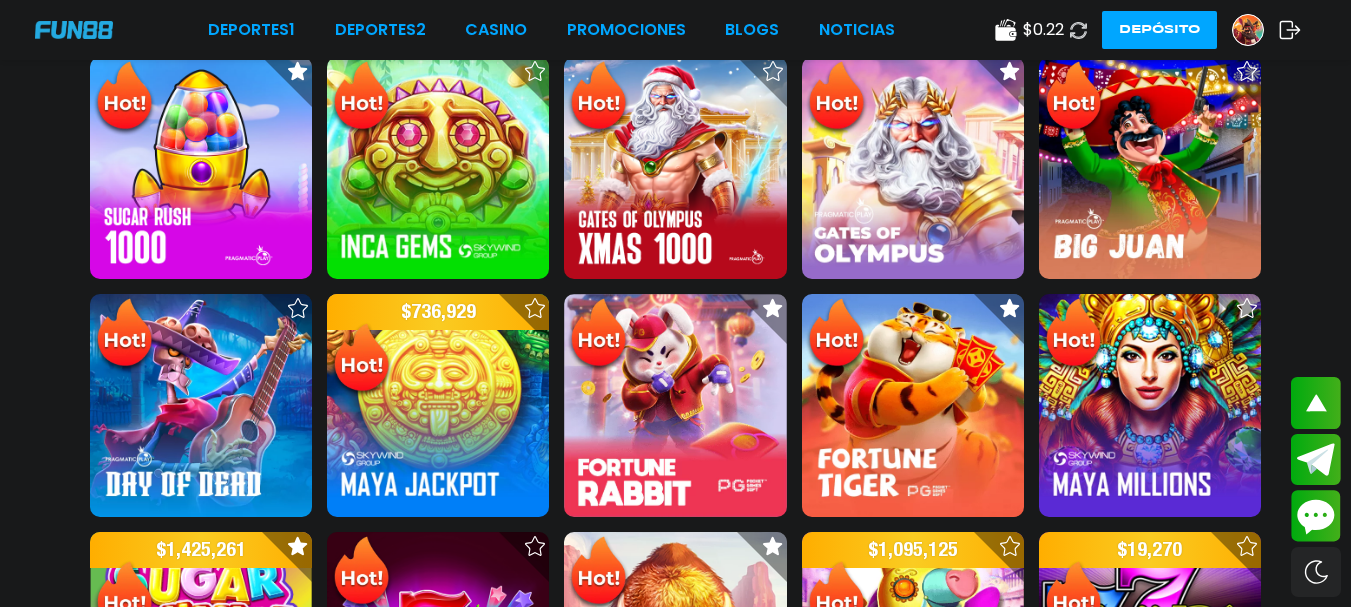 click 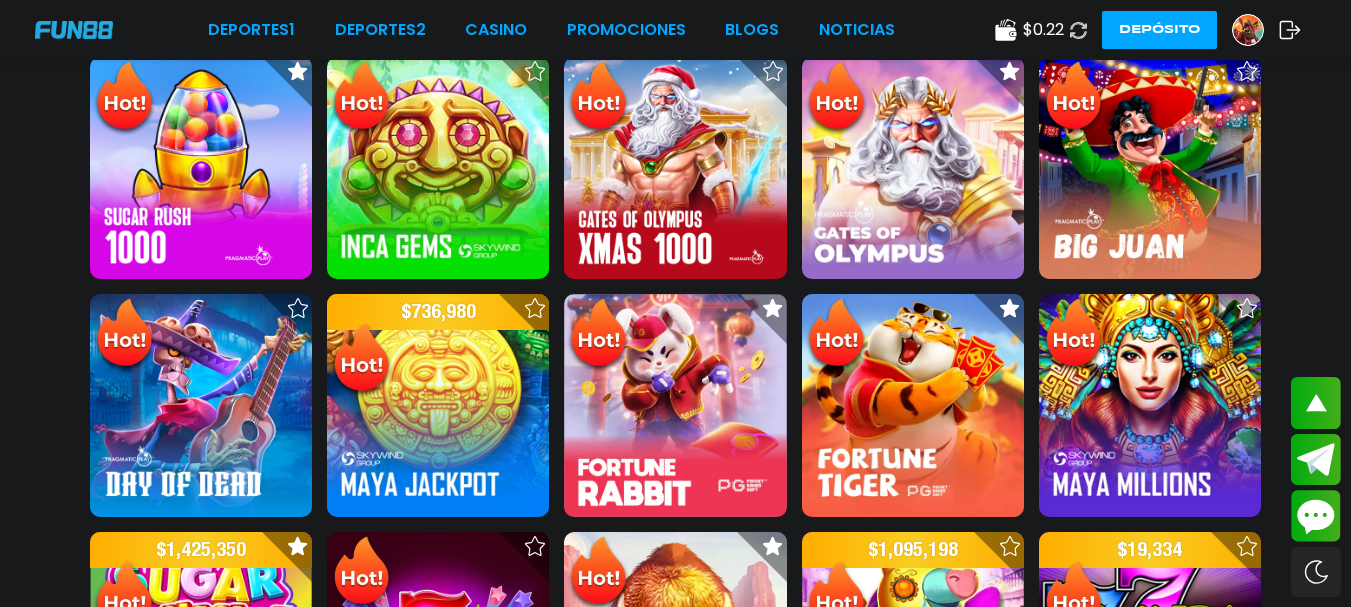 click 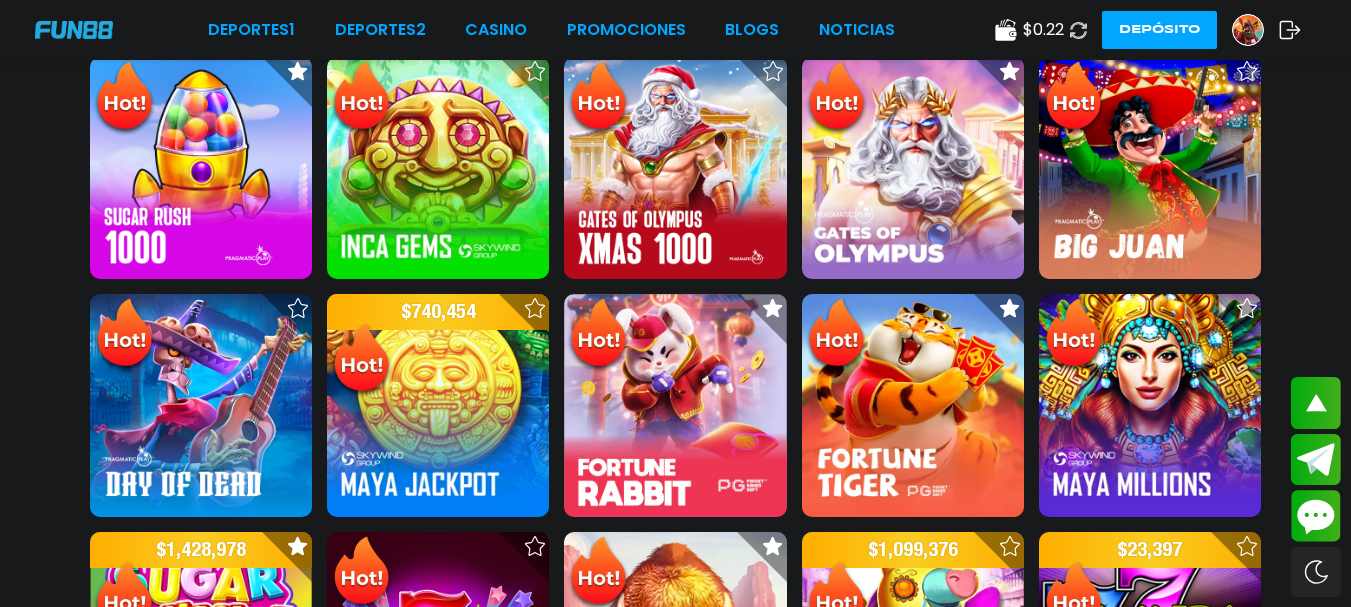 click 